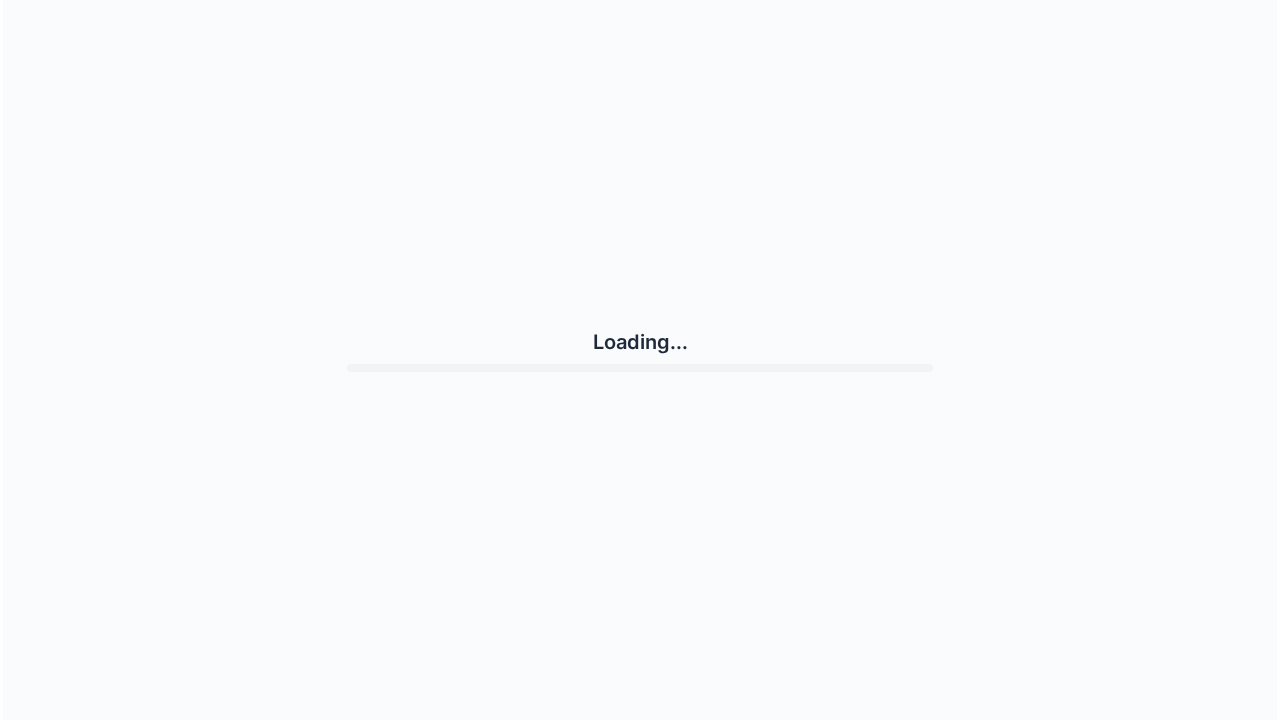 scroll, scrollTop: 0, scrollLeft: 0, axis: both 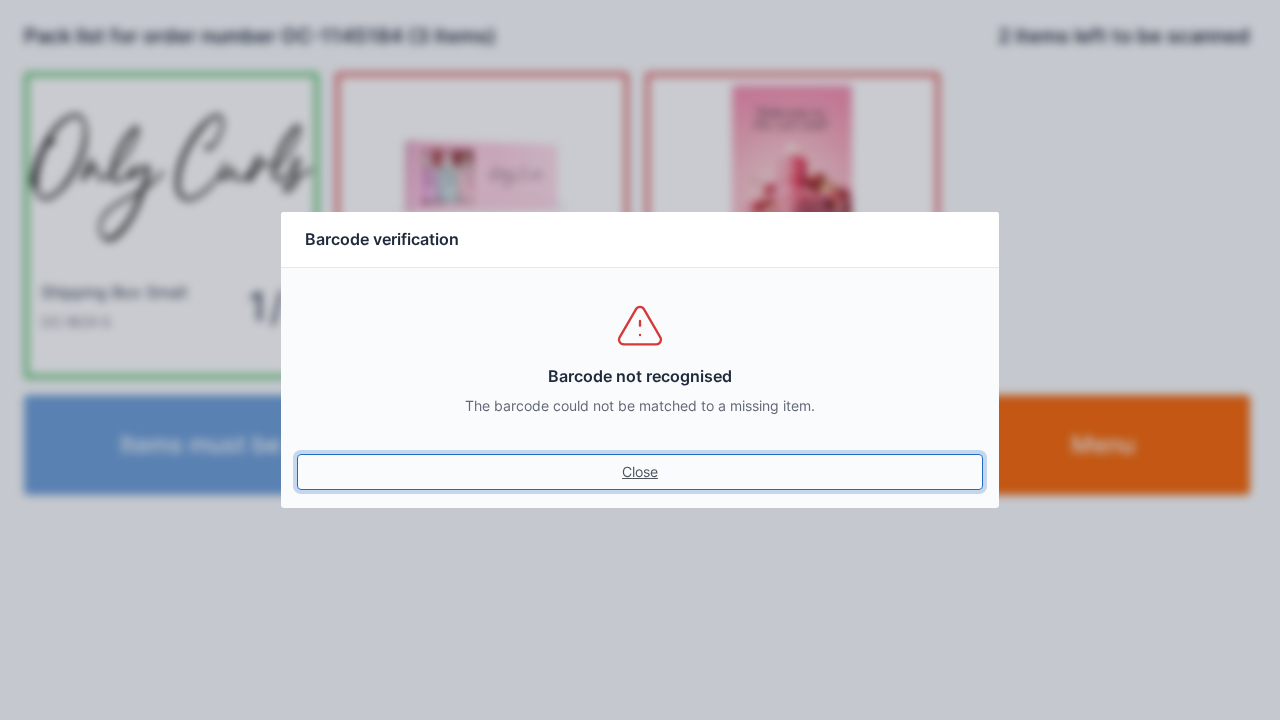 click on "Close" at bounding box center [640, 472] 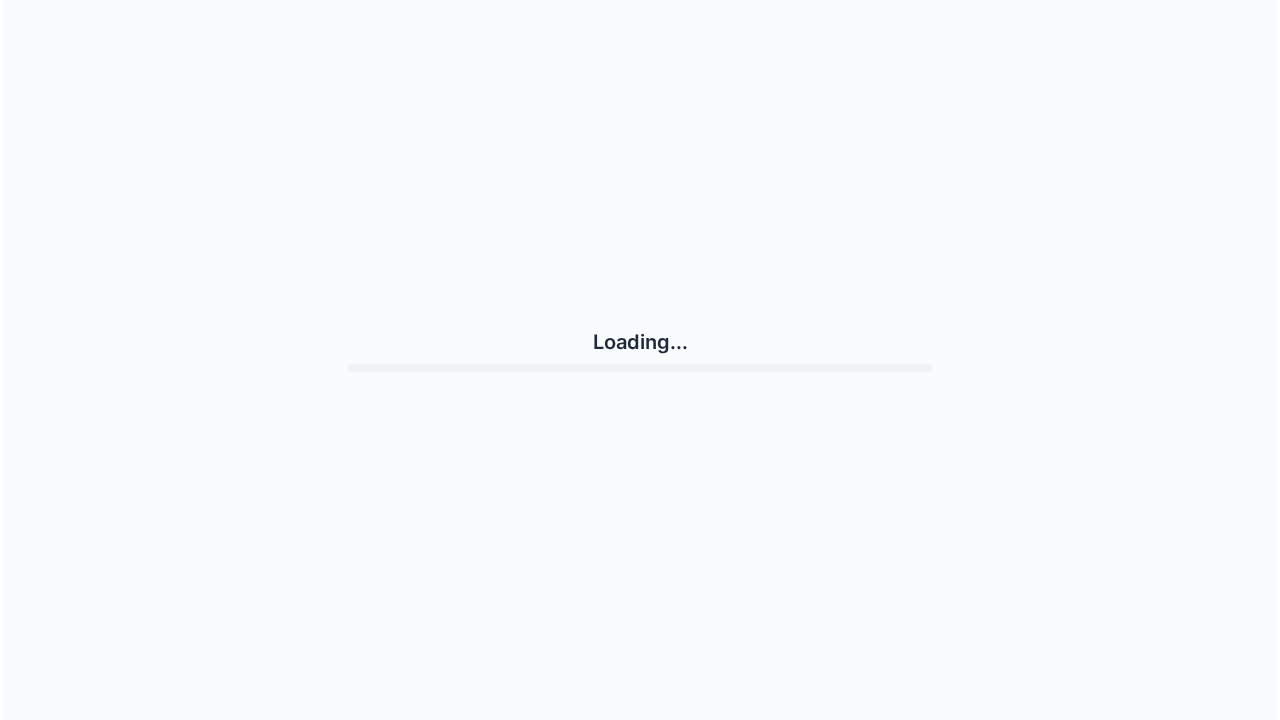 scroll, scrollTop: 0, scrollLeft: 0, axis: both 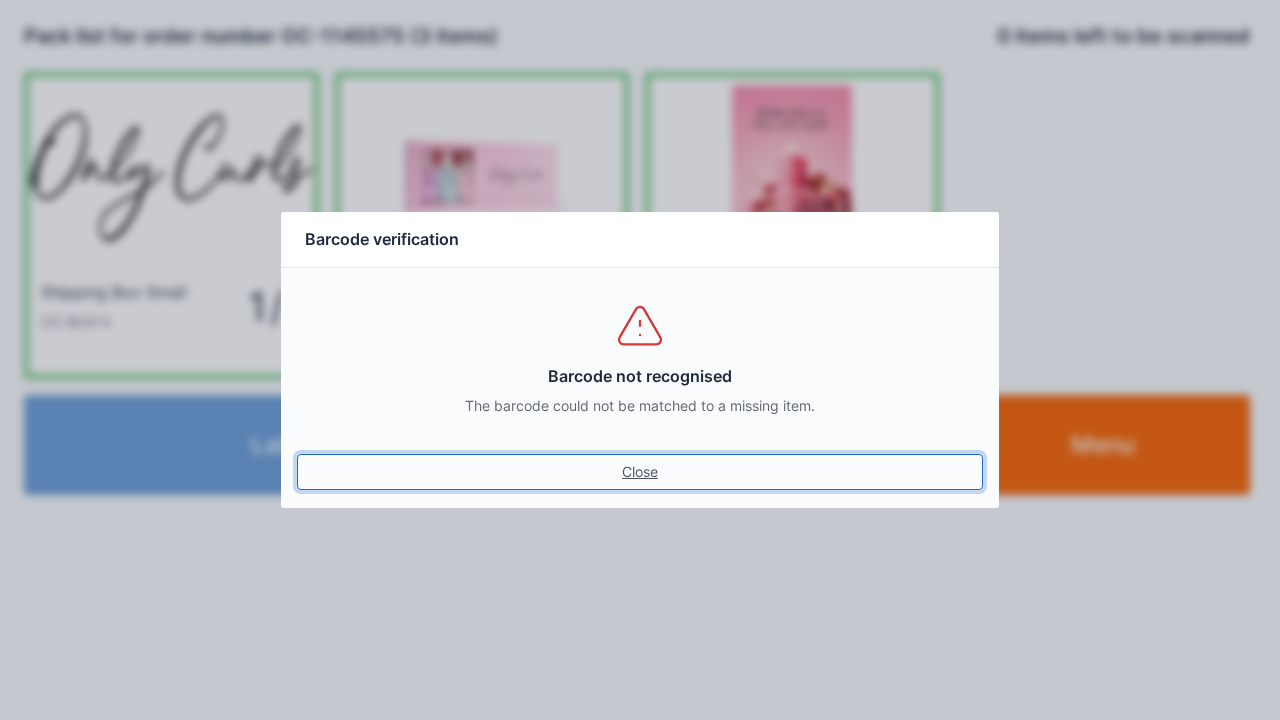 click on "Close" at bounding box center [640, 472] 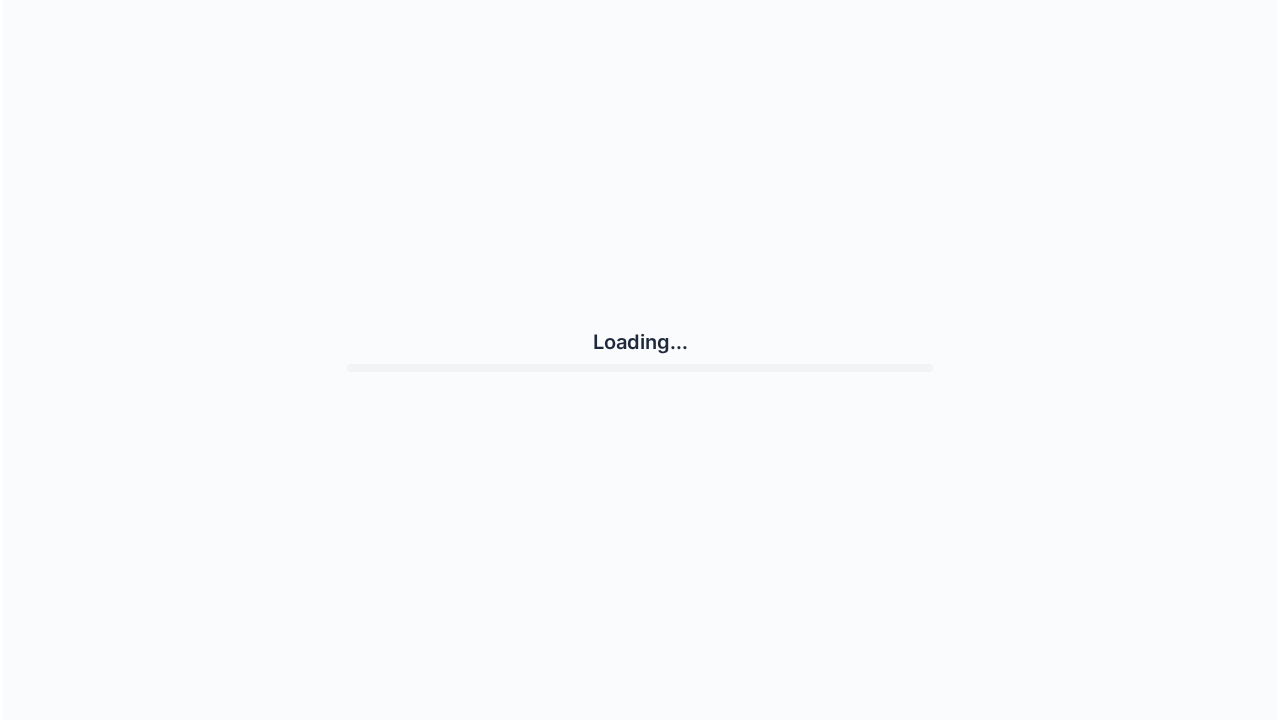 scroll, scrollTop: 0, scrollLeft: 0, axis: both 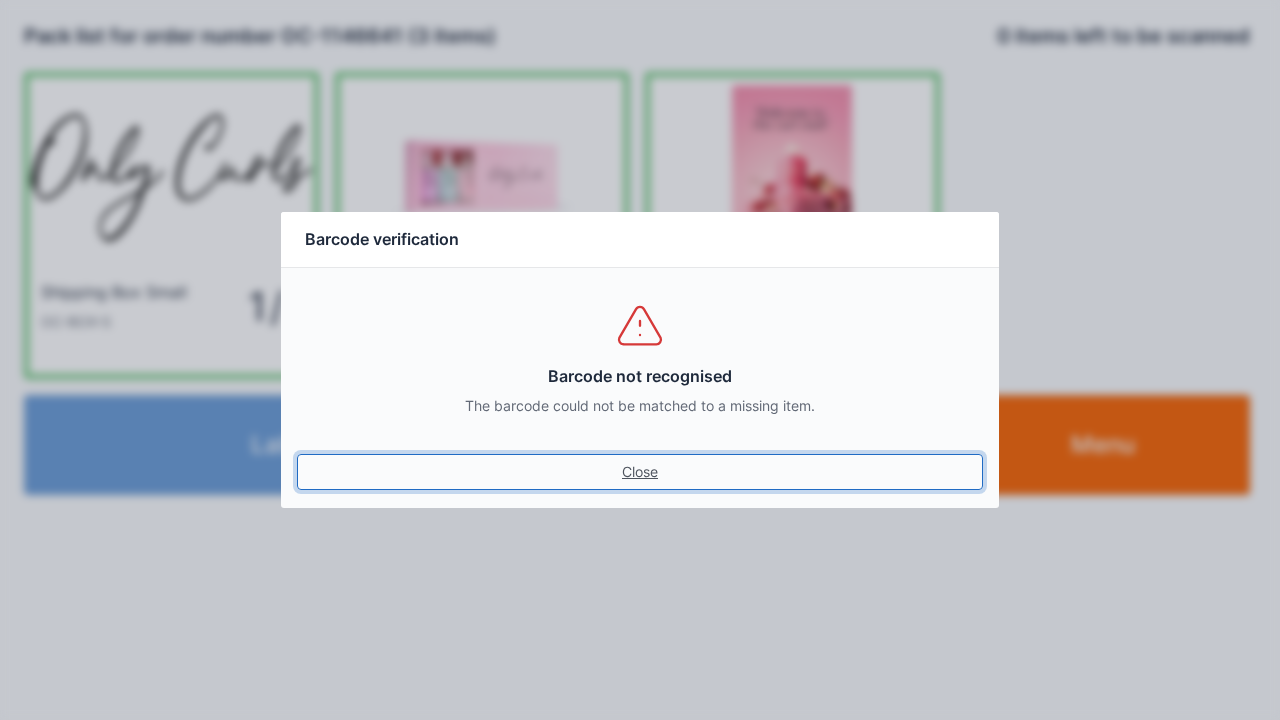 click on "Close" at bounding box center (640, 472) 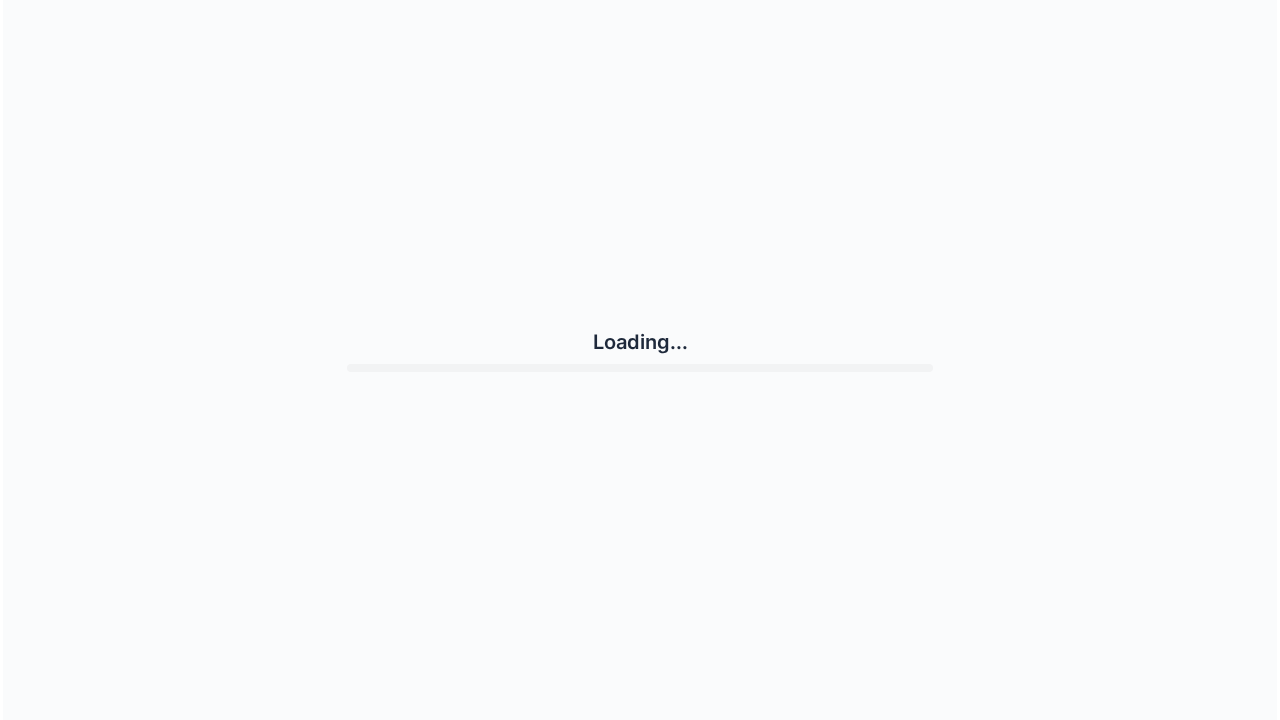 scroll, scrollTop: 0, scrollLeft: 0, axis: both 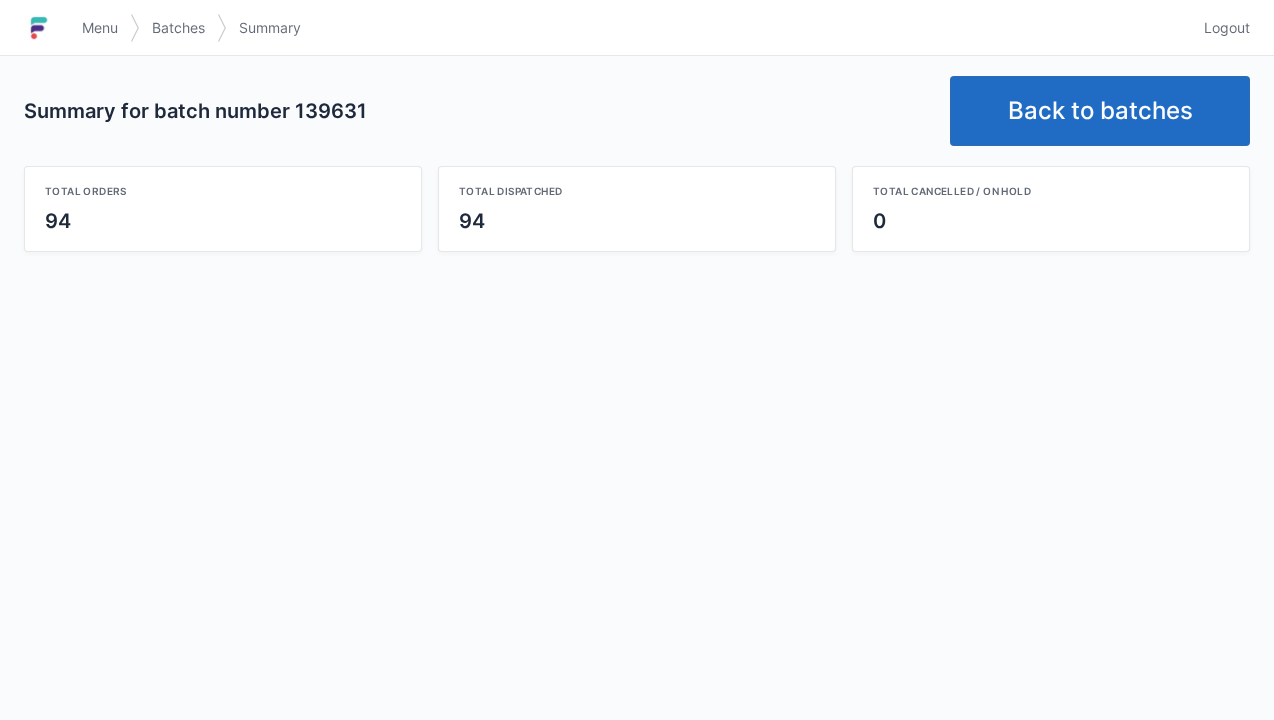 click on "Back to batches" at bounding box center (1100, 111) 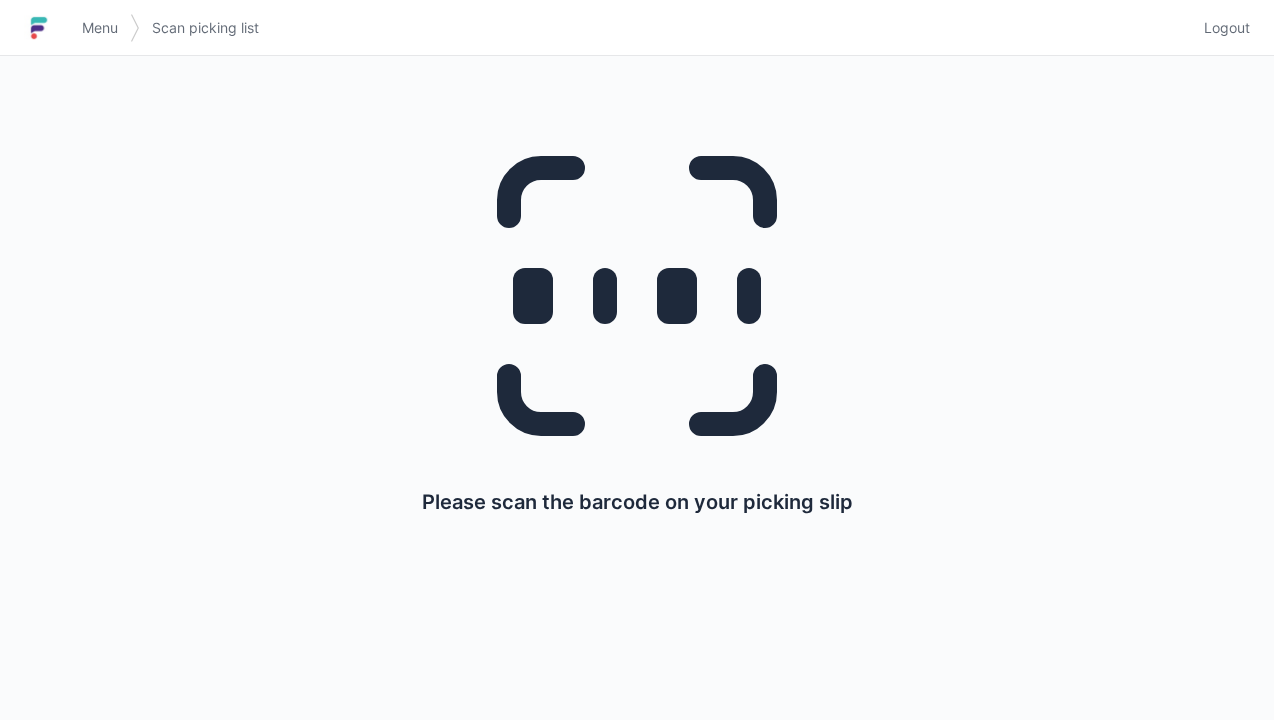 scroll, scrollTop: 0, scrollLeft: 0, axis: both 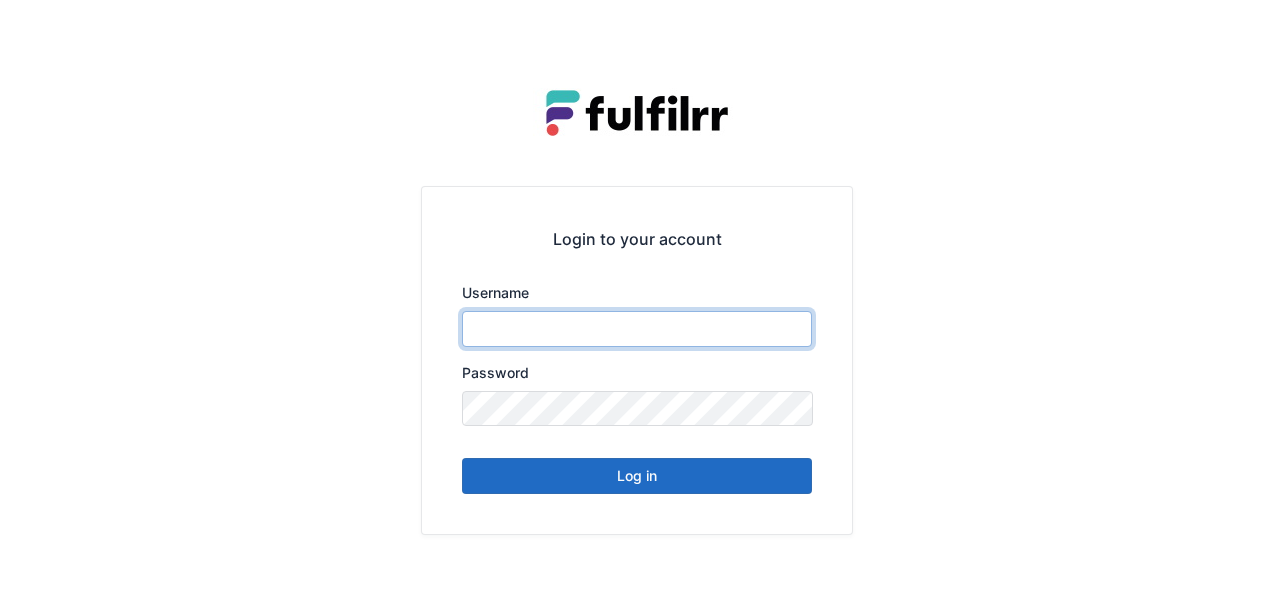 type on "******" 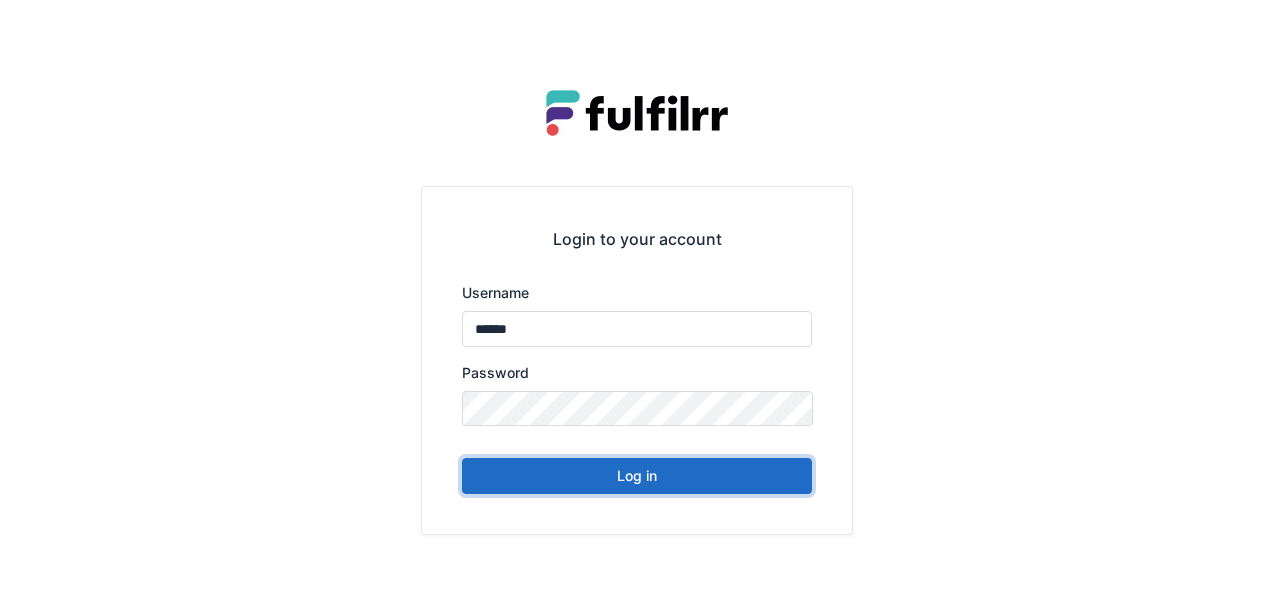 click on "Log in" at bounding box center (637, 476) 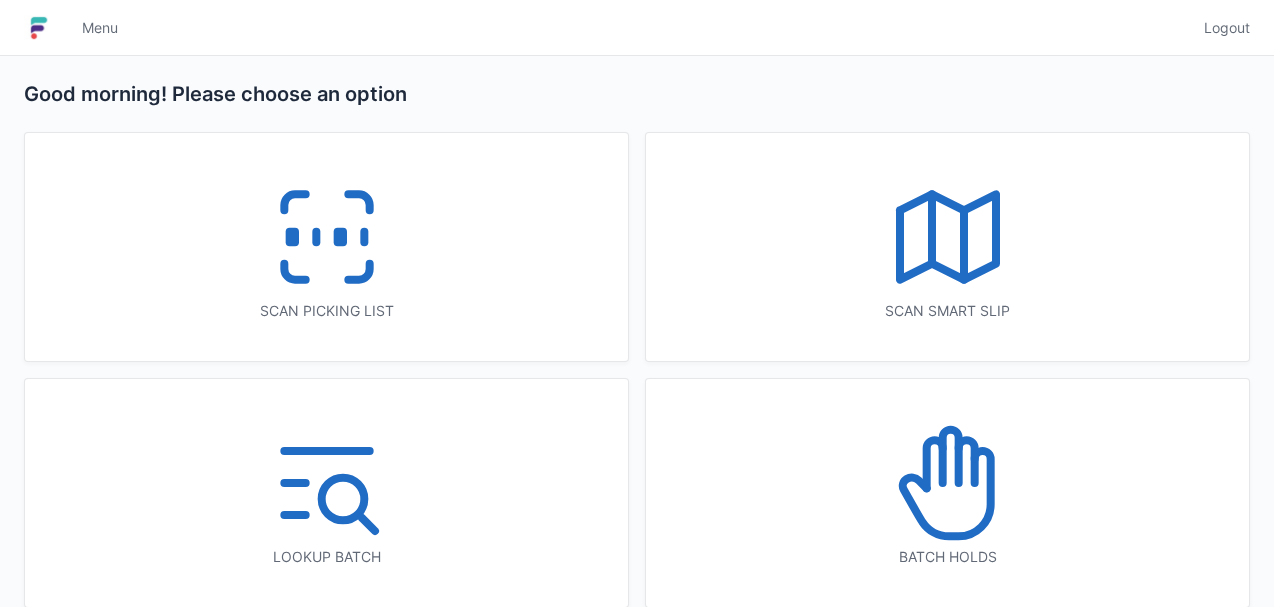 scroll, scrollTop: 0, scrollLeft: 0, axis: both 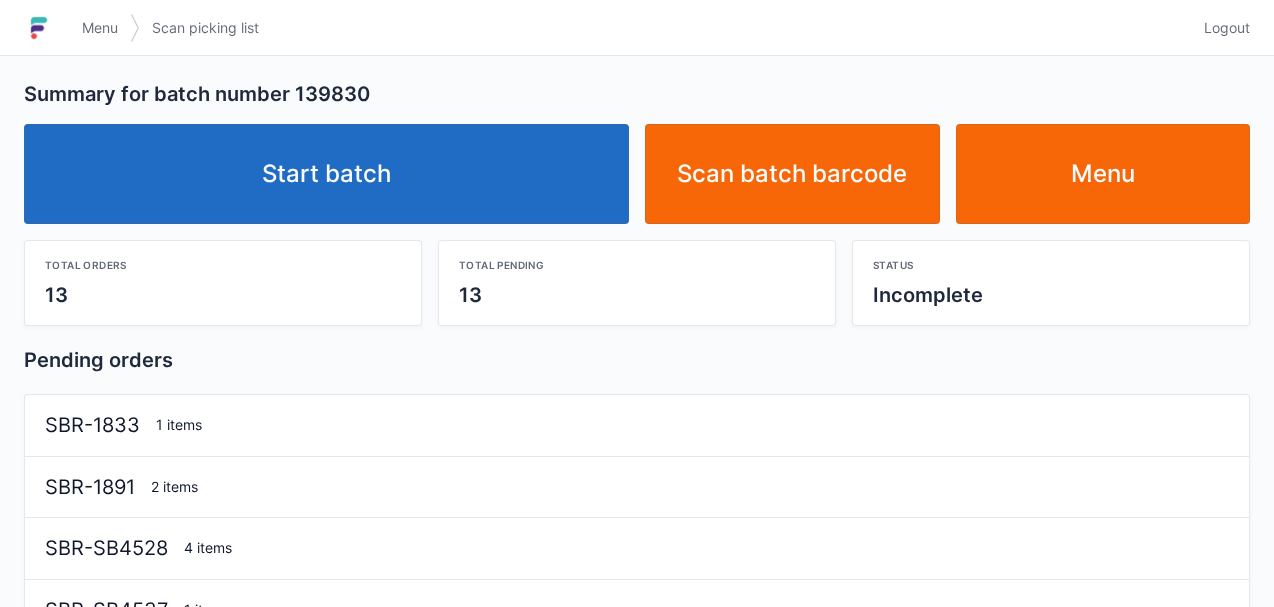 click on "Start batch" at bounding box center (326, 174) 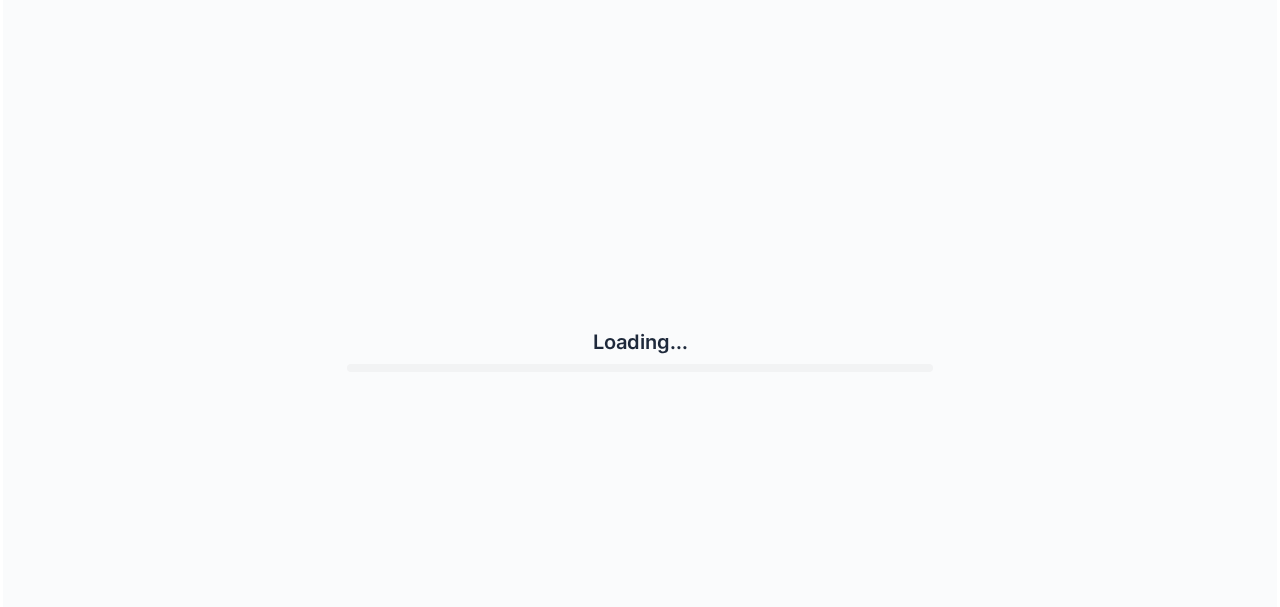 scroll, scrollTop: 0, scrollLeft: 0, axis: both 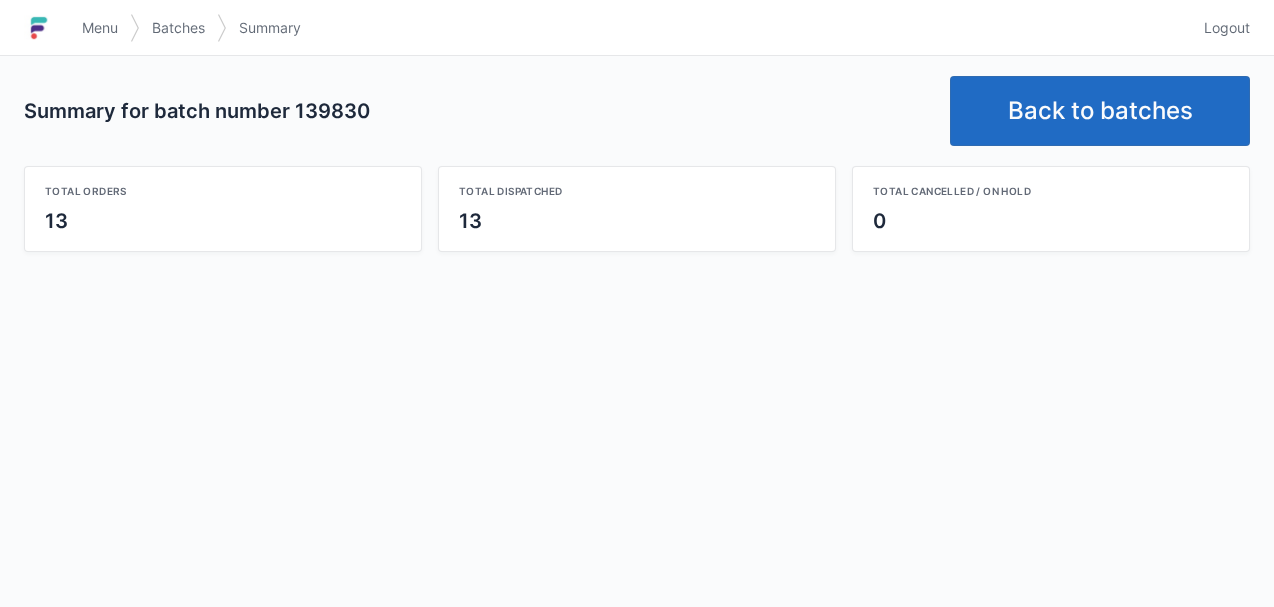click on "Back to batches" at bounding box center (1100, 111) 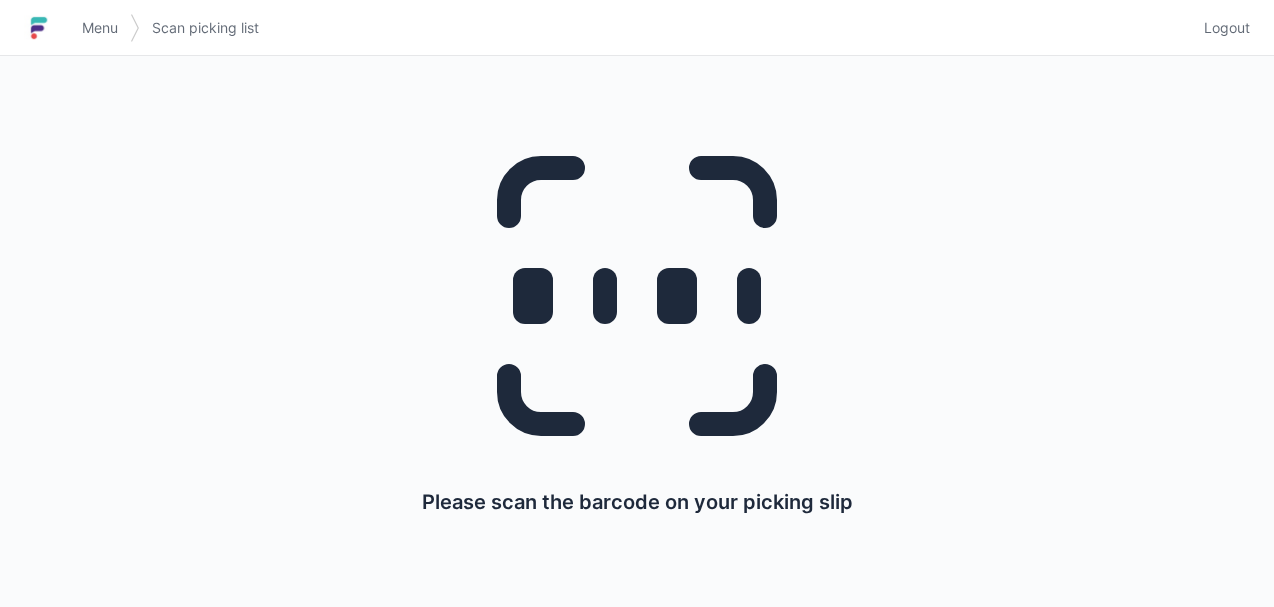 scroll, scrollTop: 0, scrollLeft: 0, axis: both 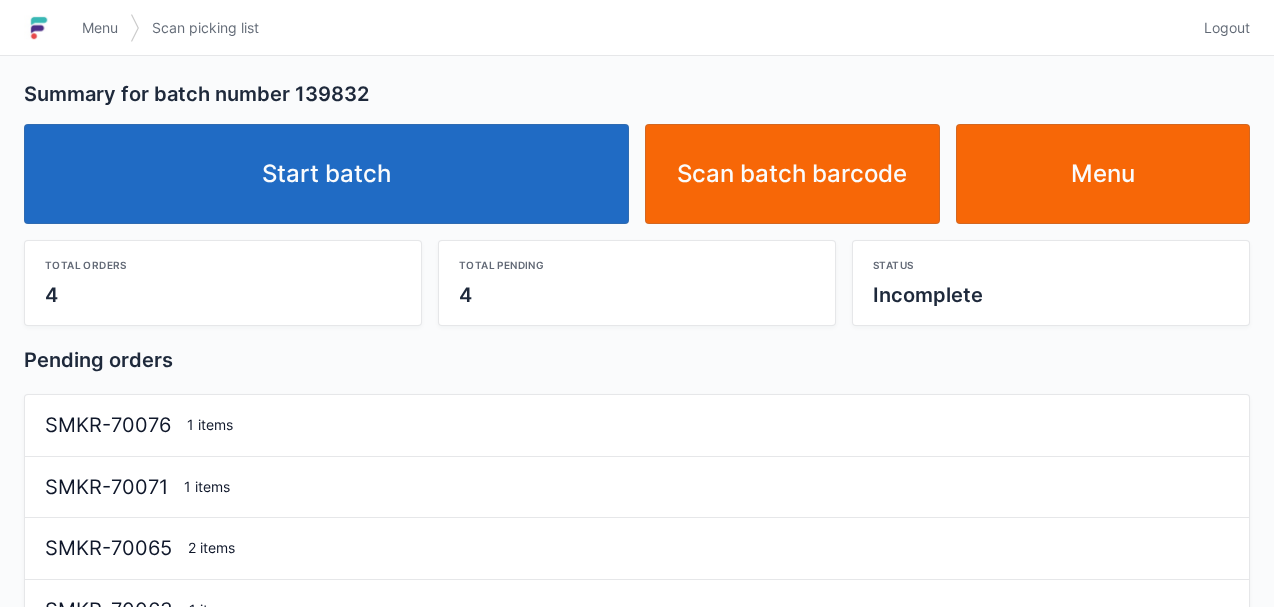 click on "Start batch" at bounding box center [326, 174] 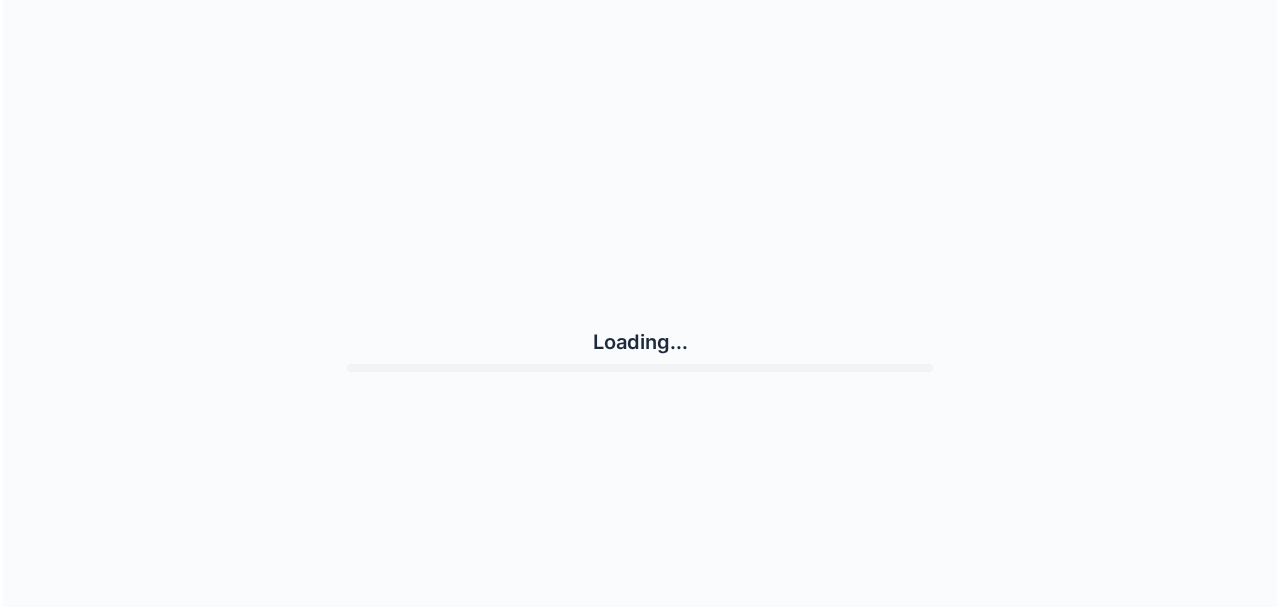 scroll, scrollTop: 0, scrollLeft: 0, axis: both 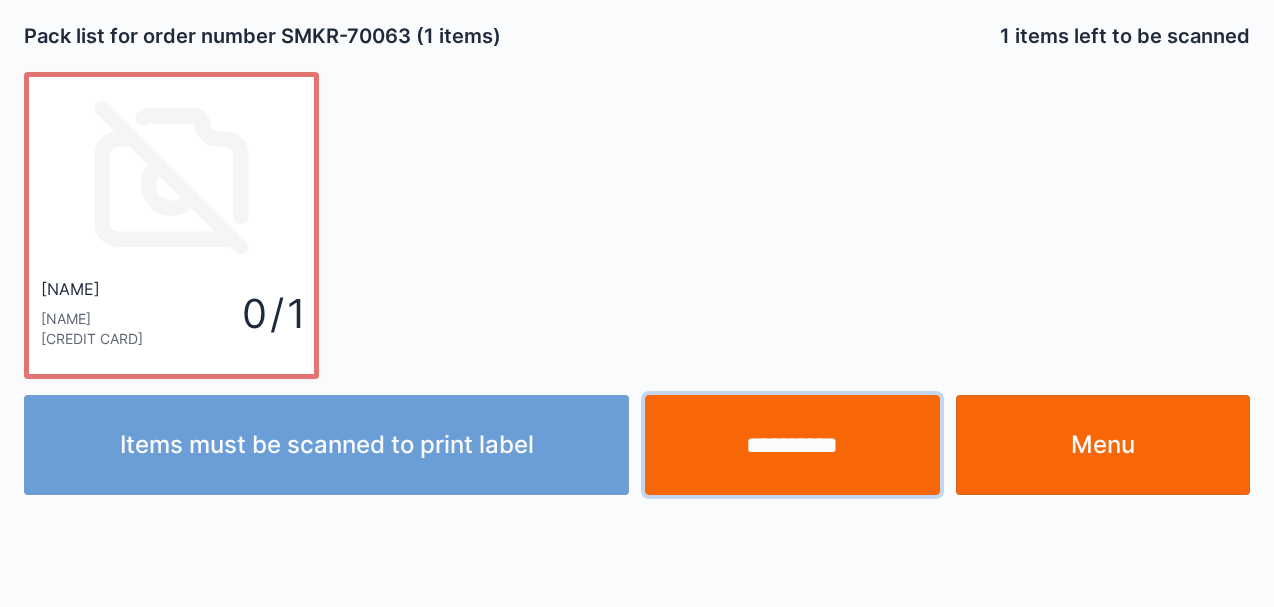 click on "**********" at bounding box center [792, 445] 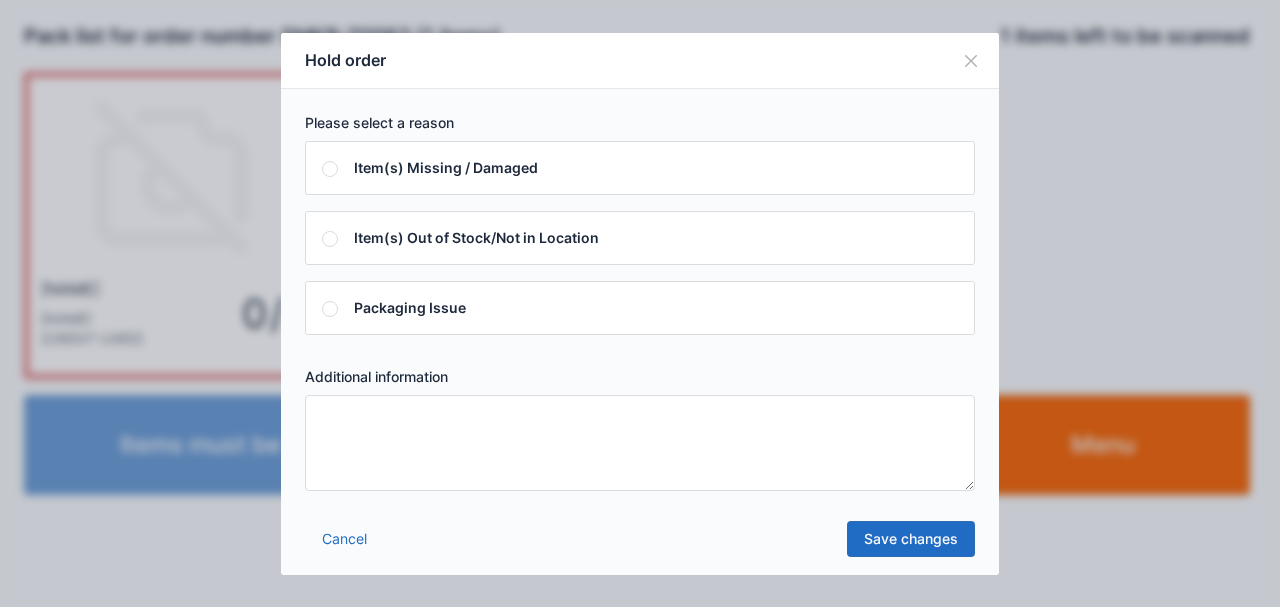 click at bounding box center [640, 443] 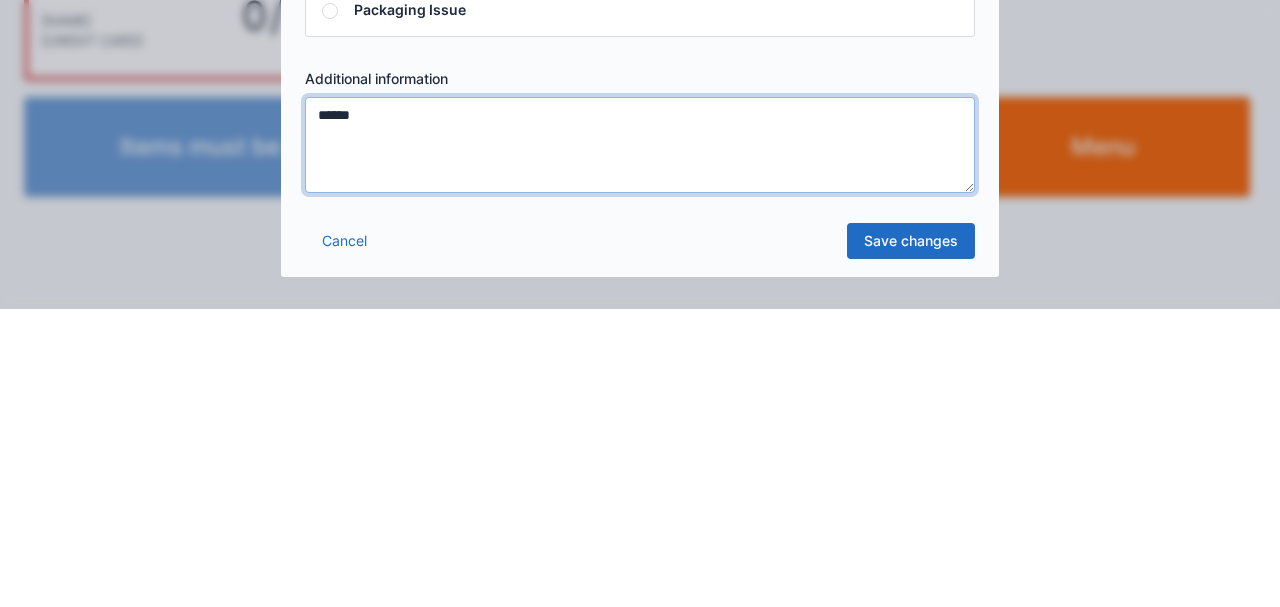 type on "******" 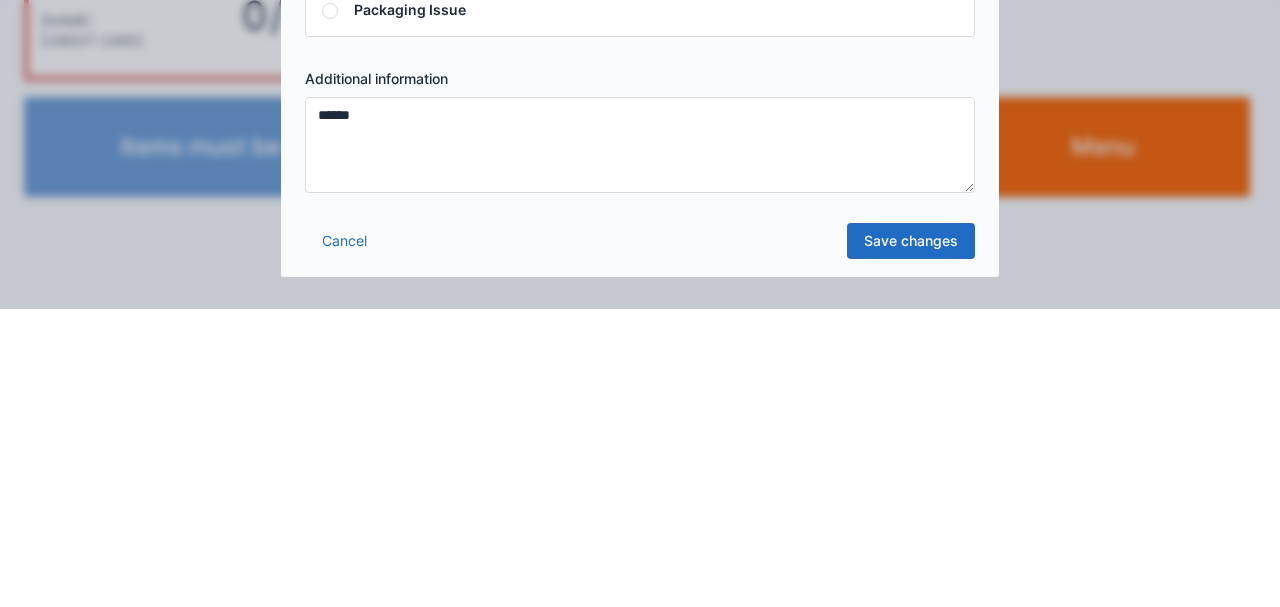 click on "Save changes" at bounding box center [911, 539] 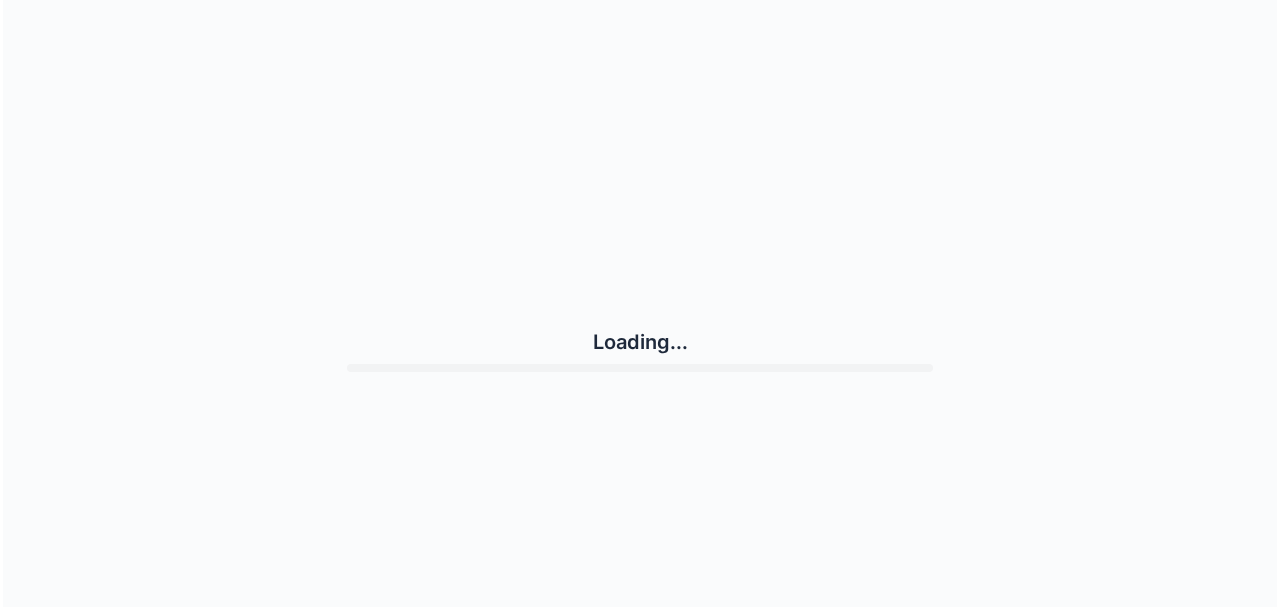 scroll, scrollTop: 0, scrollLeft: 0, axis: both 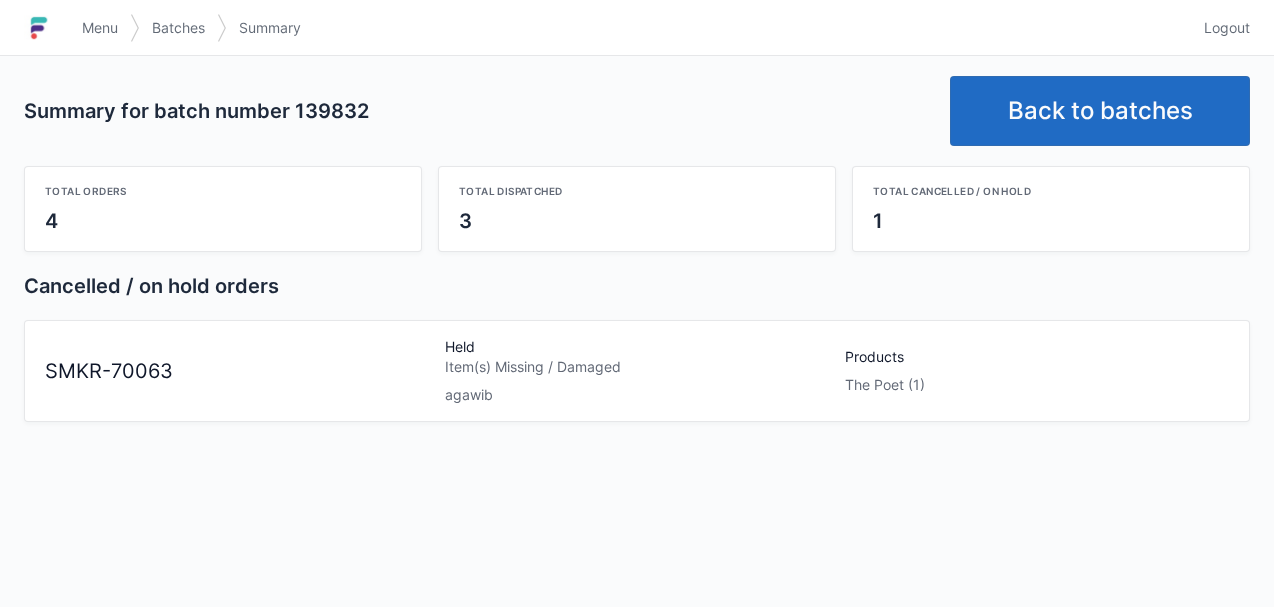 click on "Back to batches" at bounding box center (1100, 111) 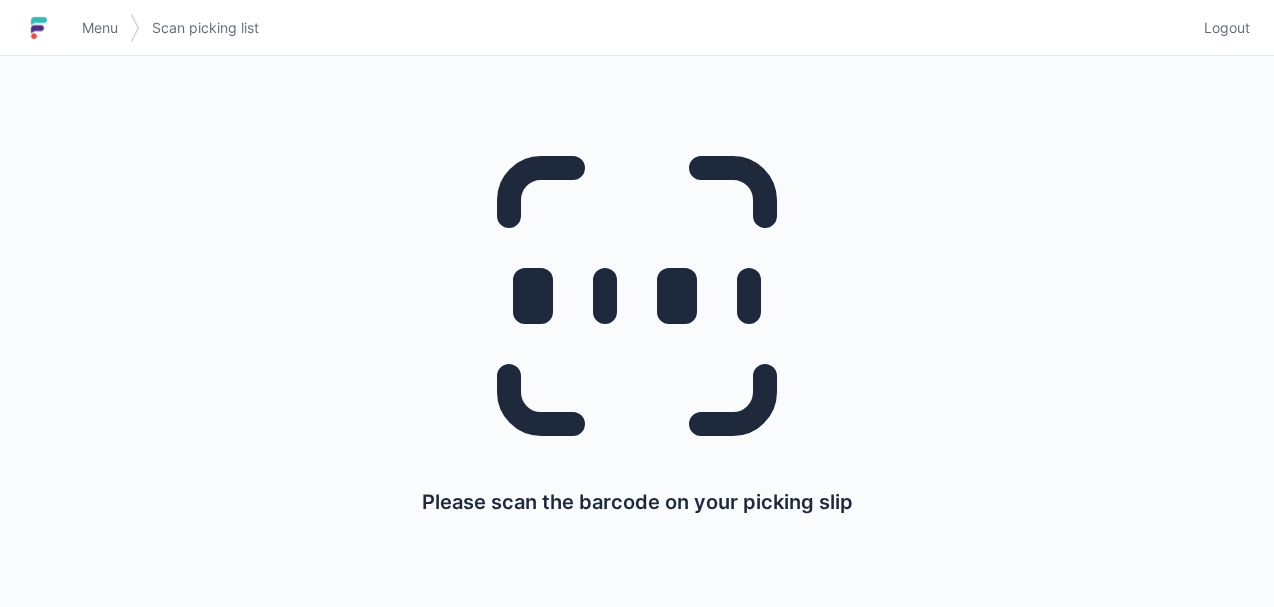 scroll, scrollTop: 0, scrollLeft: 0, axis: both 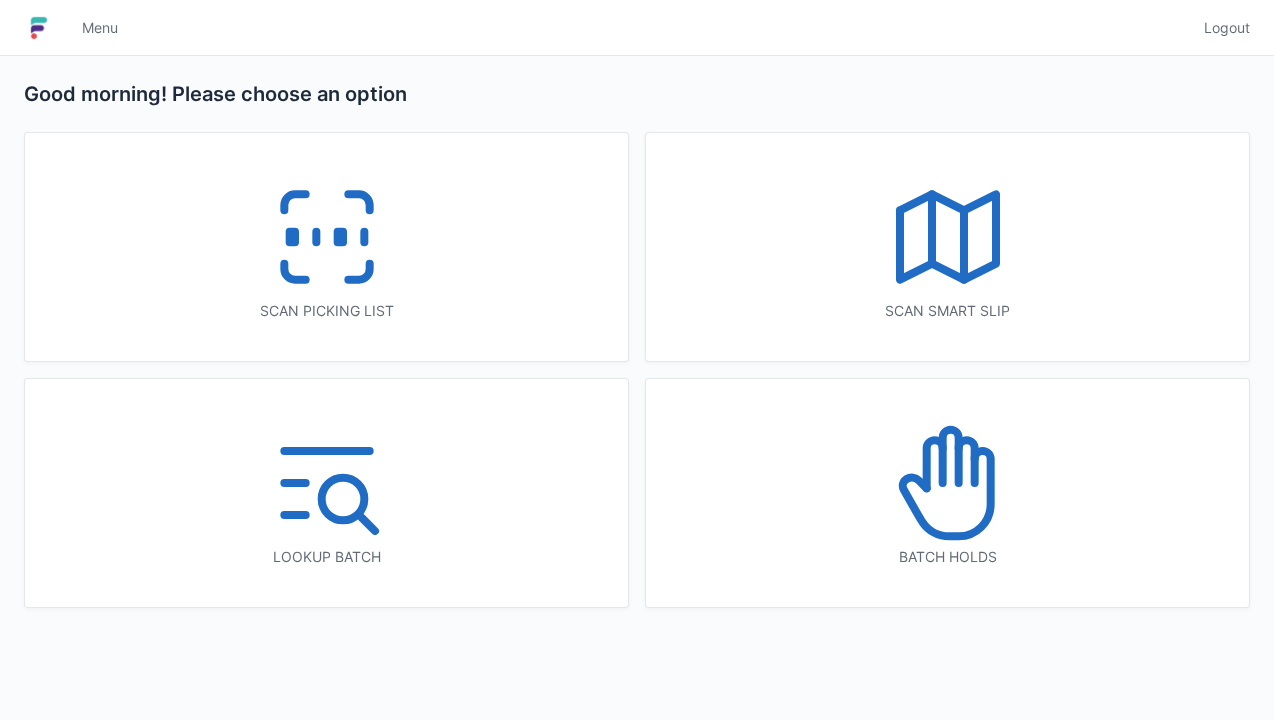 click 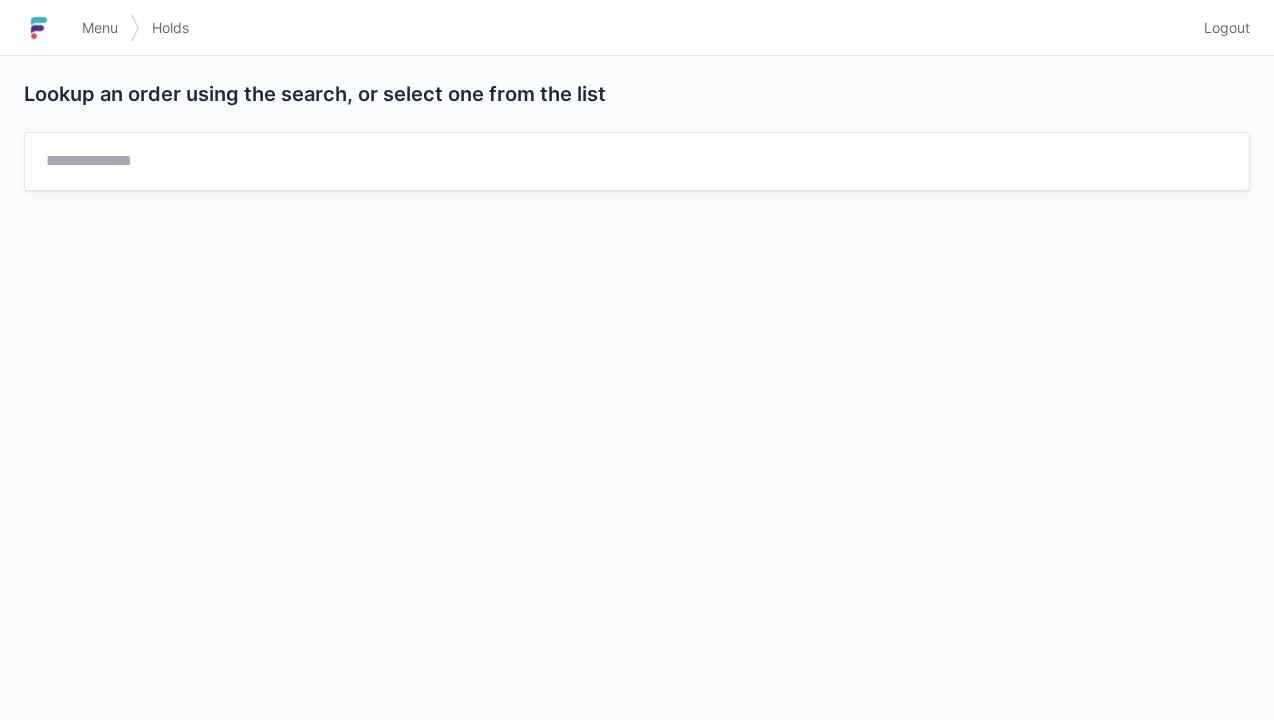 scroll, scrollTop: 0, scrollLeft: 0, axis: both 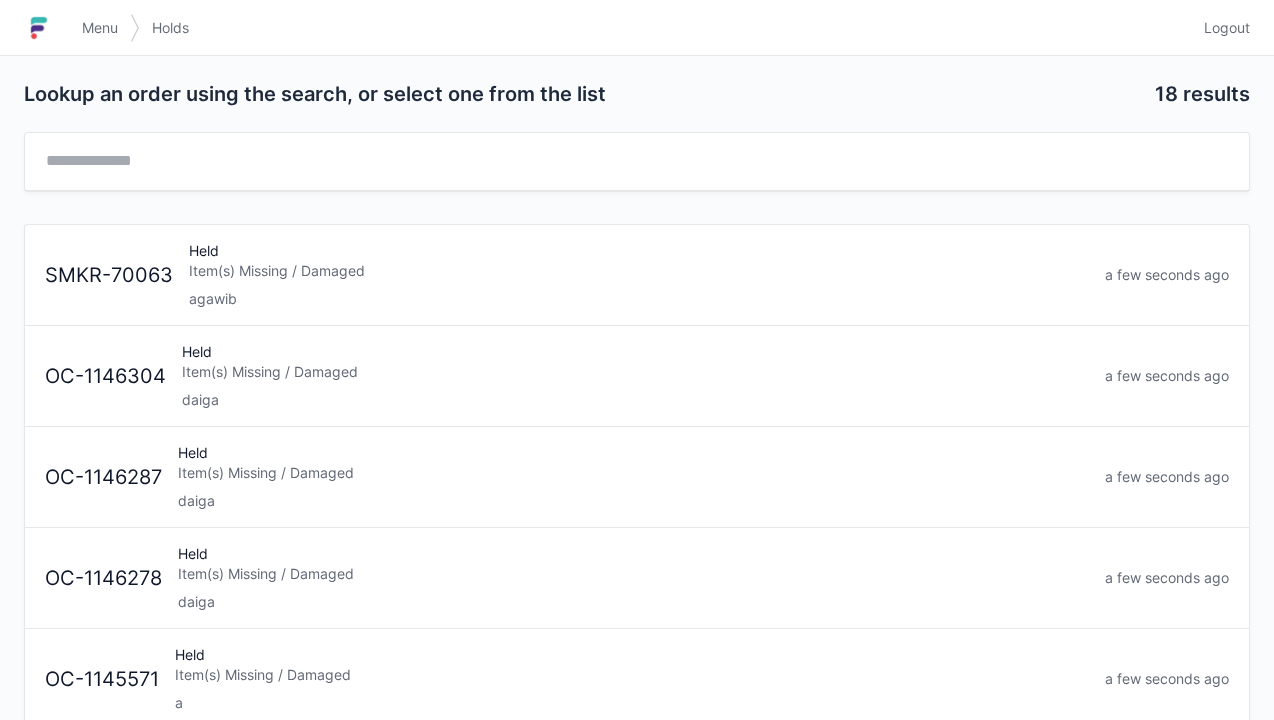 click on "Item(s) Missing / Damaged" at bounding box center [639, 271] 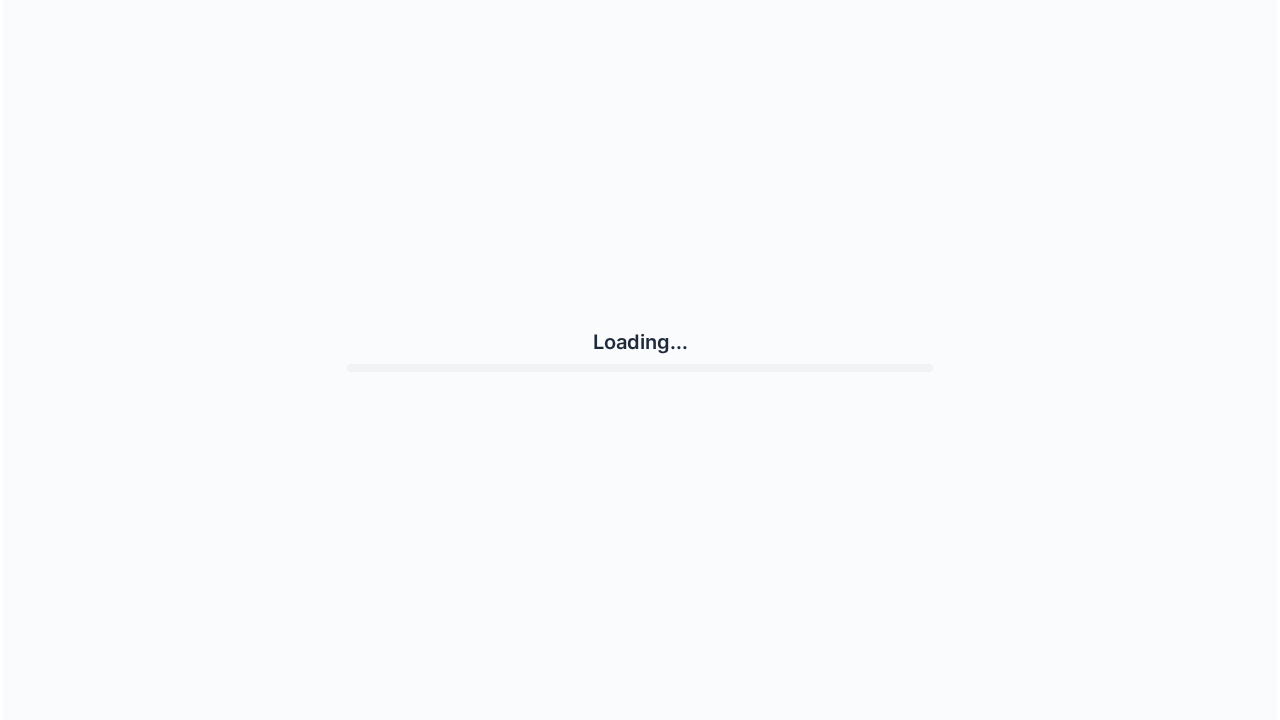 scroll, scrollTop: 0, scrollLeft: 0, axis: both 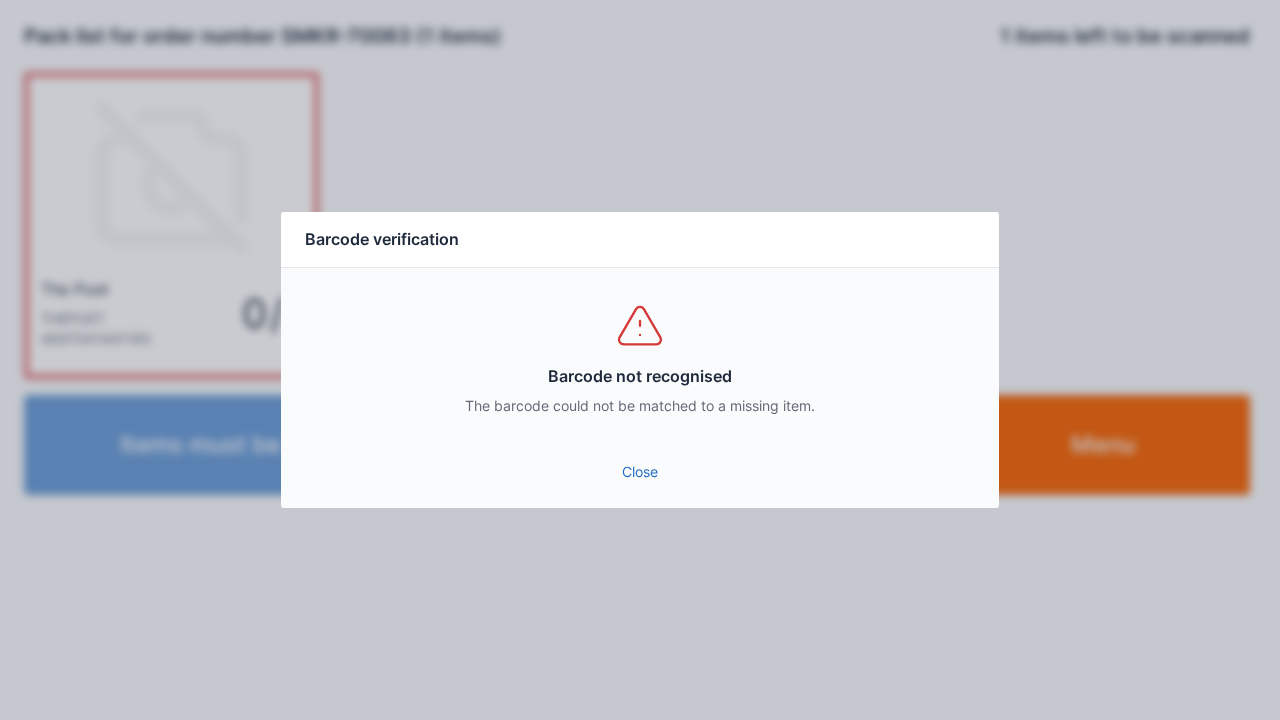 click on "Close" at bounding box center [640, 472] 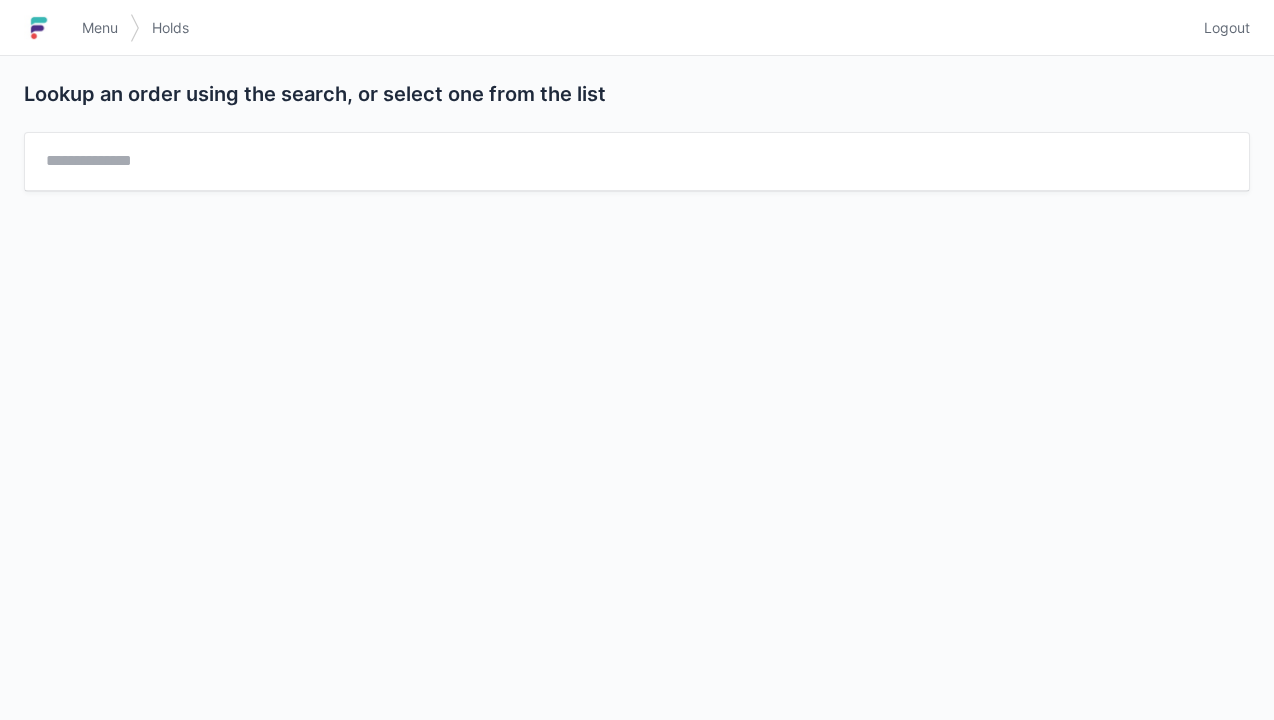 scroll, scrollTop: 0, scrollLeft: 0, axis: both 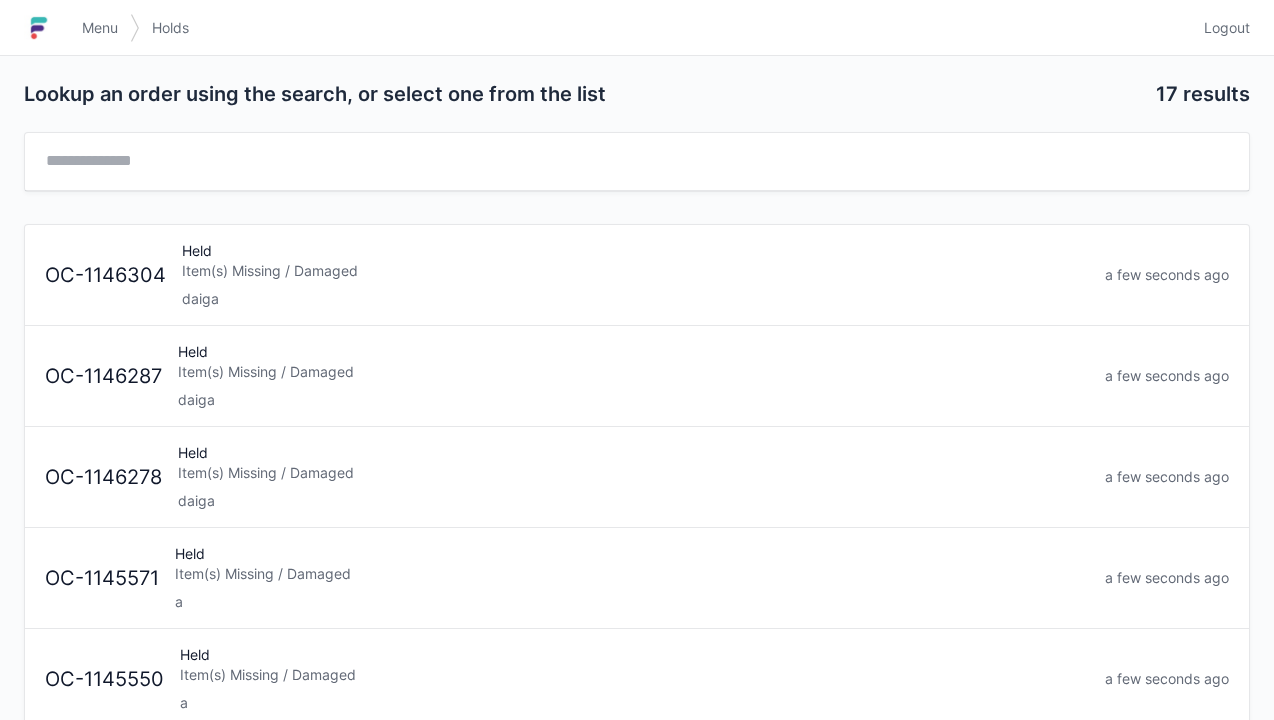 click on "Item(s) Missing / Damaged" at bounding box center [632, 574] 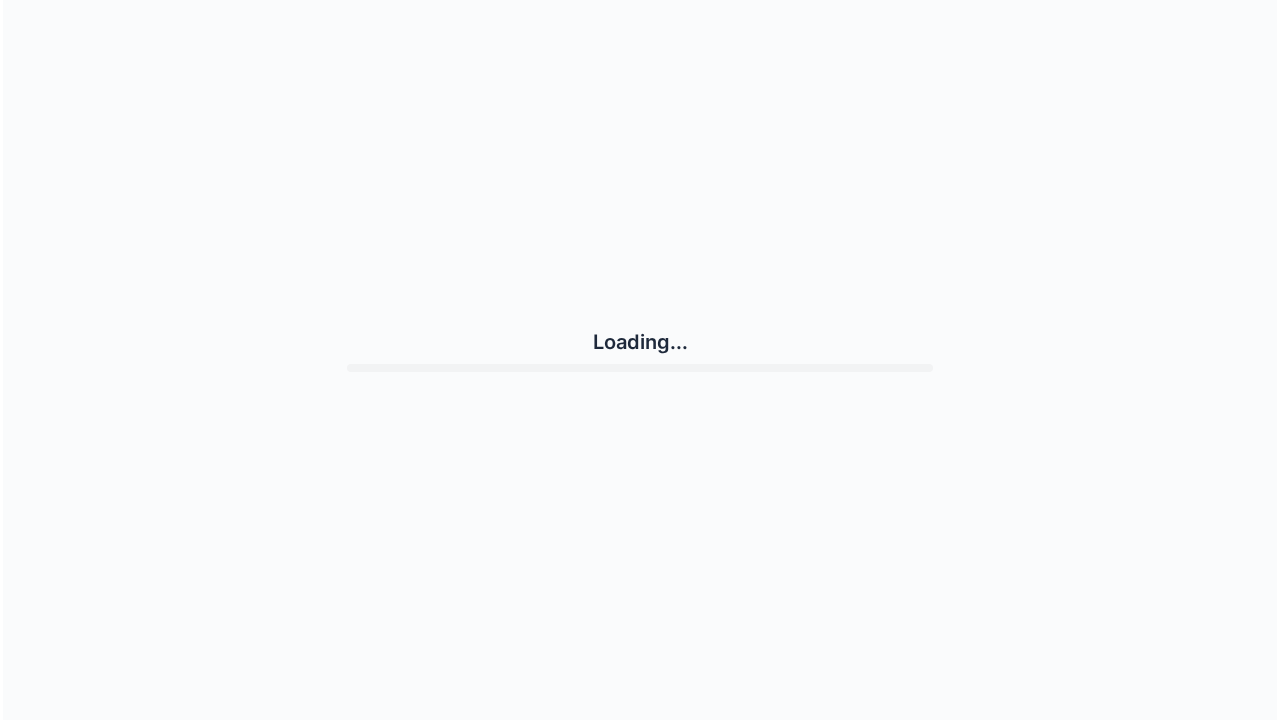 scroll, scrollTop: 0, scrollLeft: 0, axis: both 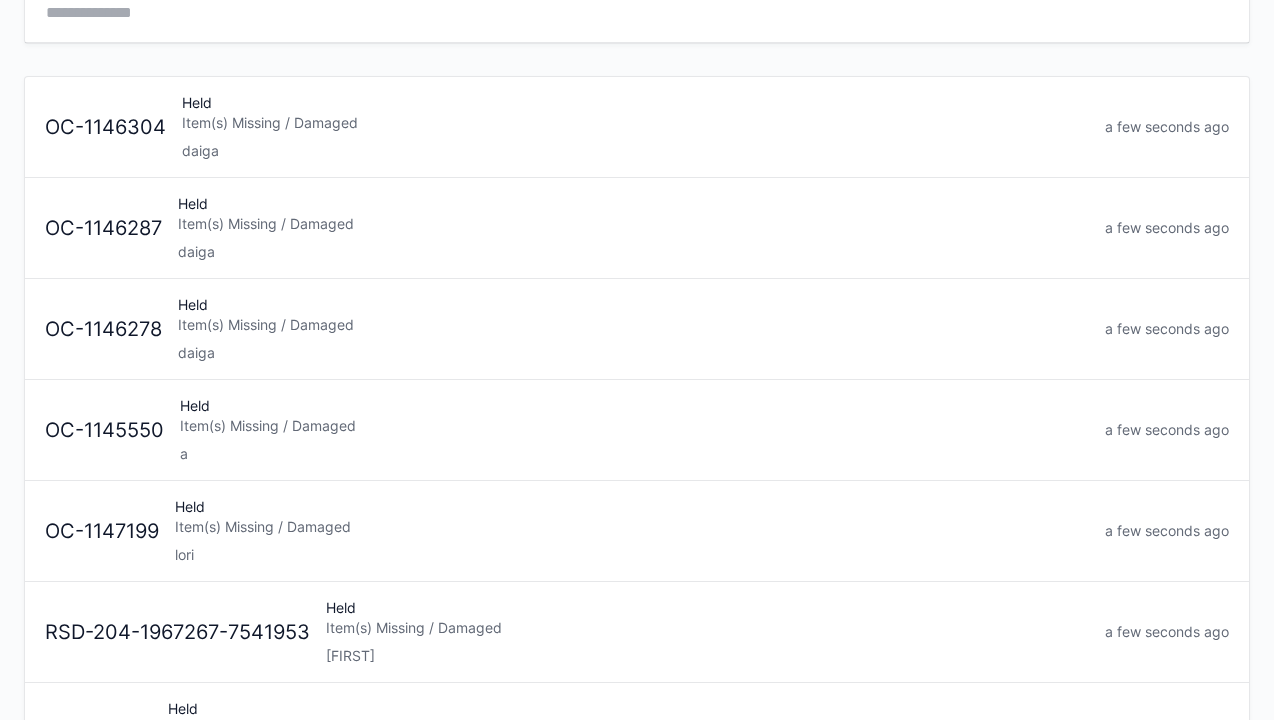 click on "a" at bounding box center [634, 454] 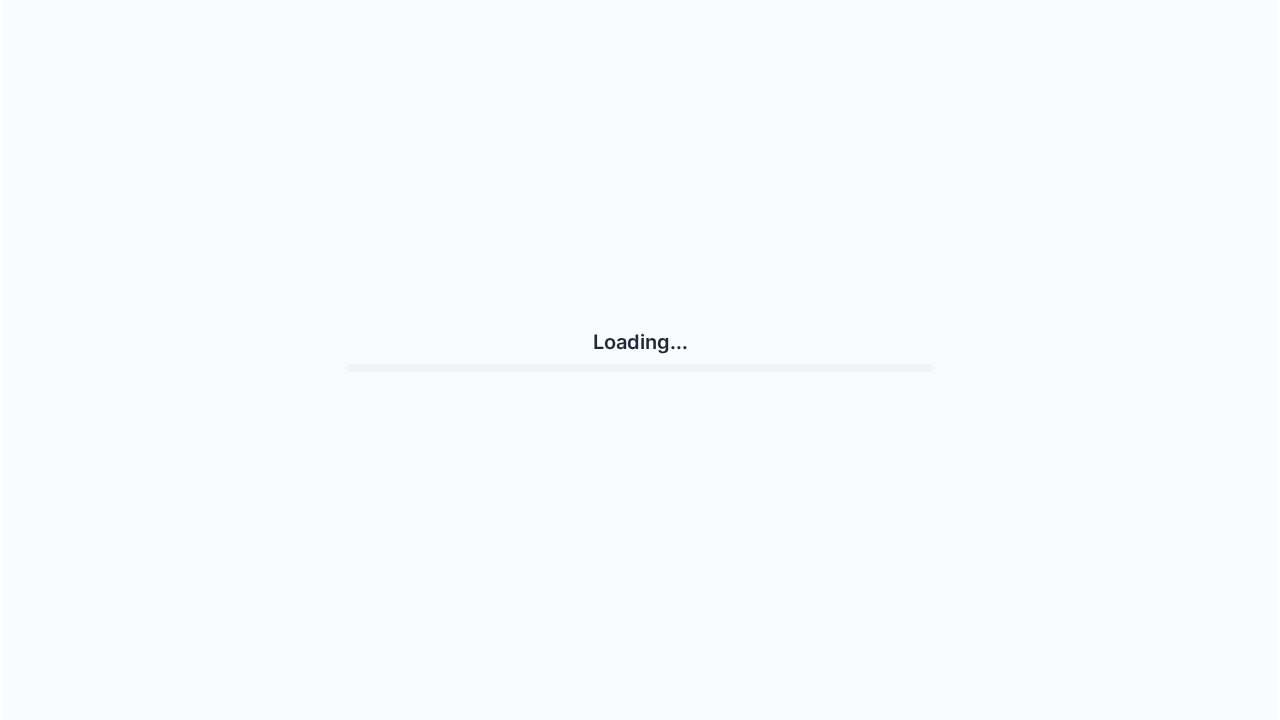 scroll, scrollTop: 0, scrollLeft: 0, axis: both 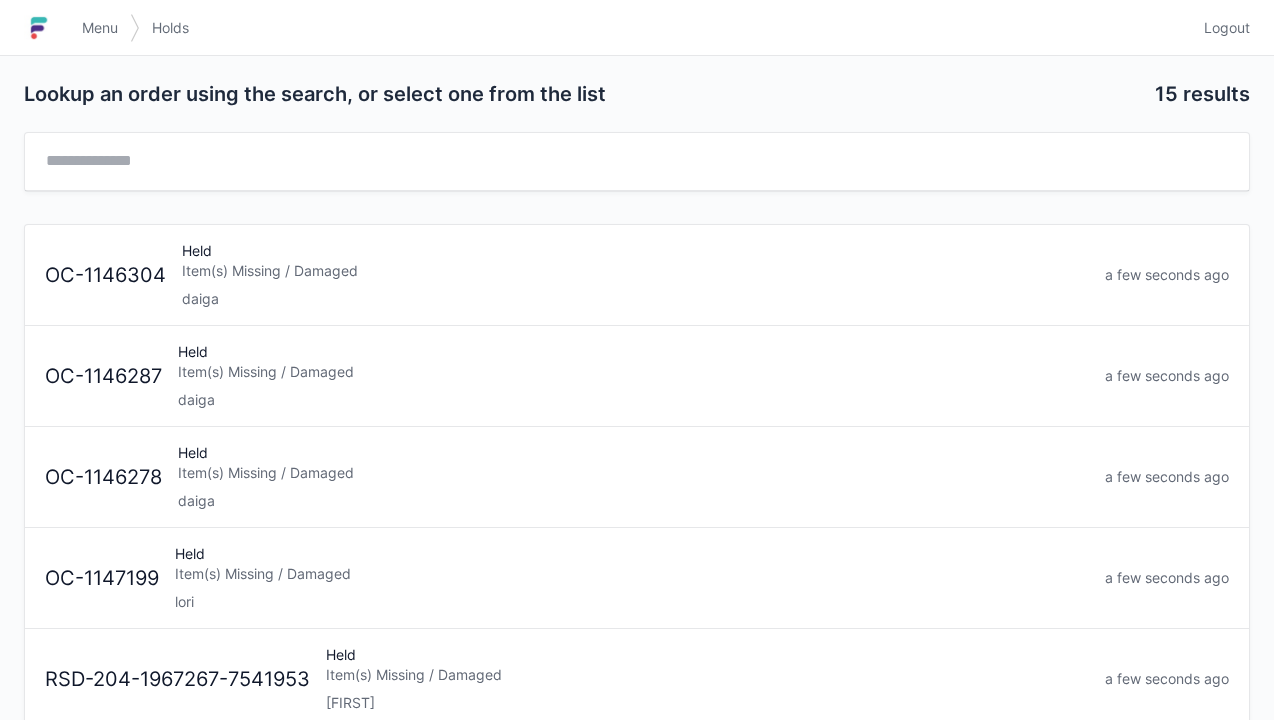 click on "Logout" at bounding box center (1227, 28) 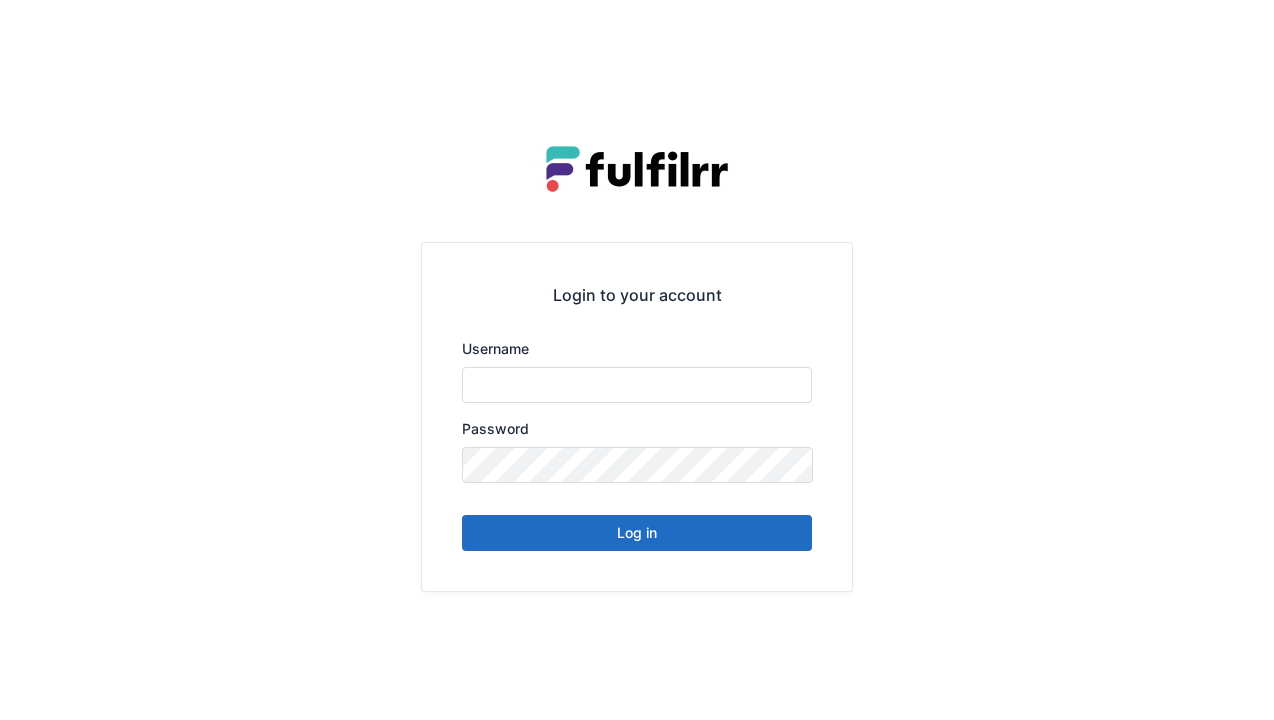 scroll, scrollTop: 0, scrollLeft: 0, axis: both 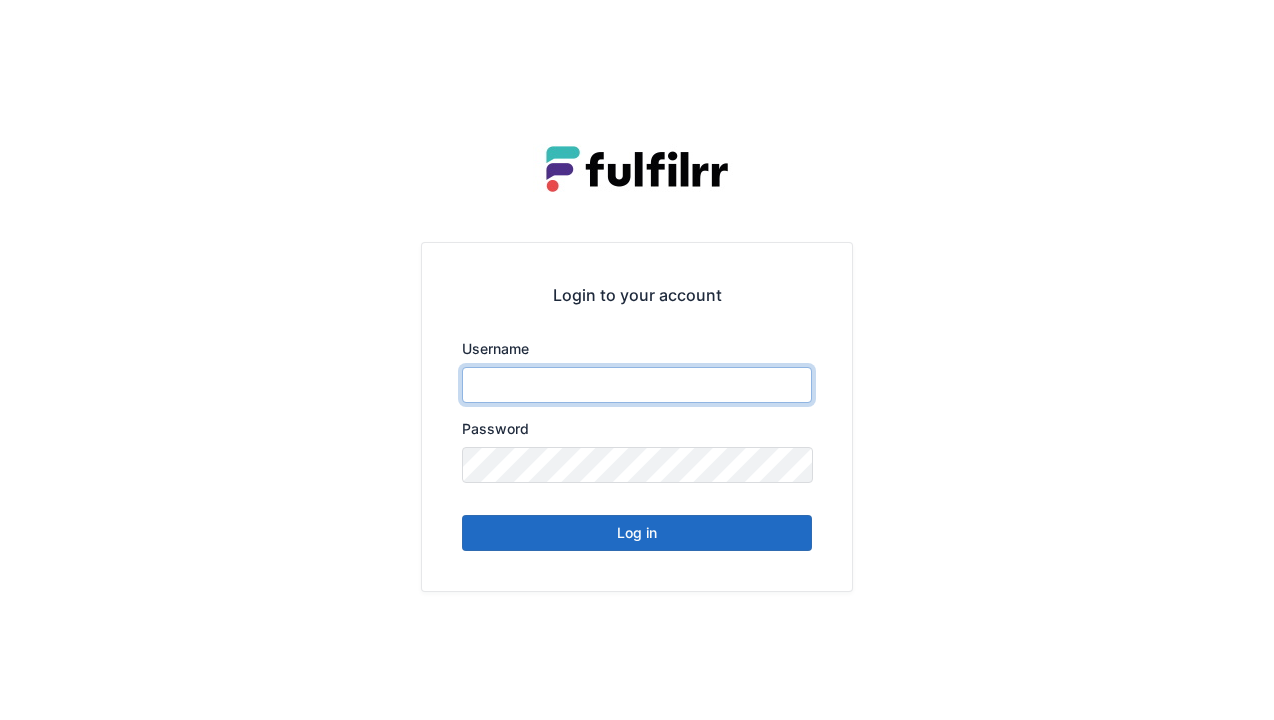 type on "******" 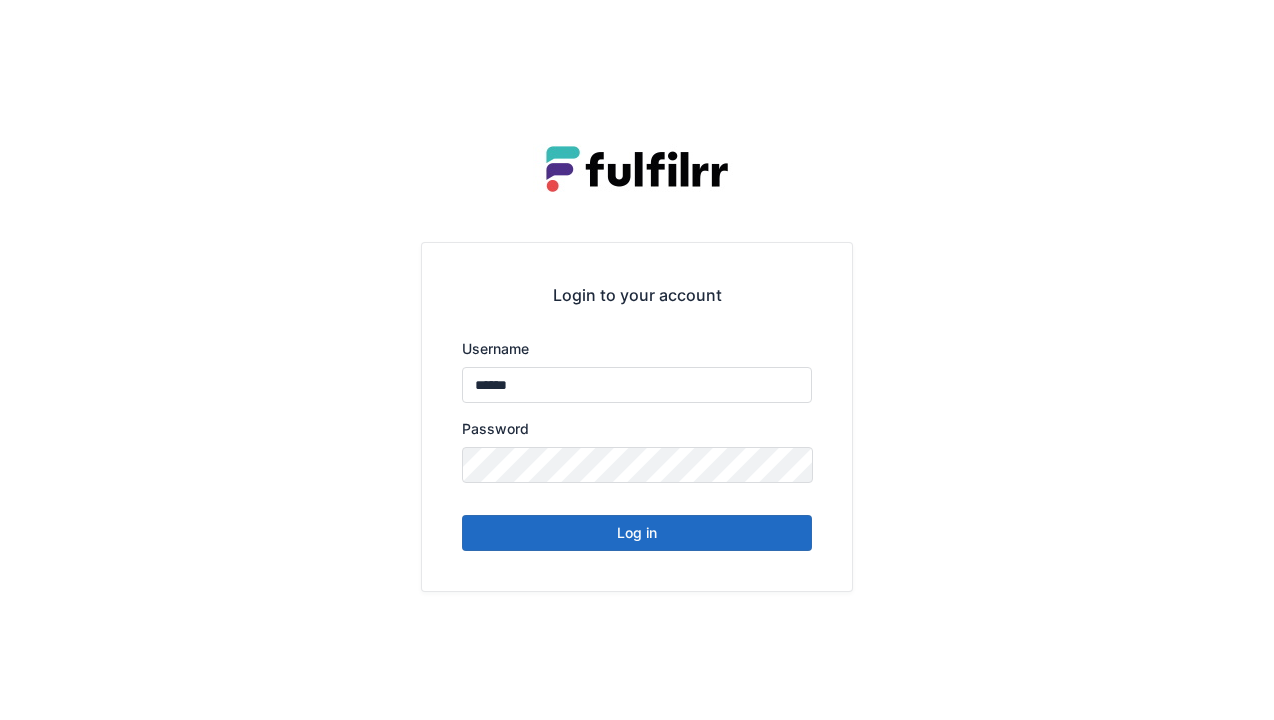 click on "Log in" at bounding box center (637, 533) 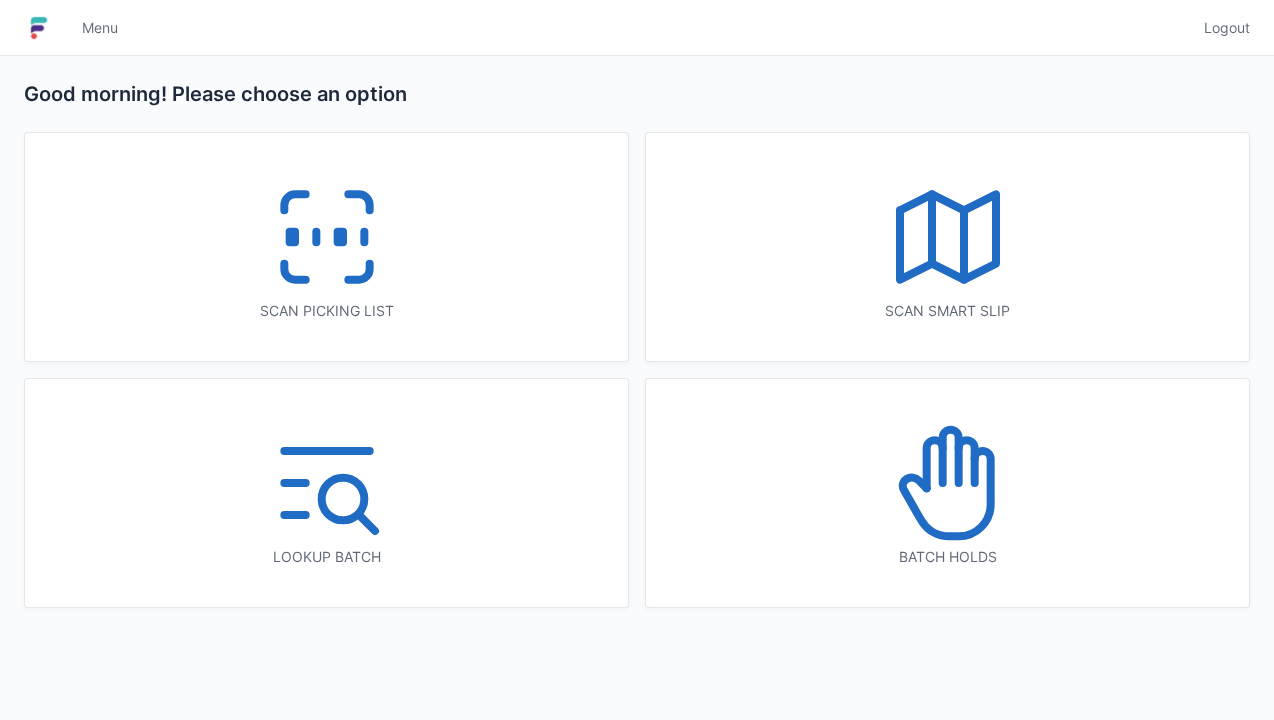 scroll, scrollTop: 0, scrollLeft: 0, axis: both 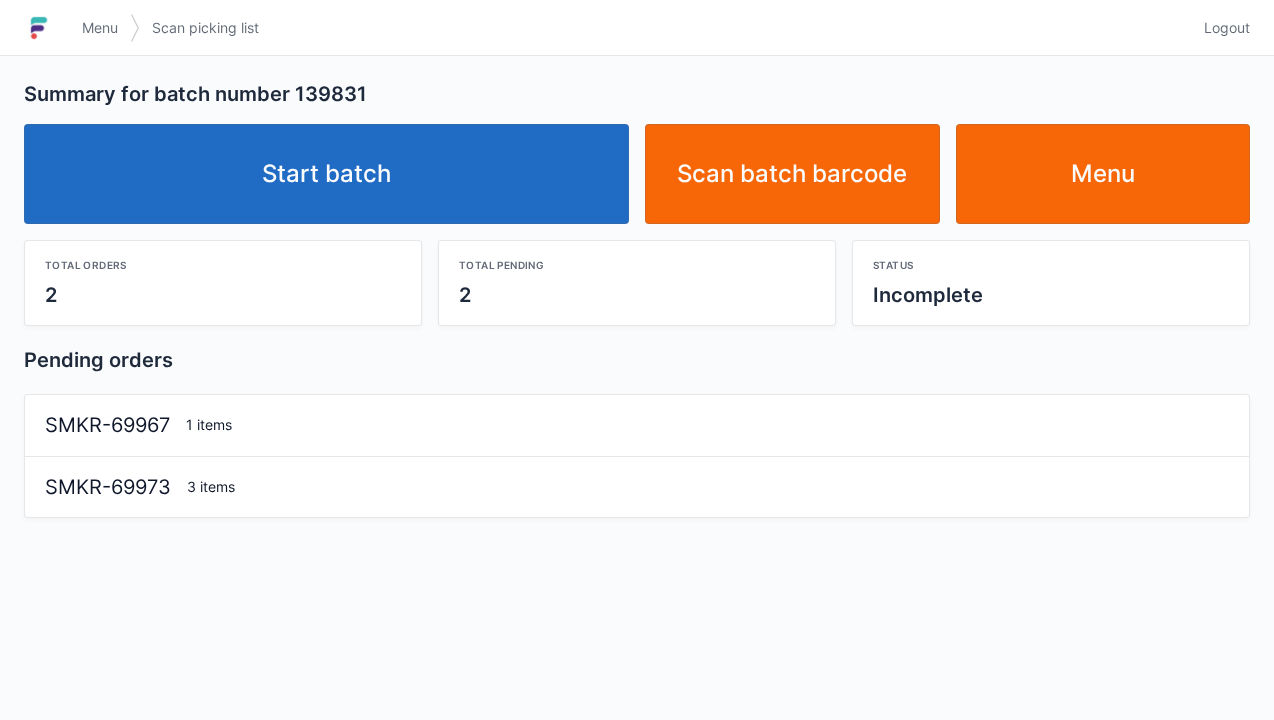 click on "Start batch" at bounding box center [326, 174] 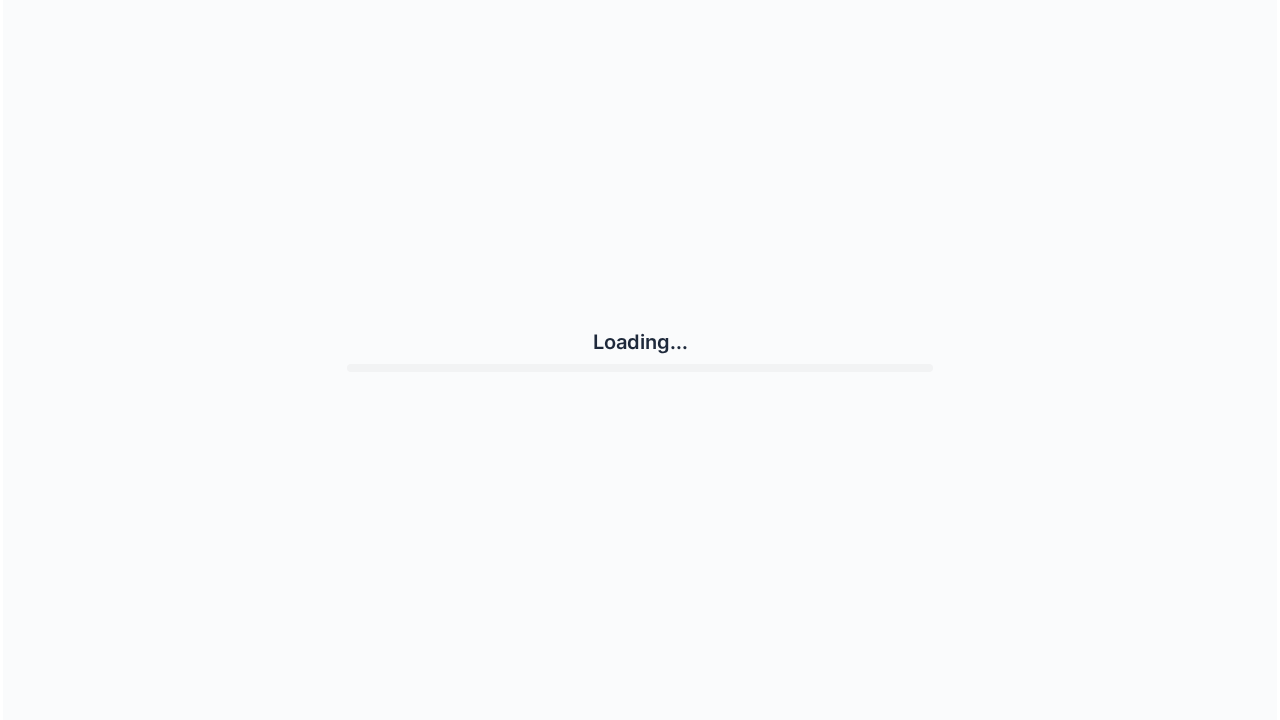 scroll, scrollTop: 0, scrollLeft: 0, axis: both 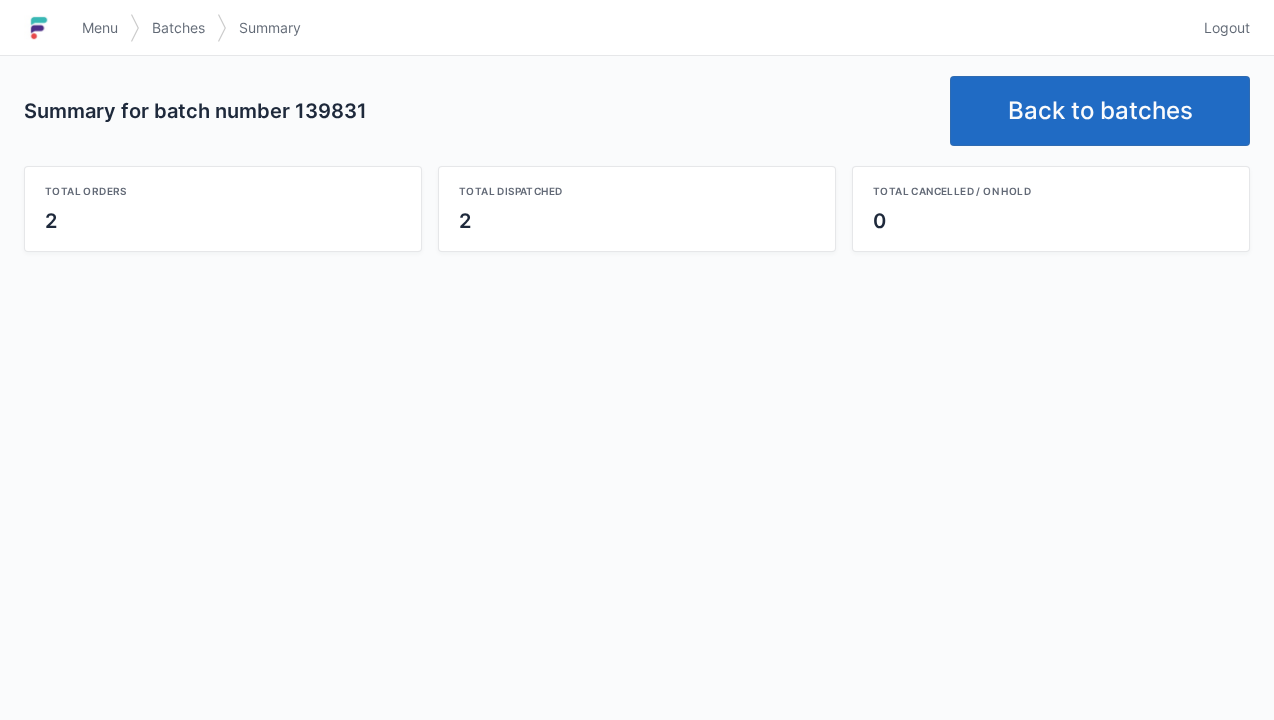 click on "Back to batches" at bounding box center (1100, 111) 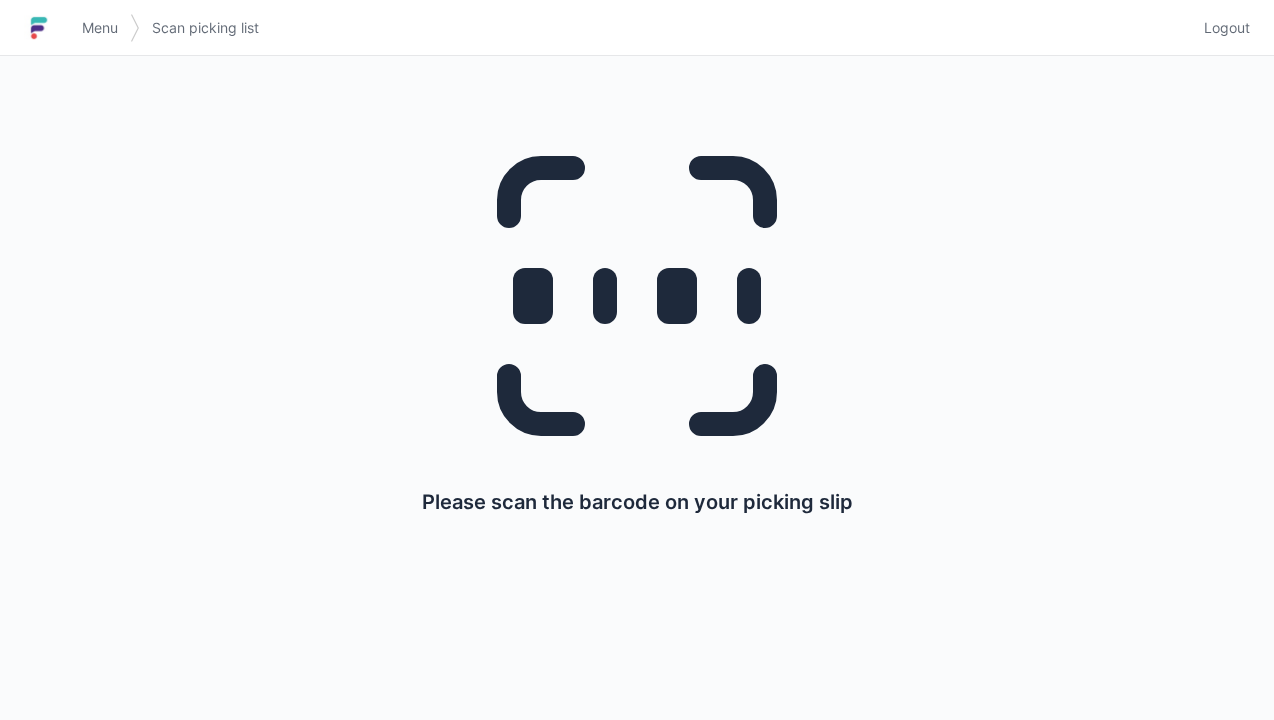 scroll, scrollTop: 0, scrollLeft: 0, axis: both 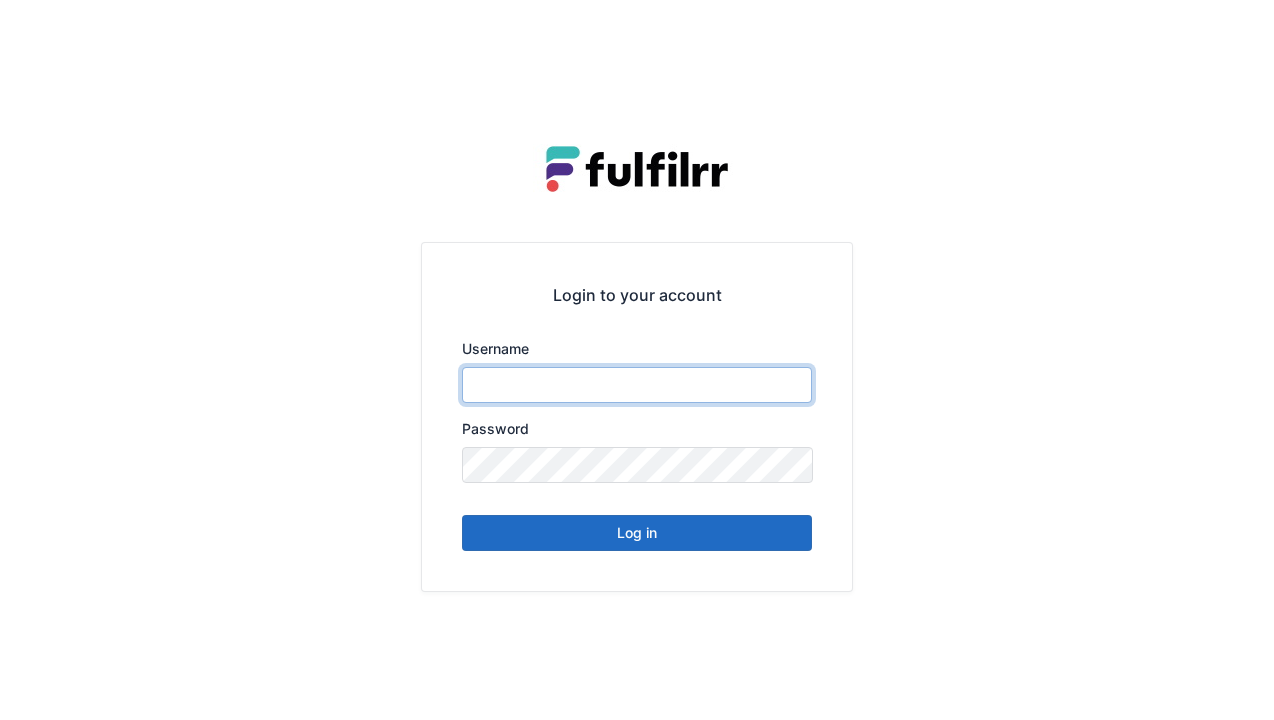 type on "******" 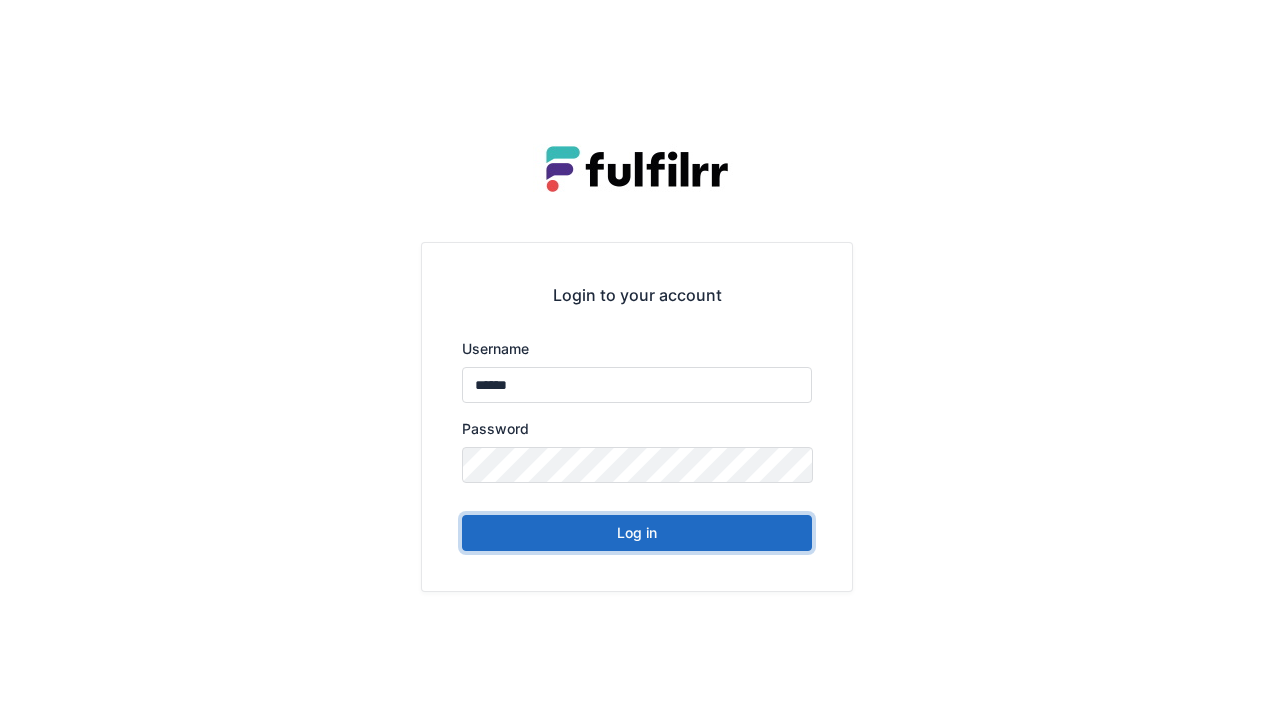 click on "Log in" at bounding box center [637, 533] 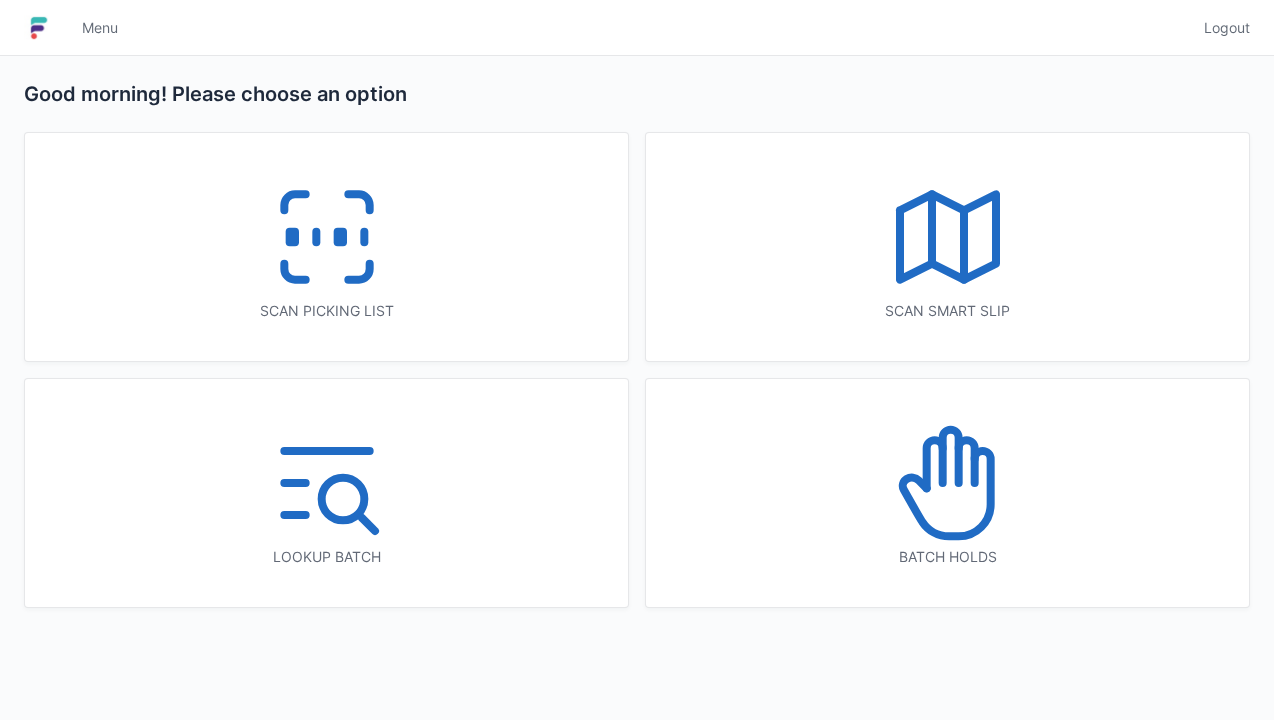 scroll, scrollTop: 0, scrollLeft: 0, axis: both 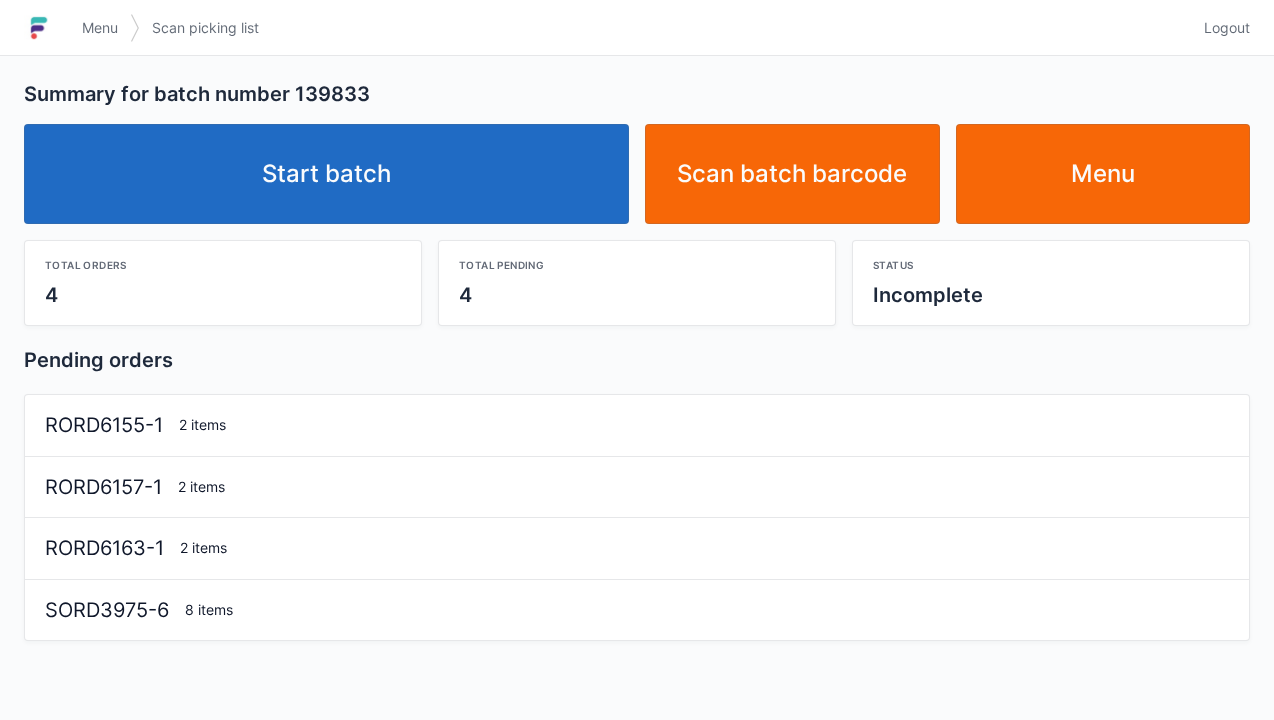 click on "Start batch" at bounding box center (326, 174) 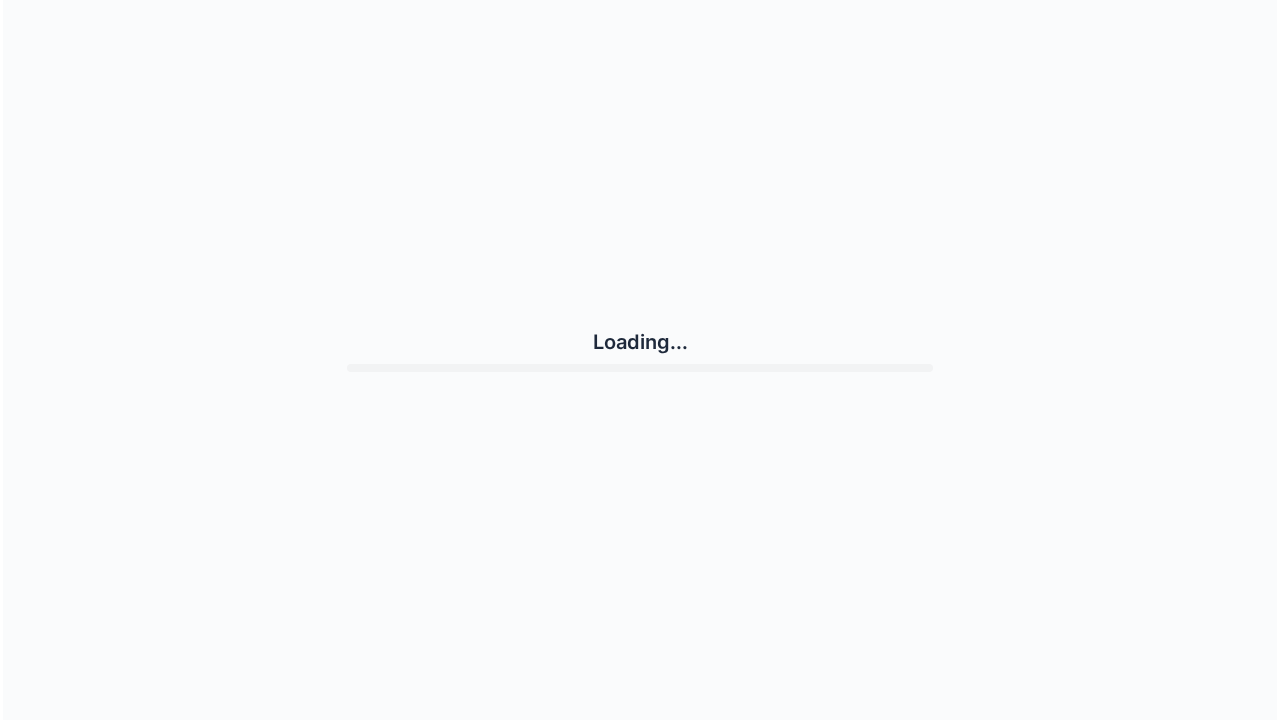 scroll, scrollTop: 0, scrollLeft: 0, axis: both 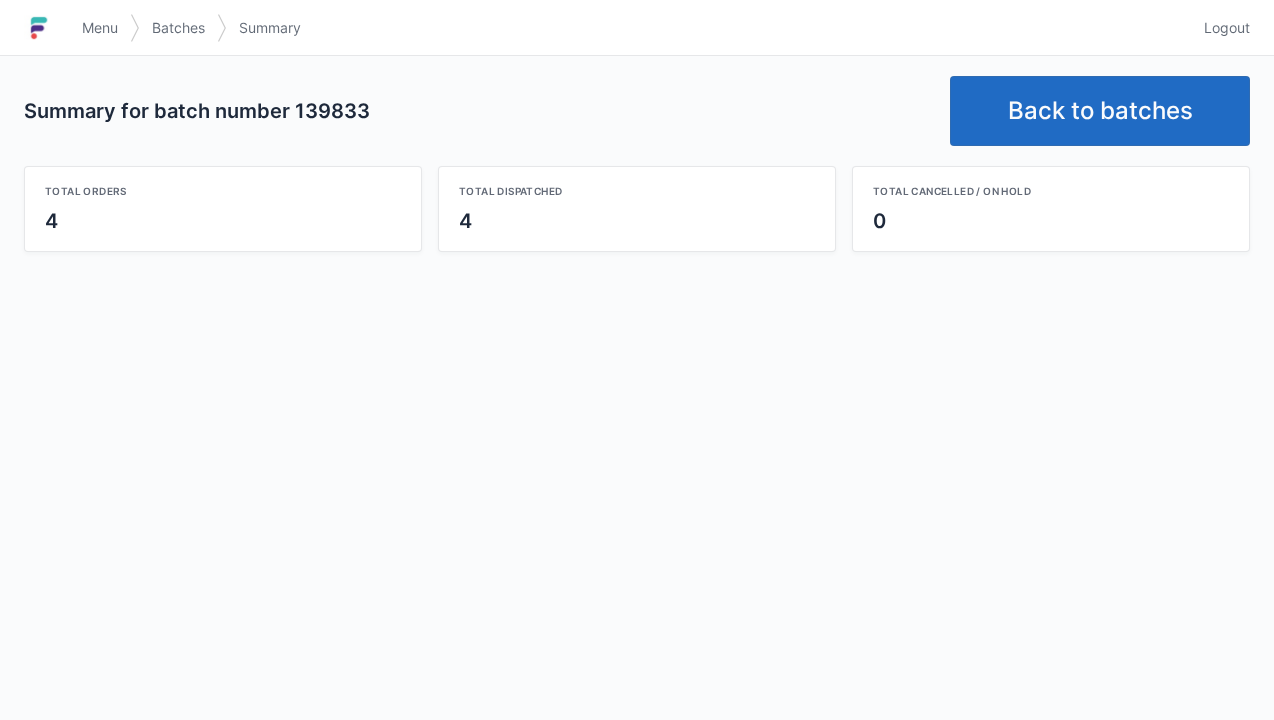 click on "Back to batches" at bounding box center (1100, 111) 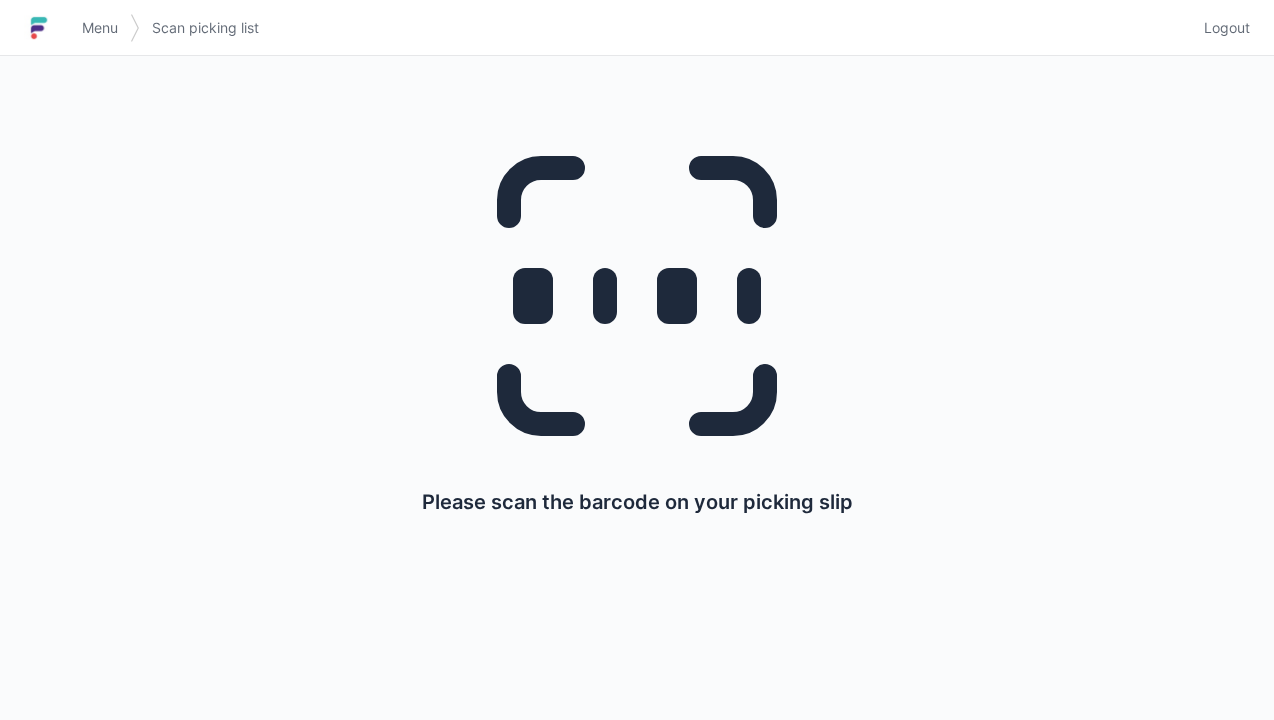 scroll, scrollTop: 0, scrollLeft: 0, axis: both 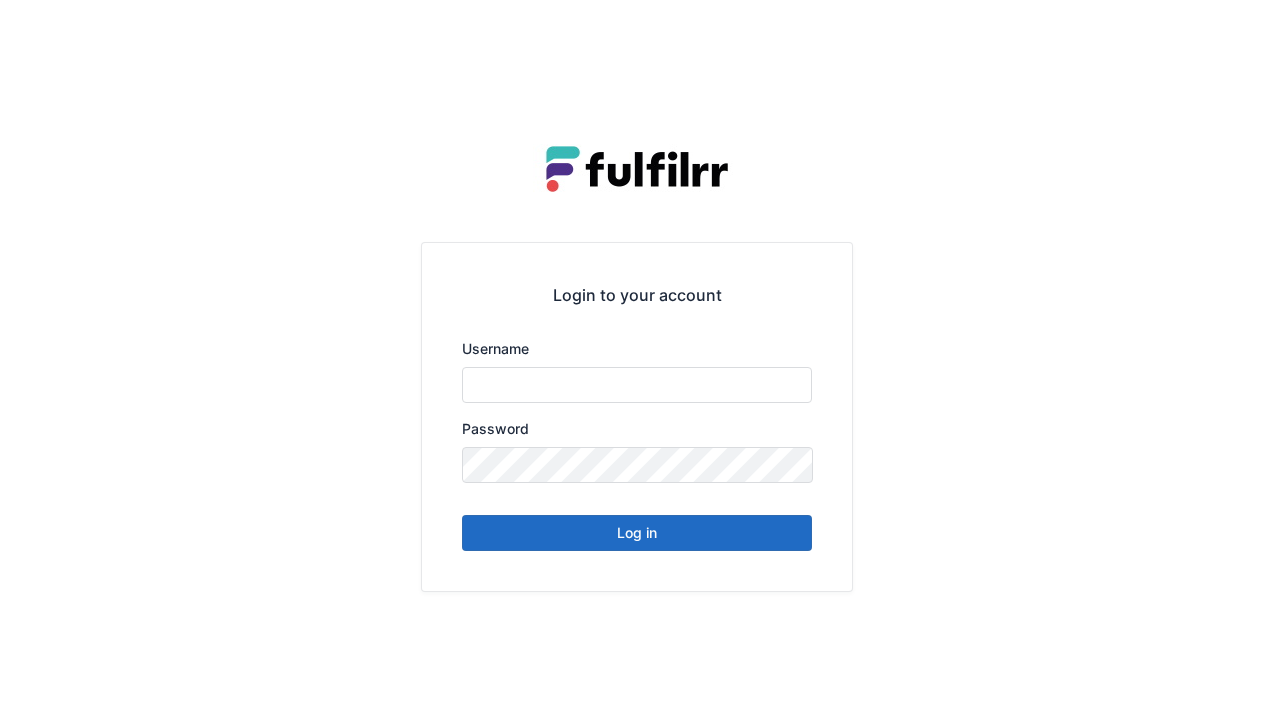 type on "******" 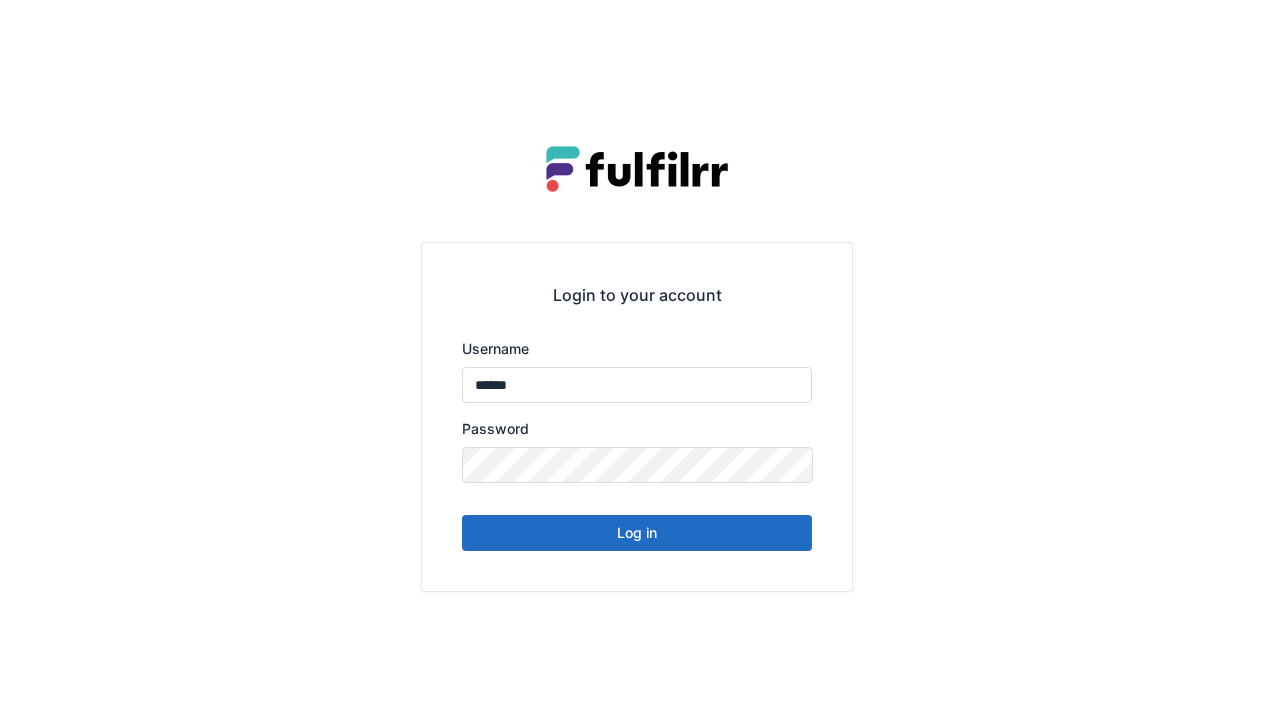 click on "Log in" at bounding box center (637, 533) 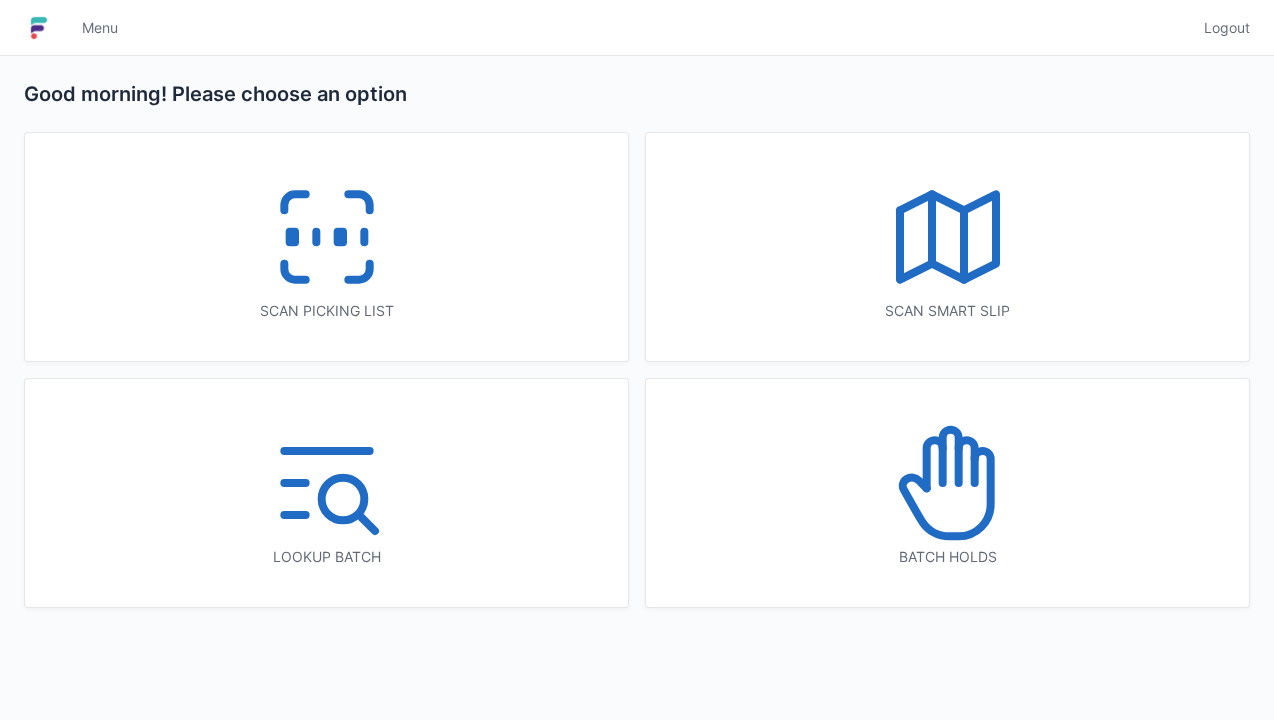 scroll, scrollTop: 0, scrollLeft: 0, axis: both 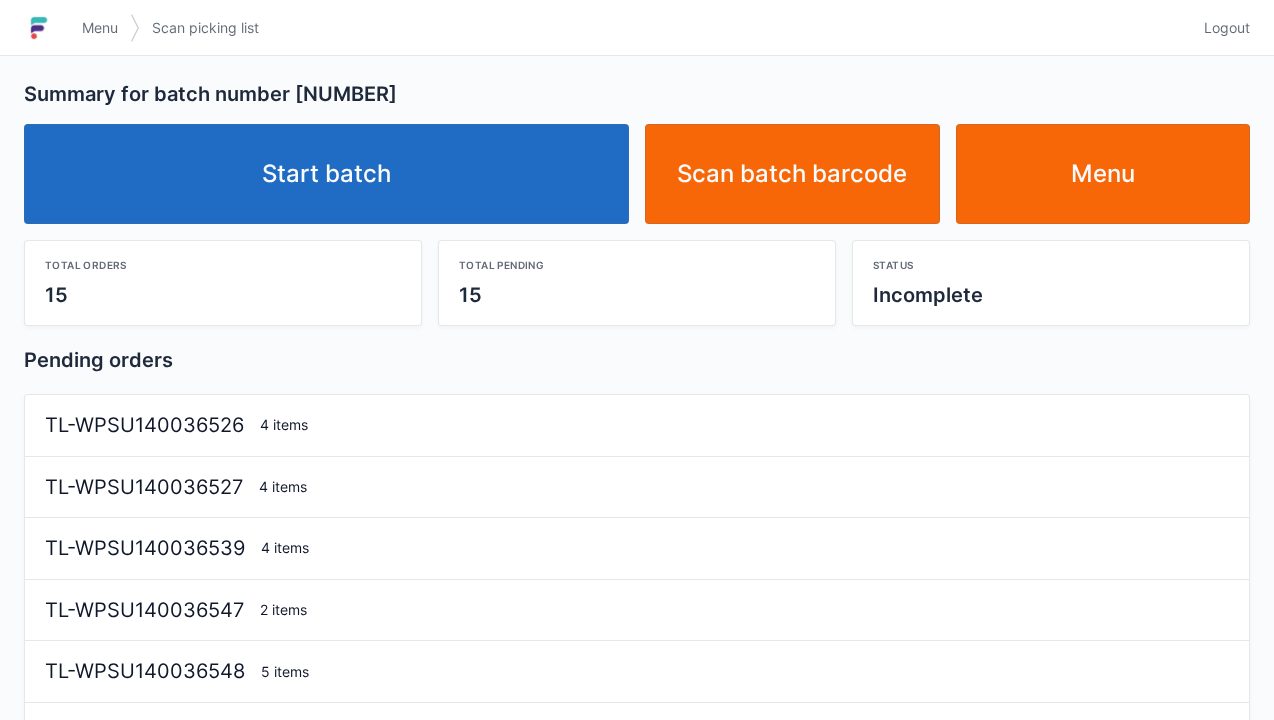 click on "Start batch" at bounding box center (326, 174) 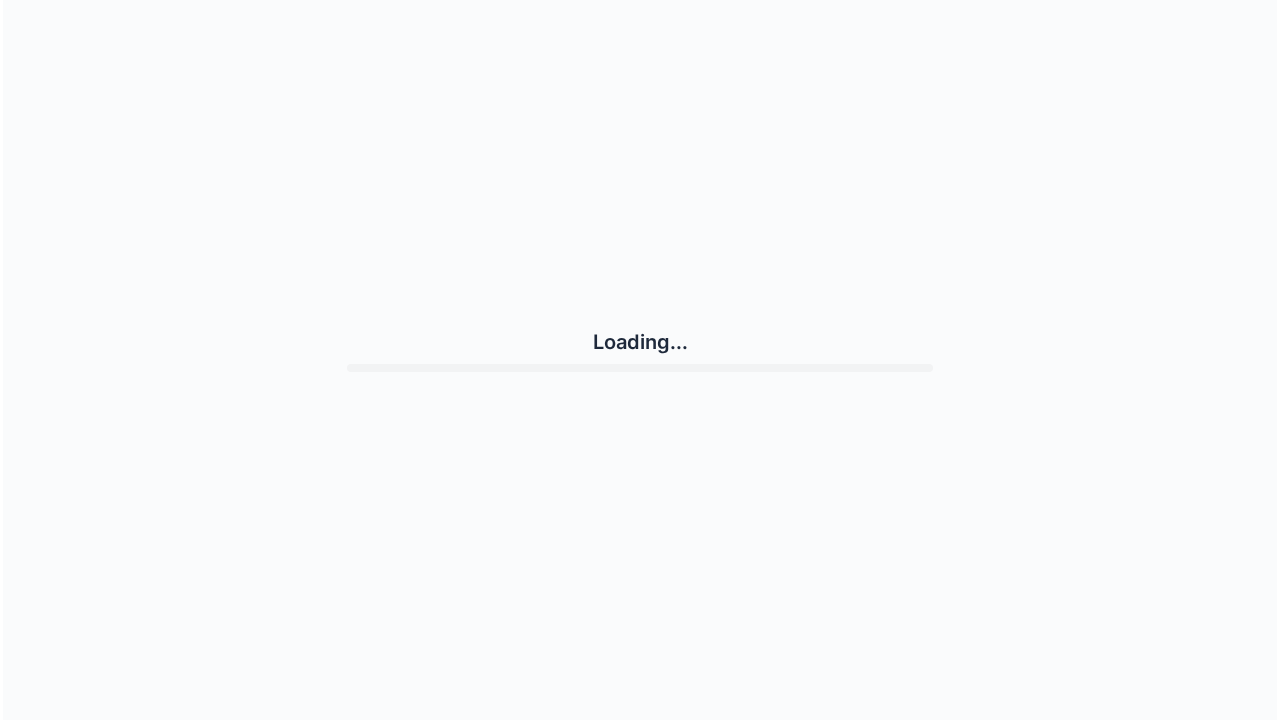 scroll, scrollTop: 0, scrollLeft: 0, axis: both 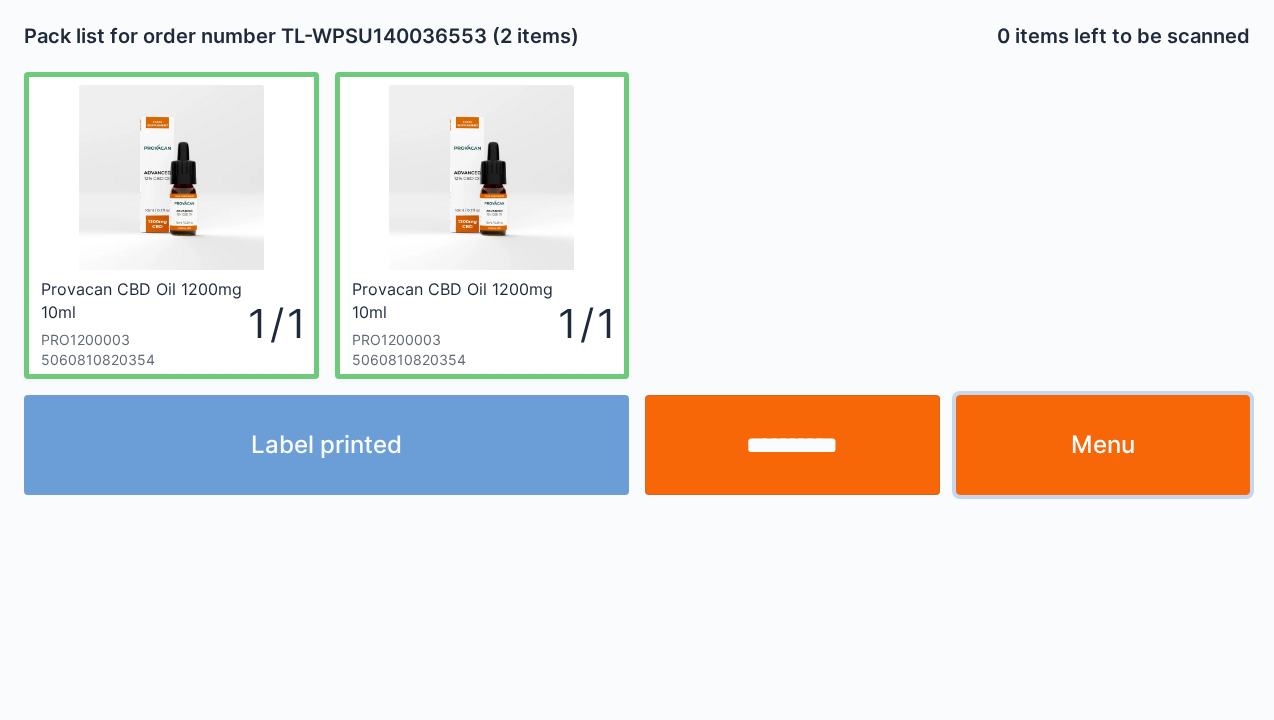 click on "Menu" at bounding box center (1103, 445) 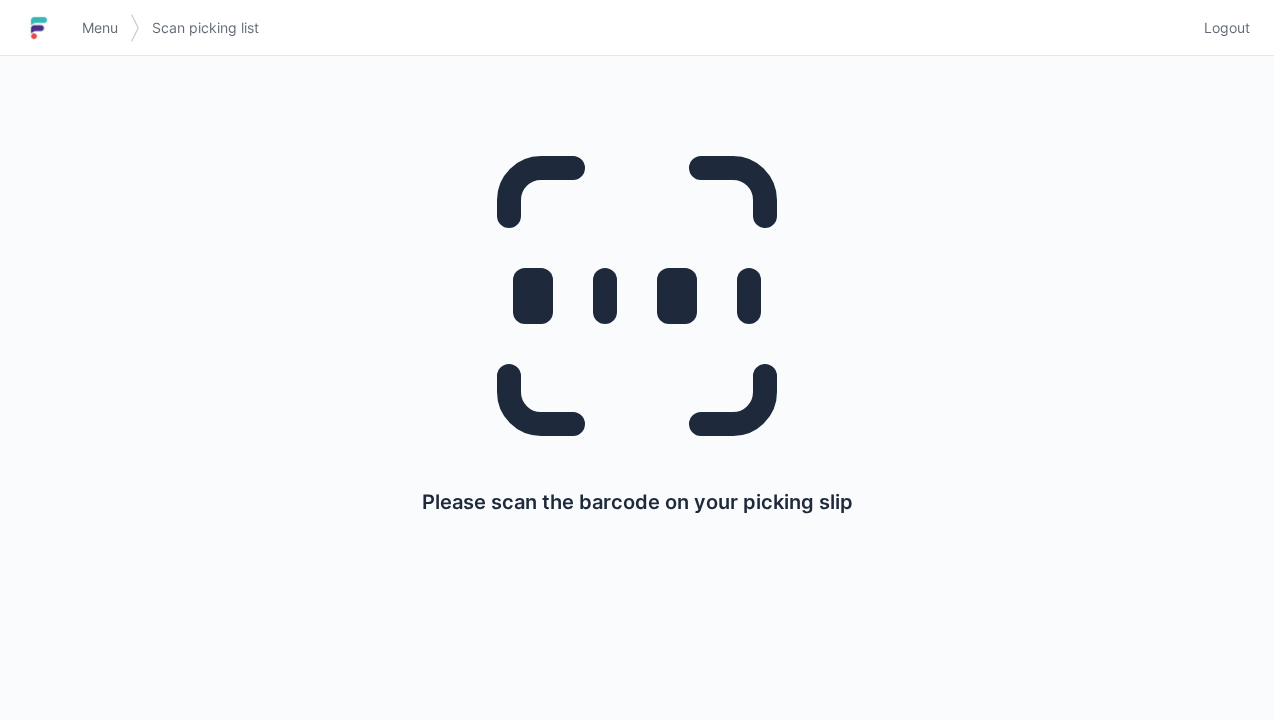scroll, scrollTop: 0, scrollLeft: 0, axis: both 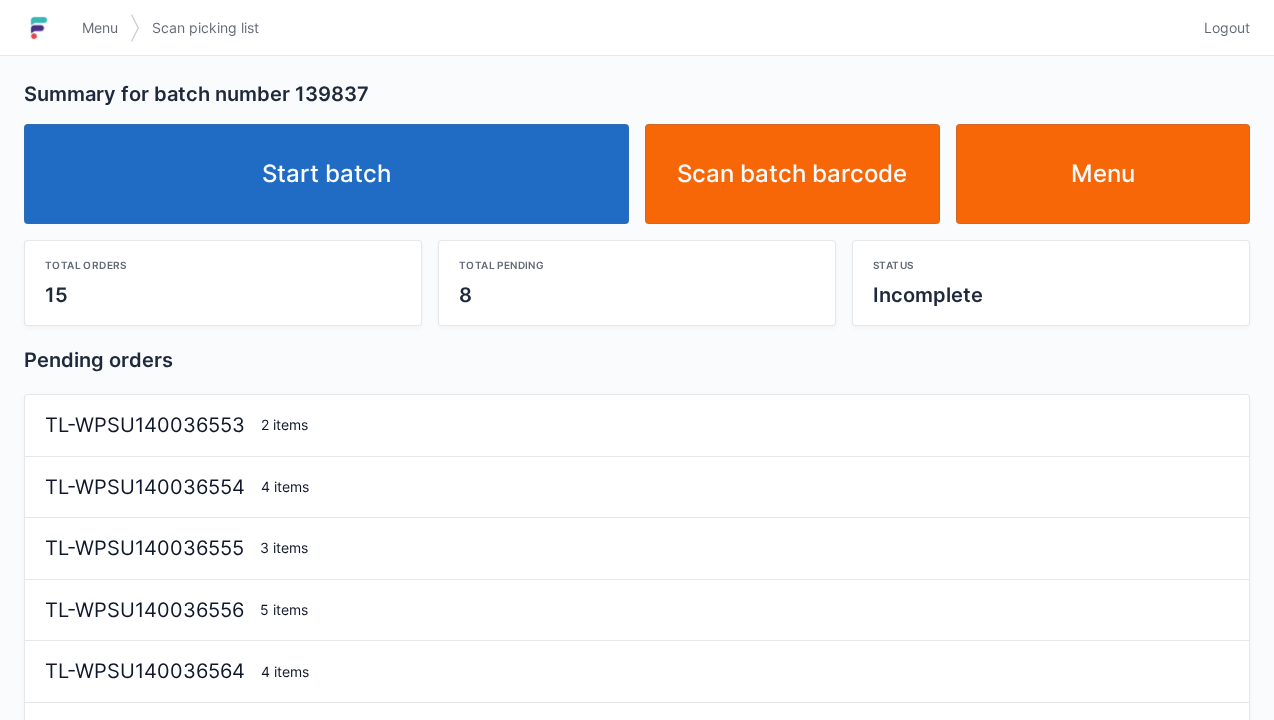 click on "Start batch" at bounding box center [326, 174] 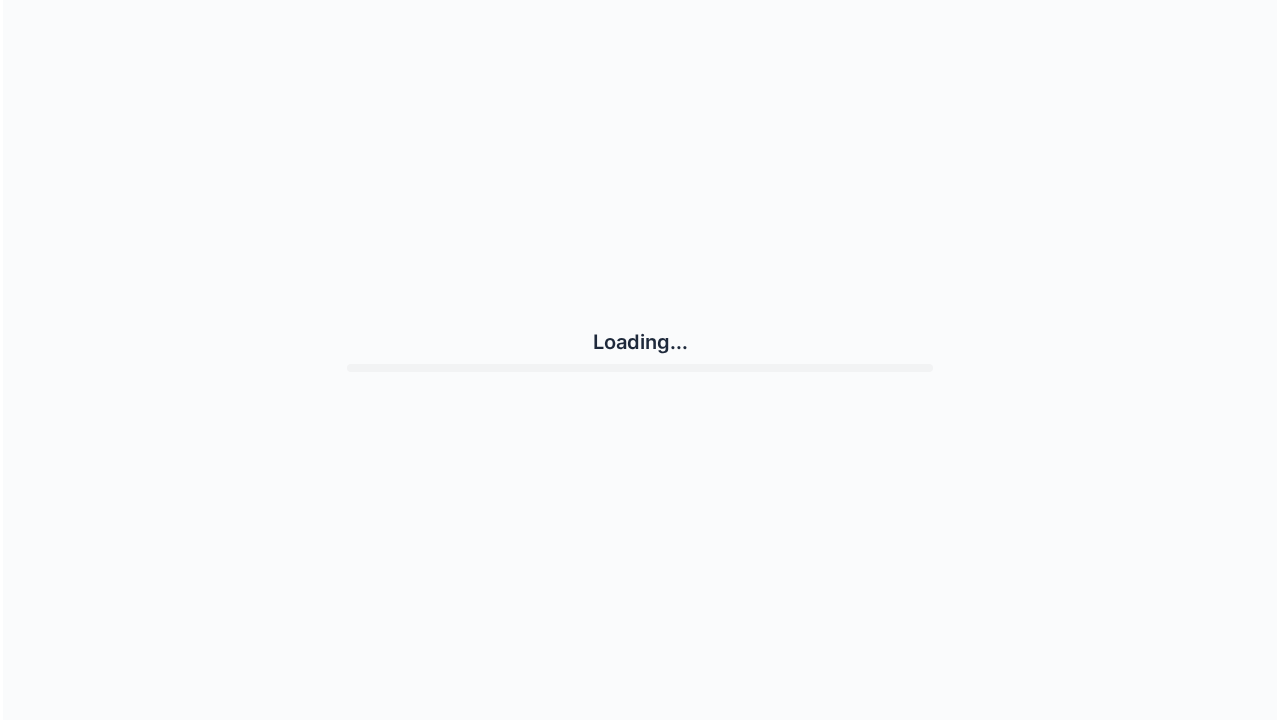 scroll, scrollTop: 0, scrollLeft: 0, axis: both 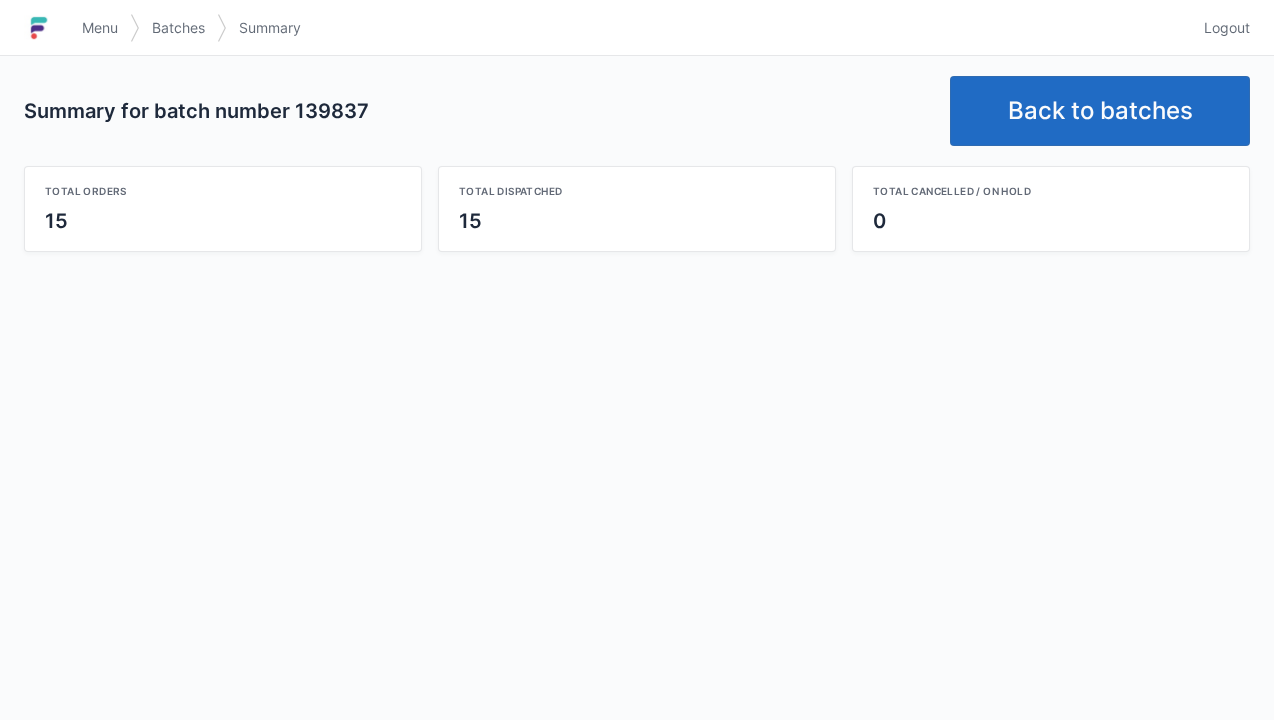 click on "Back to batches" at bounding box center [1100, 111] 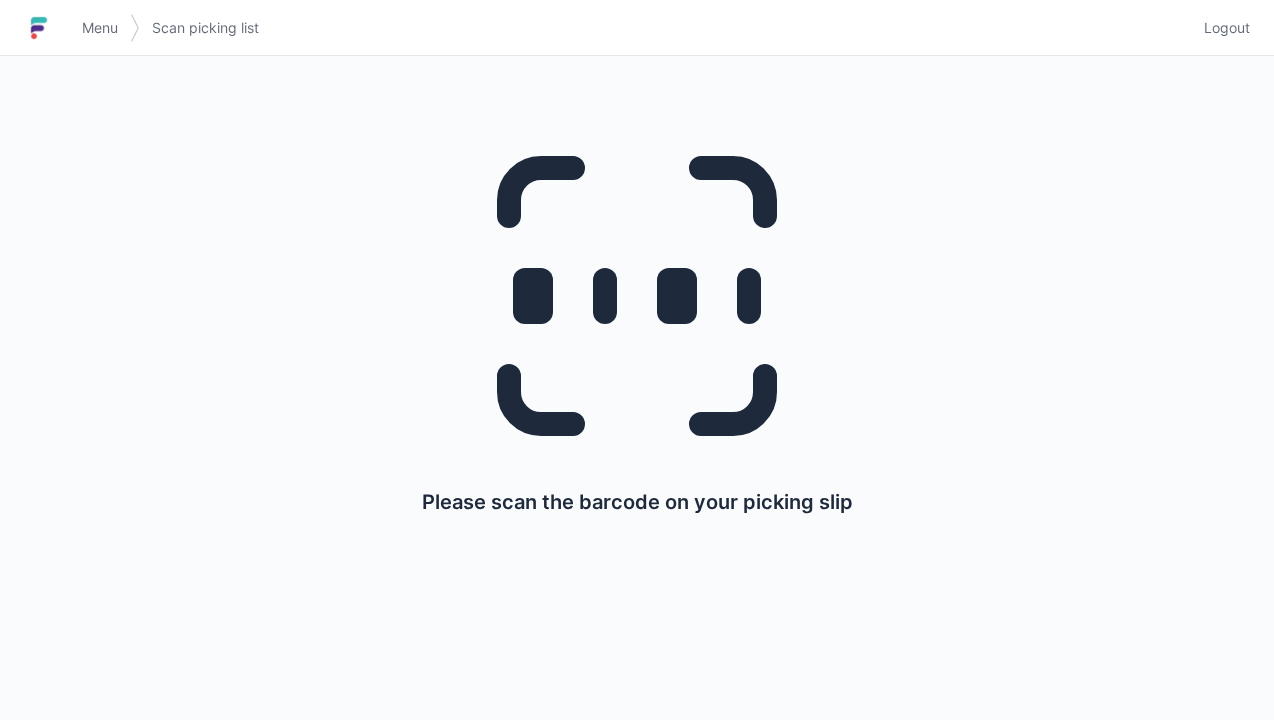 scroll, scrollTop: 0, scrollLeft: 0, axis: both 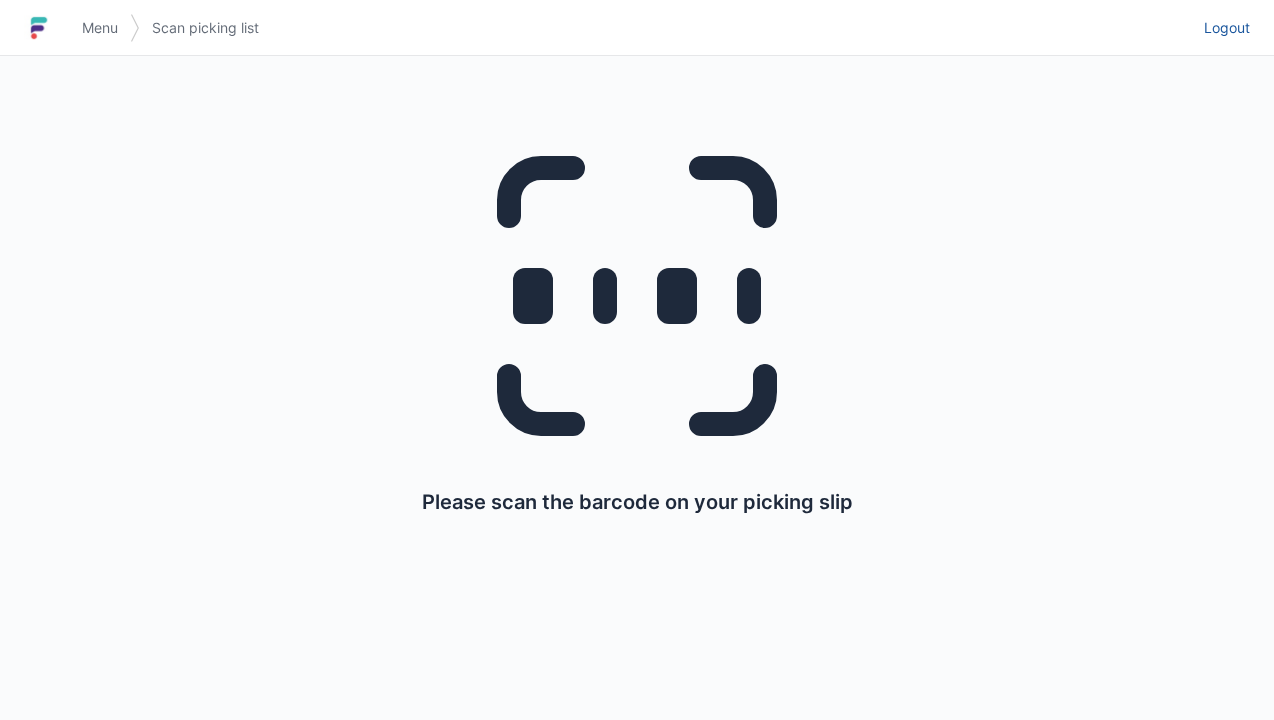 click on "Logout" at bounding box center (1227, 28) 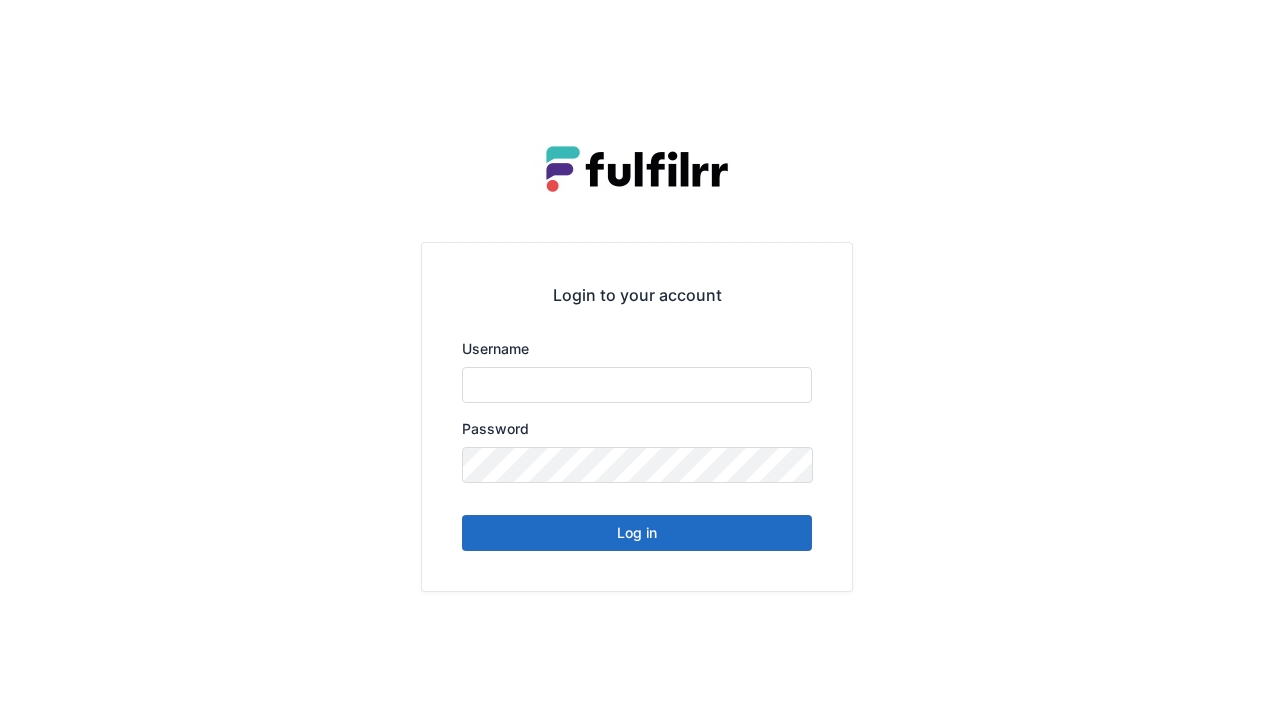scroll, scrollTop: 0, scrollLeft: 0, axis: both 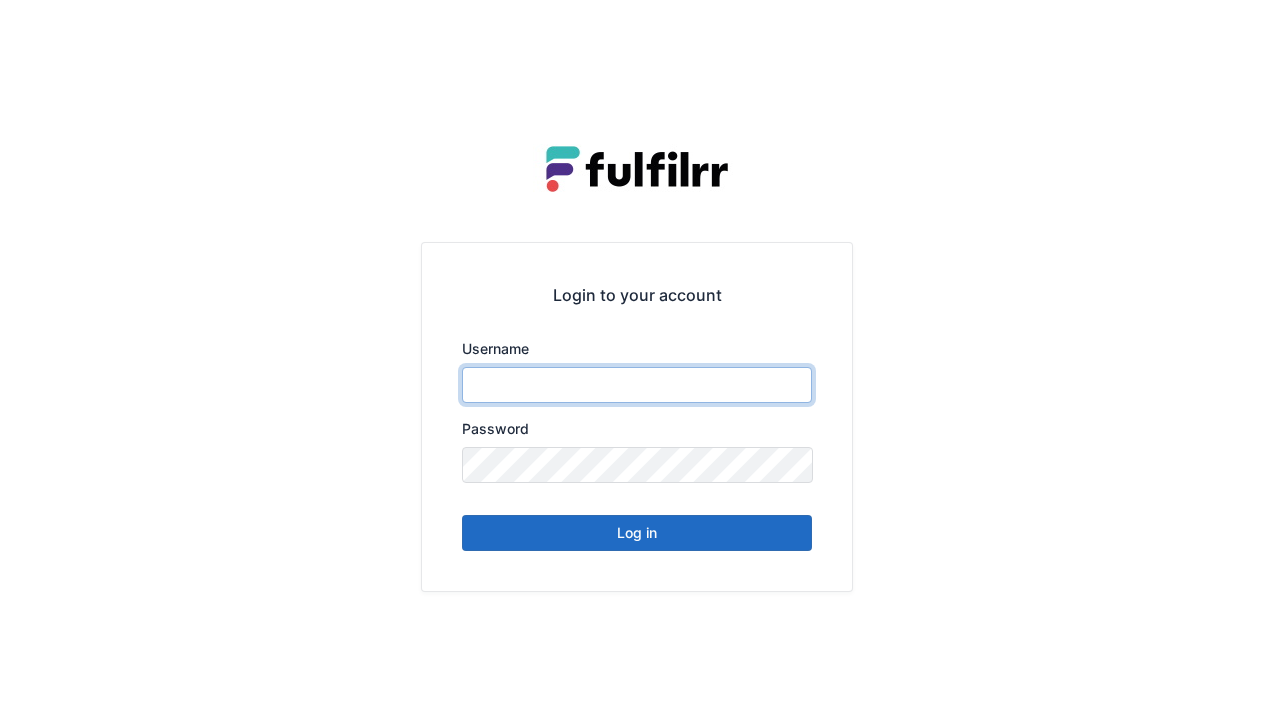 type on "******" 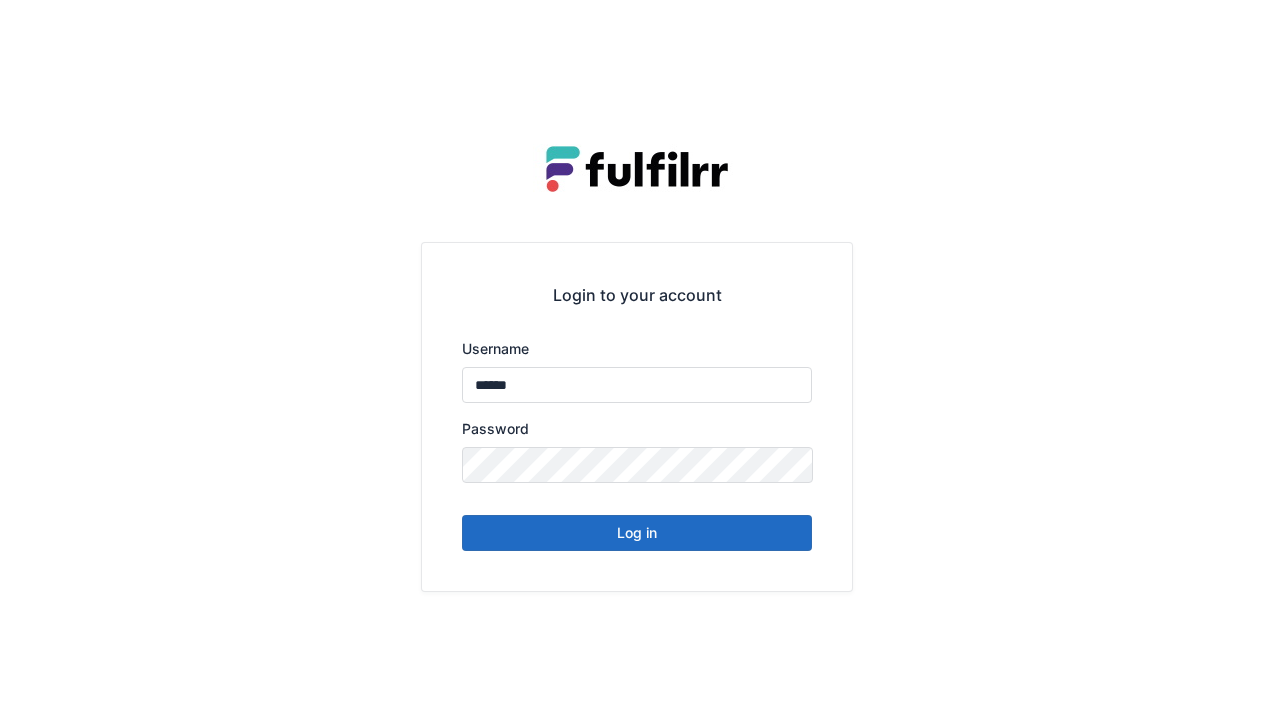click on "Log in" at bounding box center (637, 533) 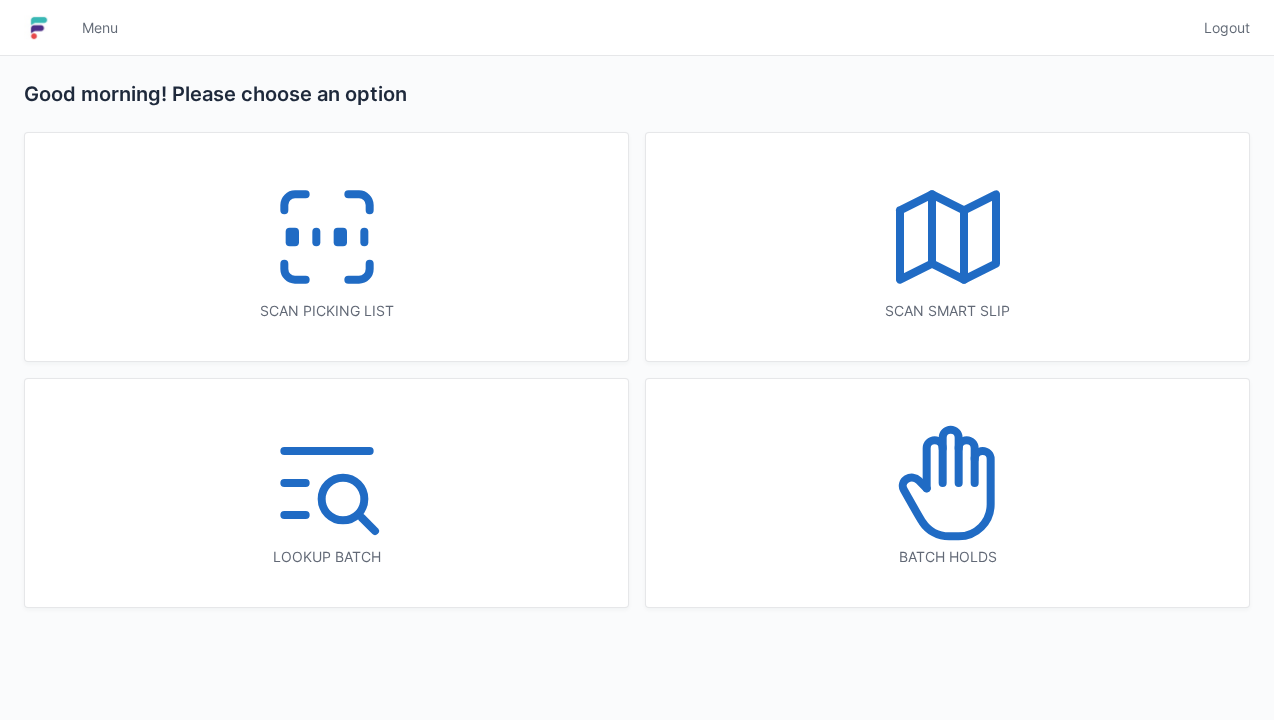 scroll, scrollTop: 0, scrollLeft: 0, axis: both 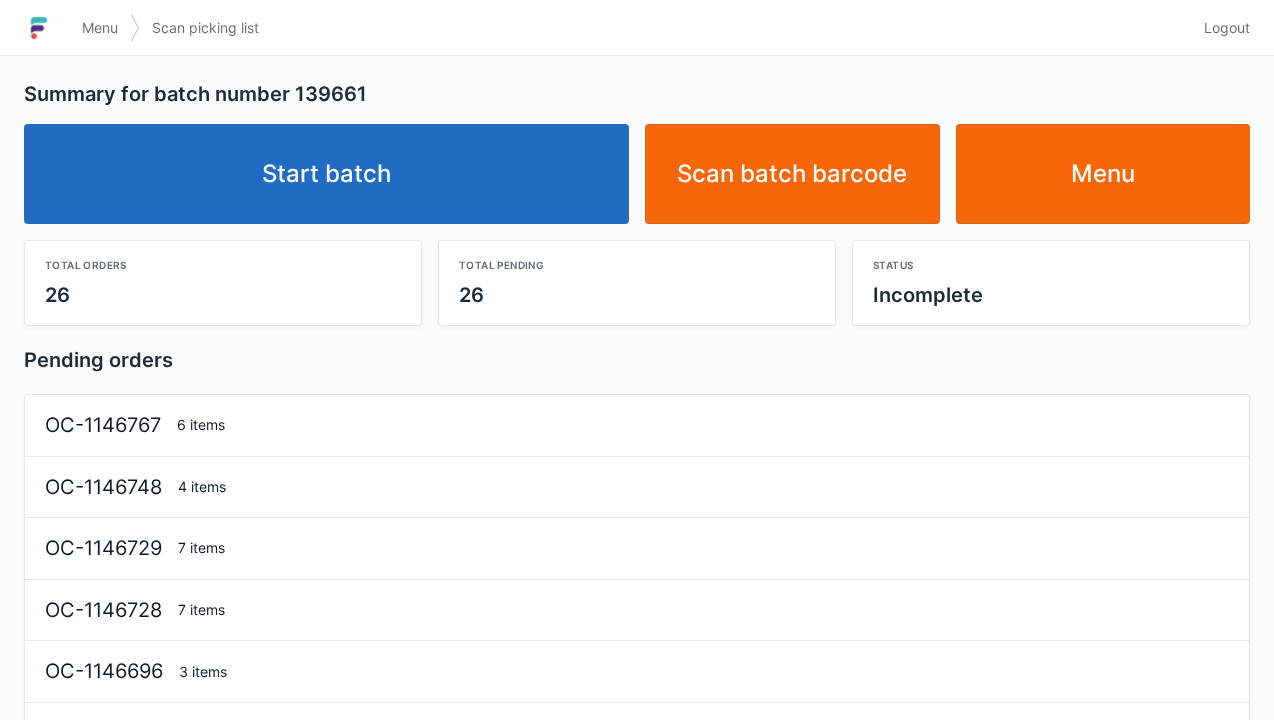 click on "Start batch" at bounding box center (326, 174) 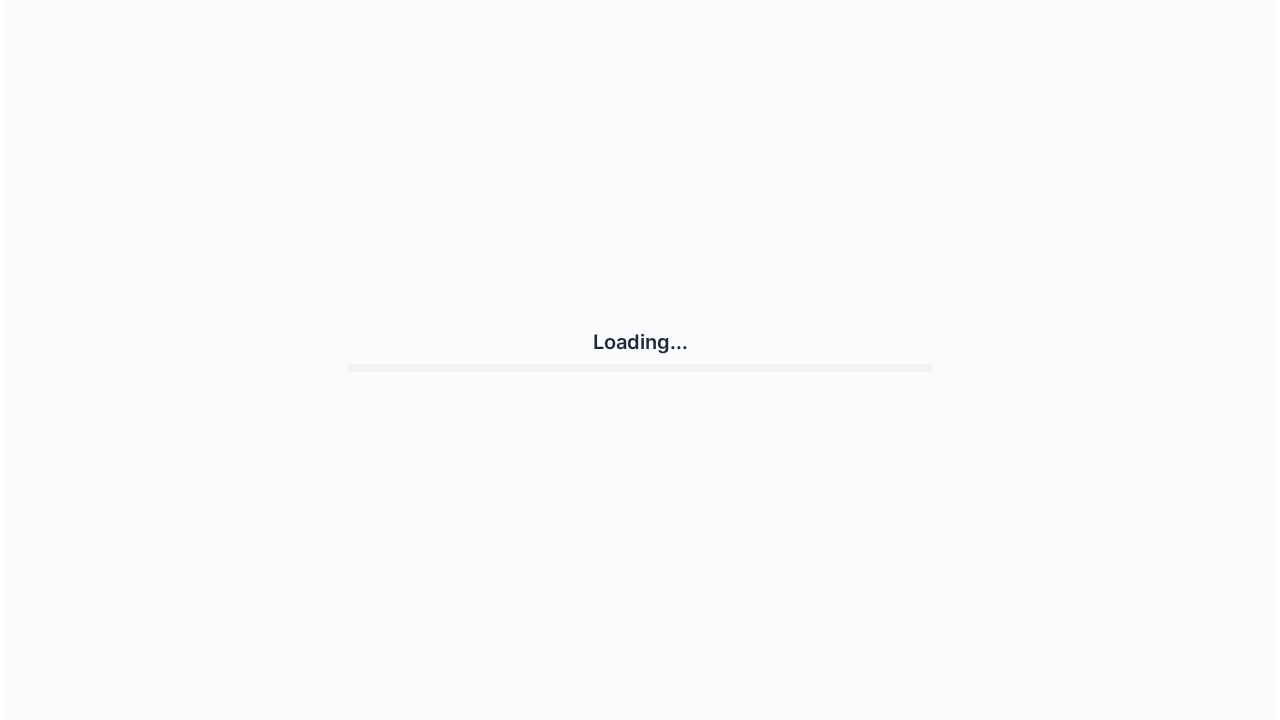 scroll, scrollTop: 0, scrollLeft: 0, axis: both 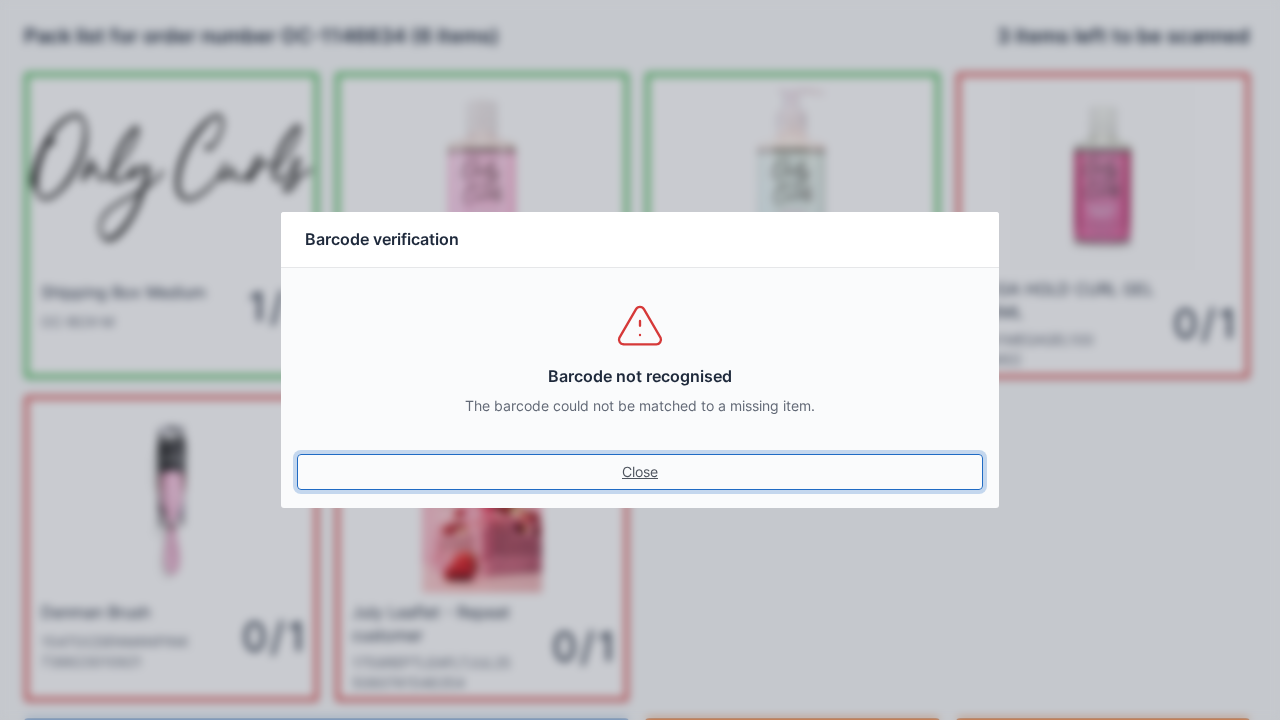 click on "Close" at bounding box center (640, 472) 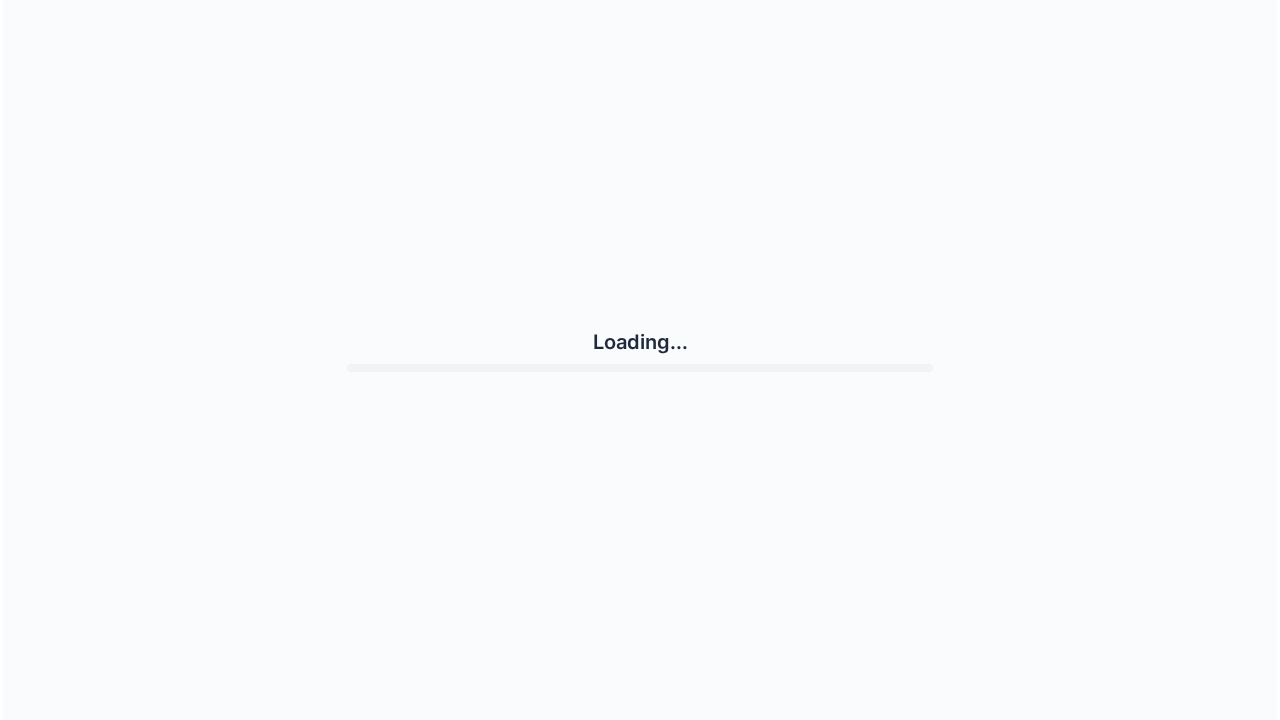 scroll, scrollTop: 0, scrollLeft: 0, axis: both 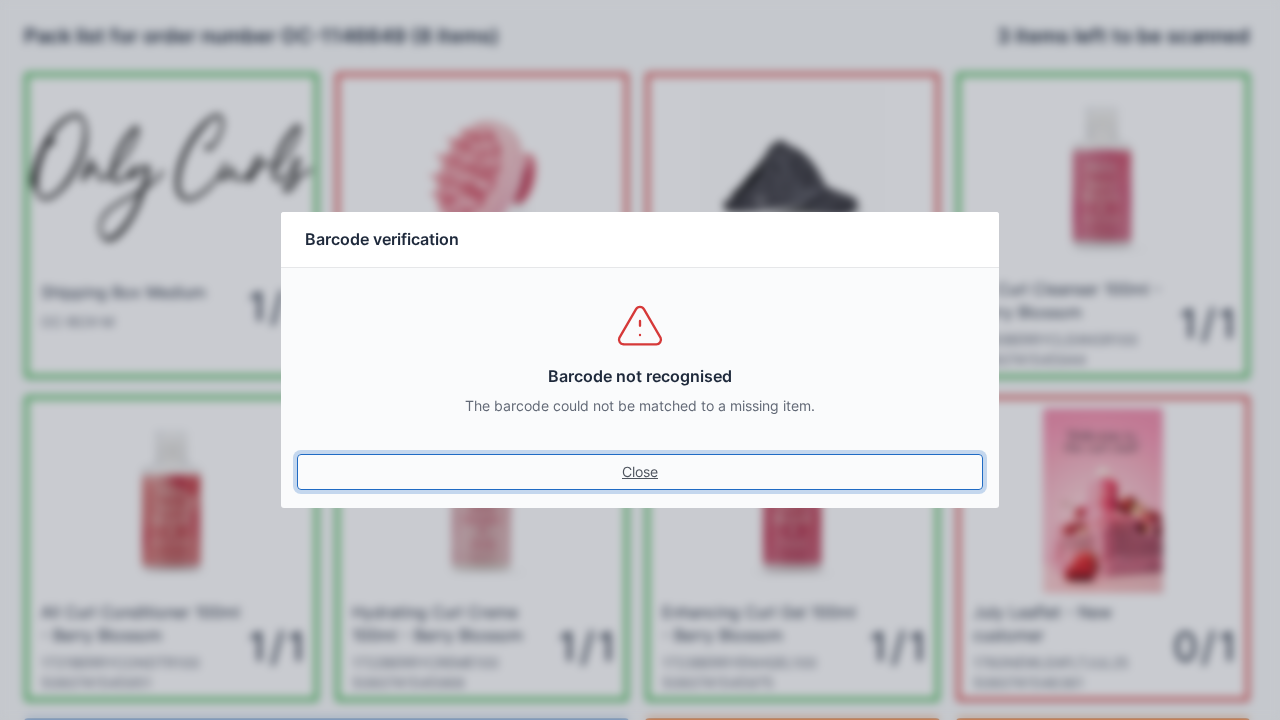 click on "Close" at bounding box center (640, 472) 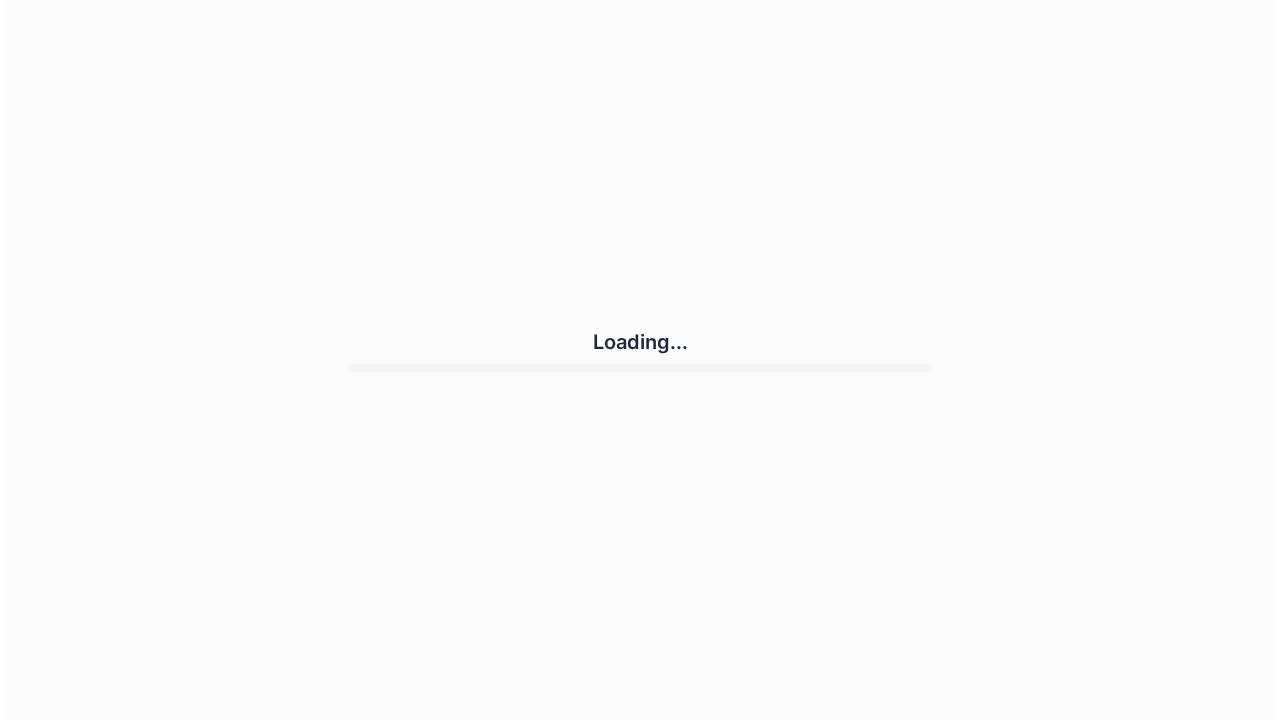 scroll, scrollTop: 0, scrollLeft: 0, axis: both 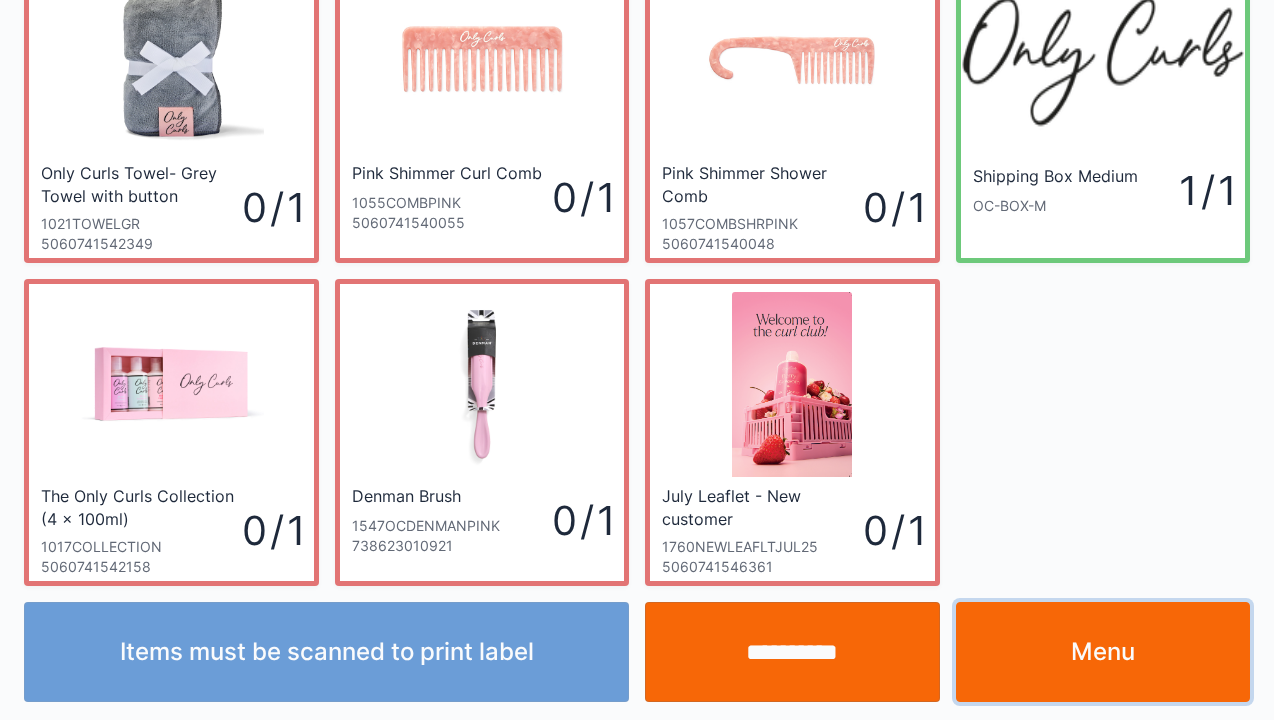 click on "Menu" at bounding box center (1103, 652) 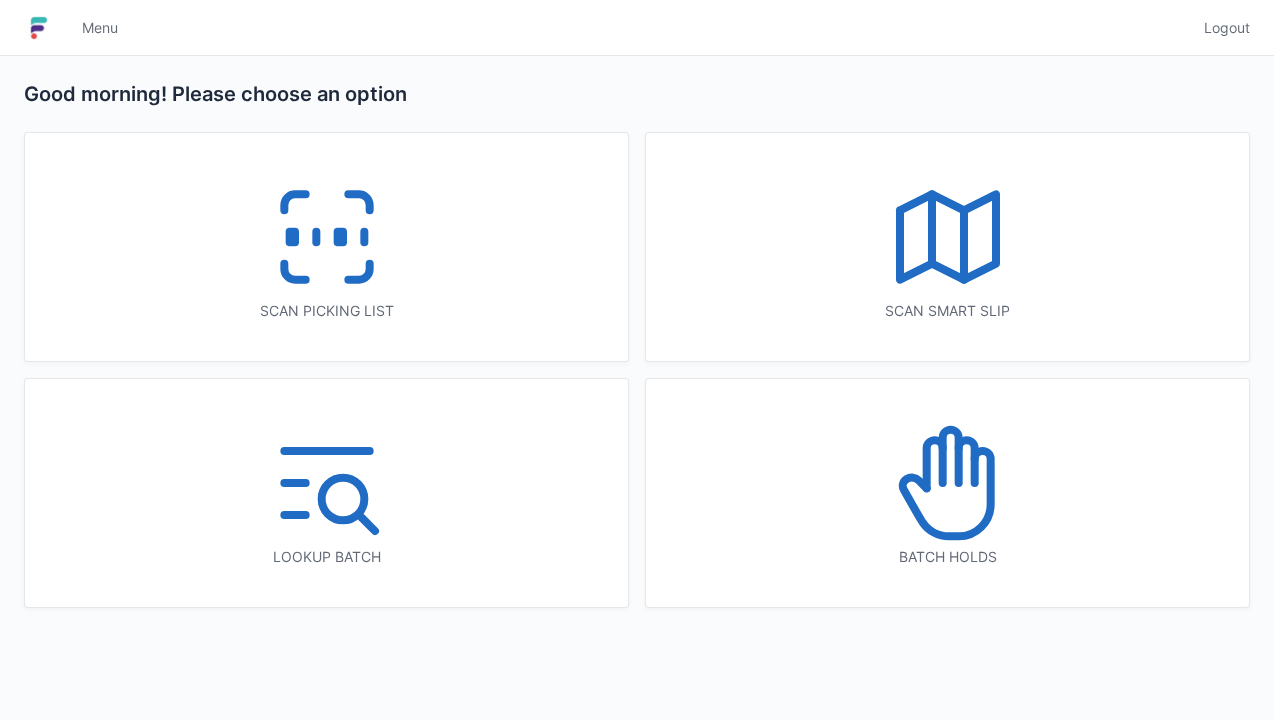 scroll, scrollTop: 0, scrollLeft: 0, axis: both 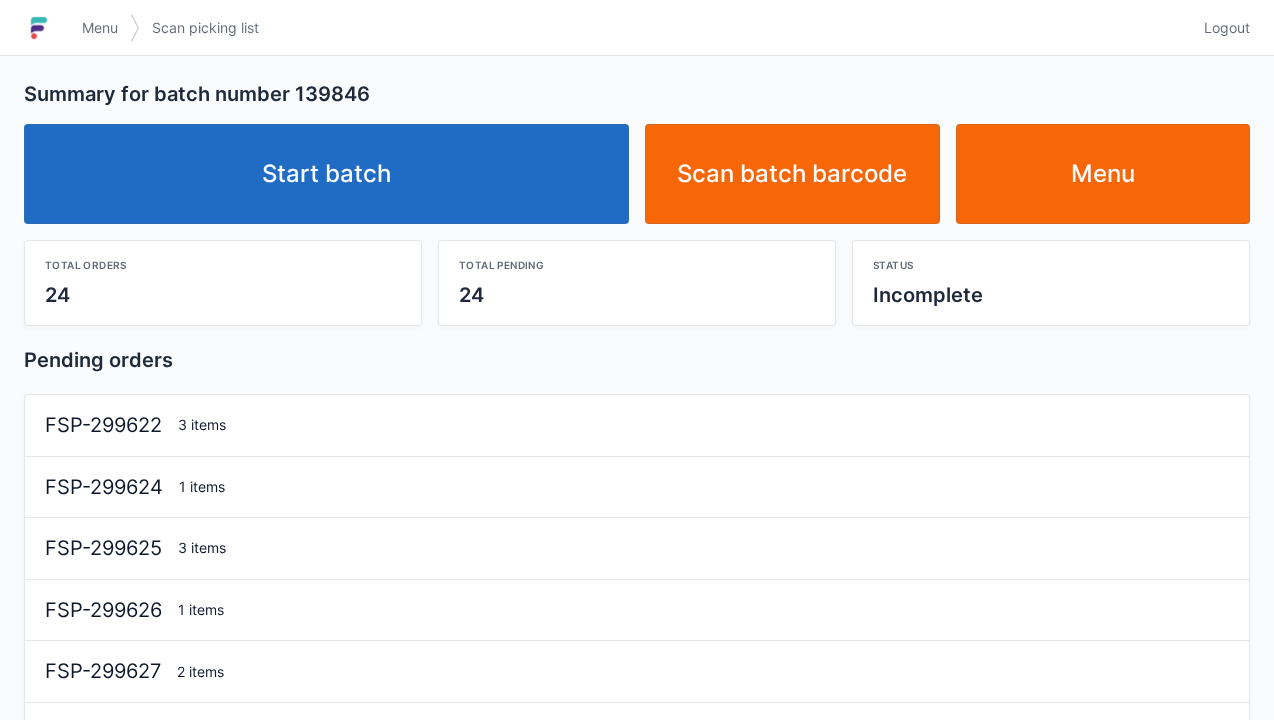 click on "Start batch" at bounding box center [326, 174] 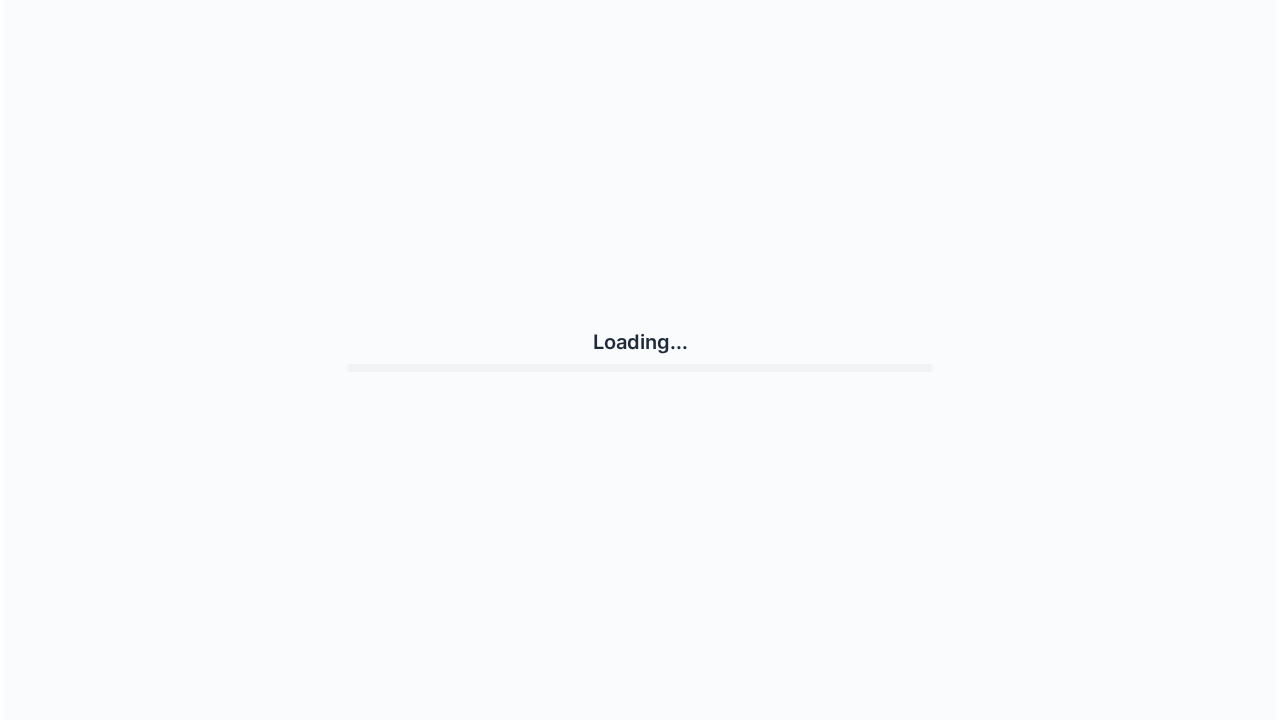 scroll, scrollTop: 0, scrollLeft: 0, axis: both 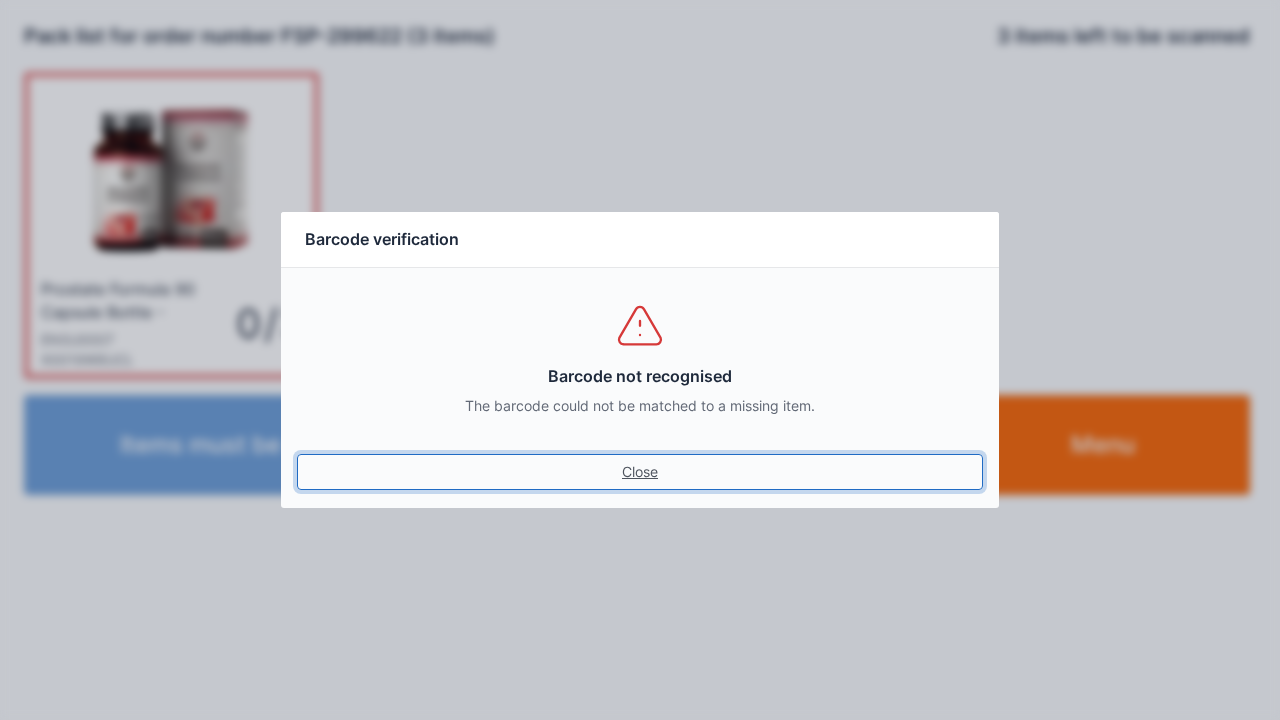 click on "Close" at bounding box center (640, 472) 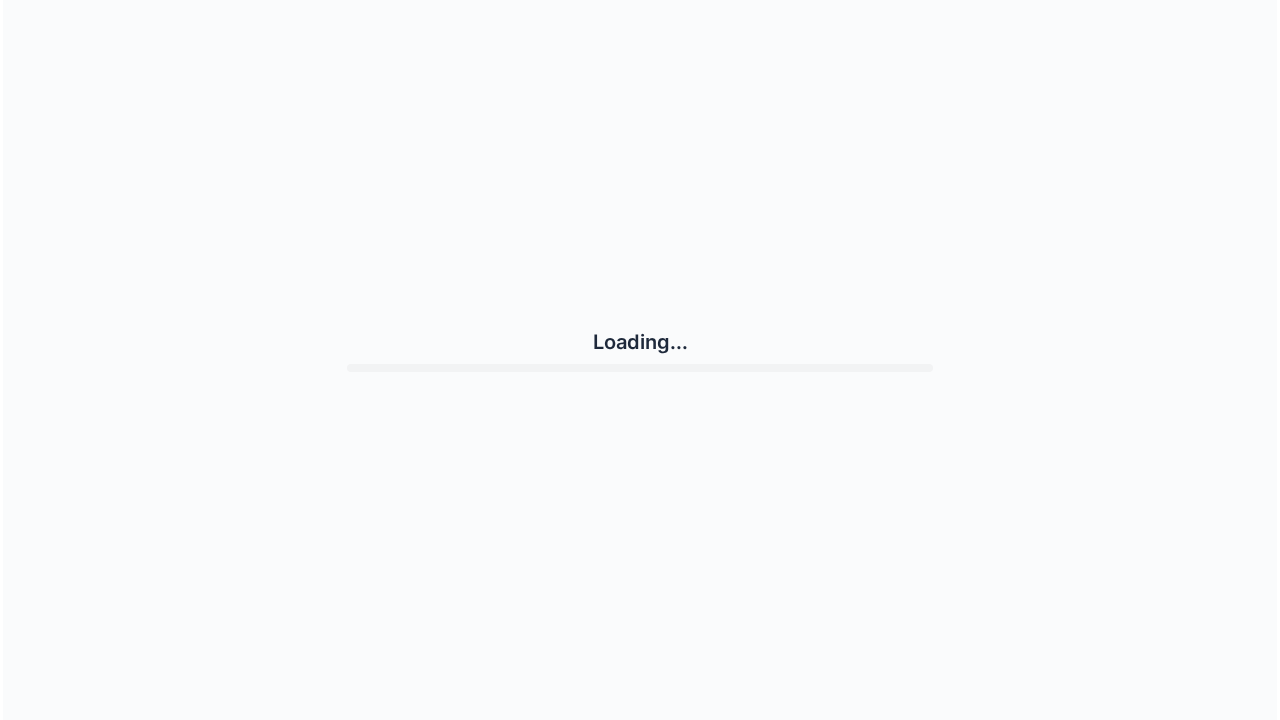 scroll, scrollTop: 0, scrollLeft: 0, axis: both 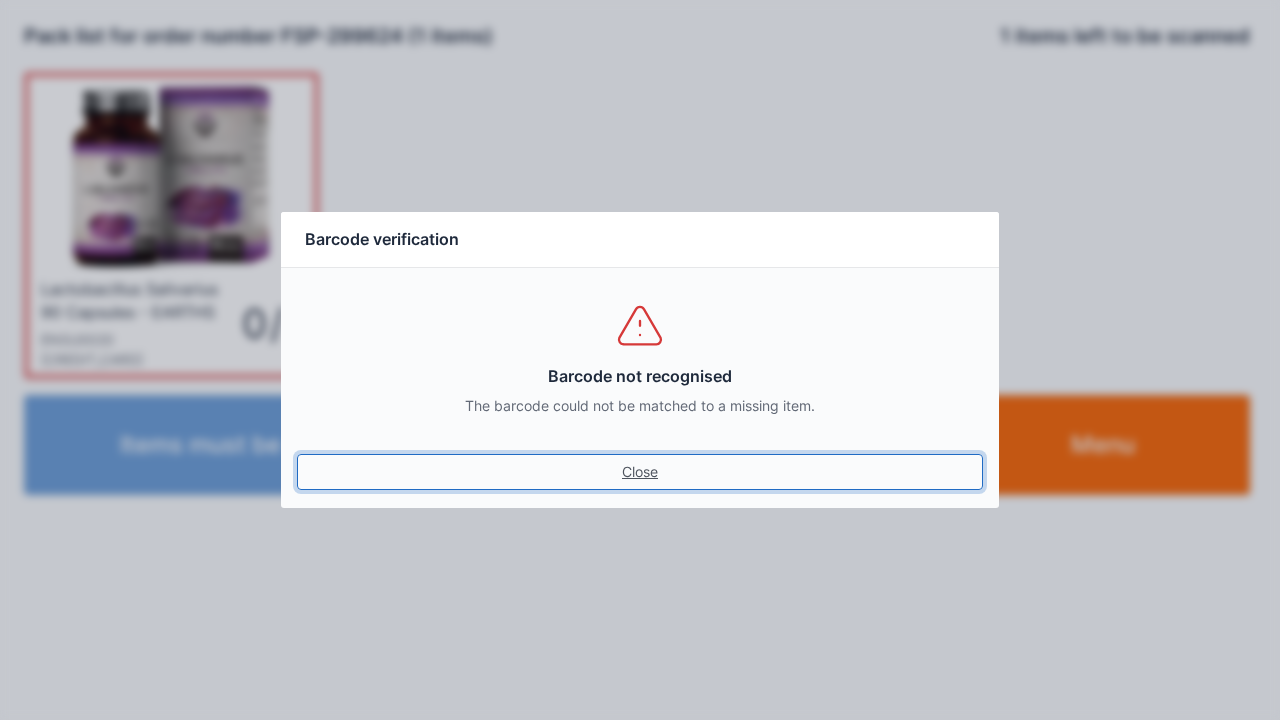 click on "Close" at bounding box center [640, 472] 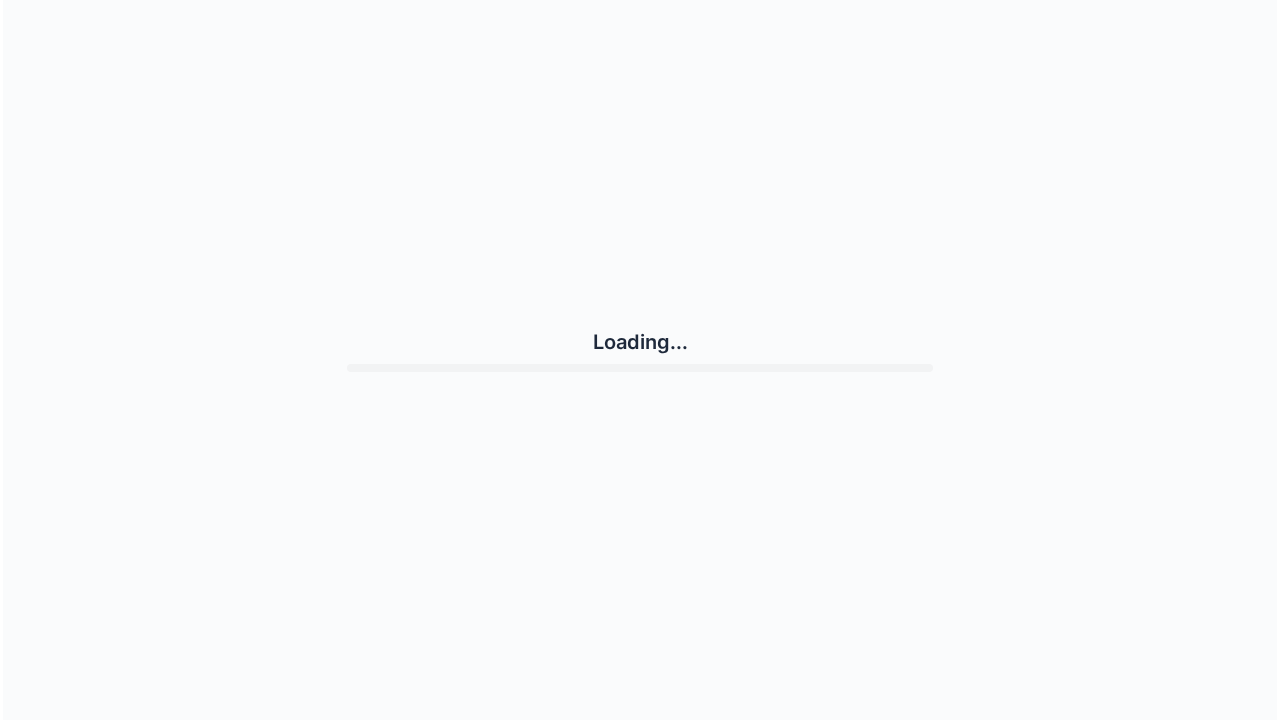 scroll, scrollTop: 0, scrollLeft: 0, axis: both 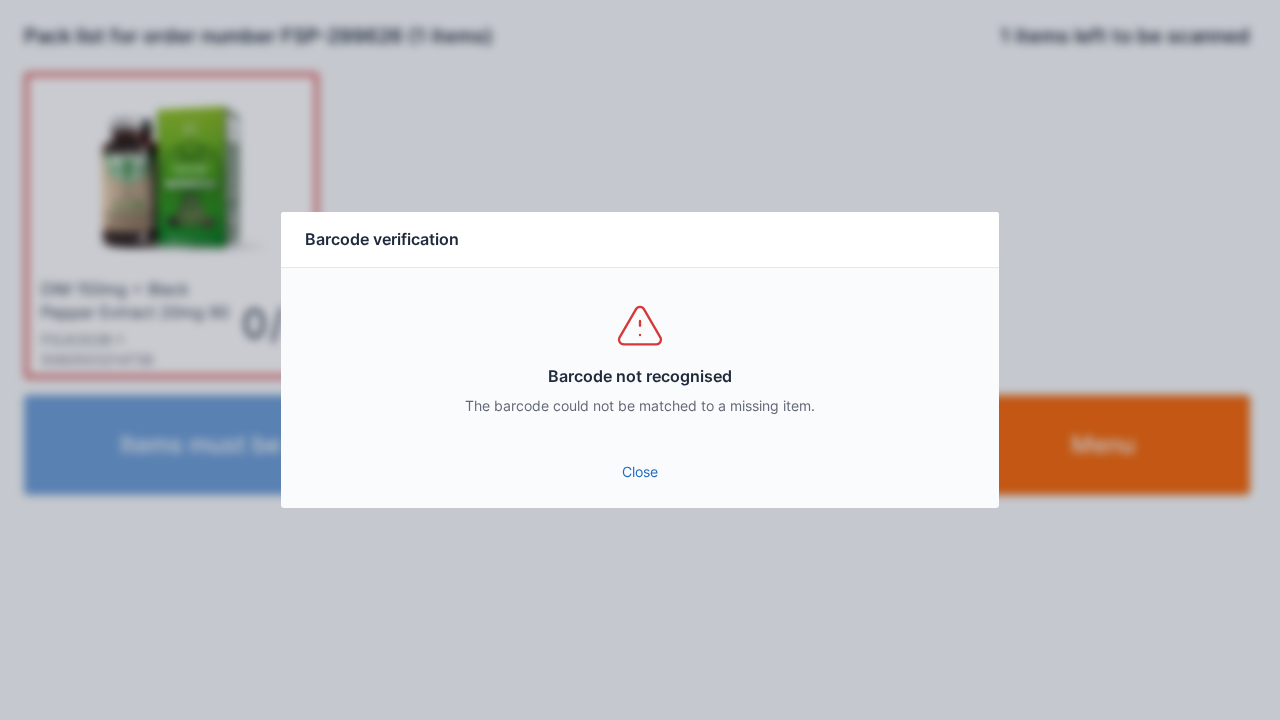 click on "Close" at bounding box center (640, 472) 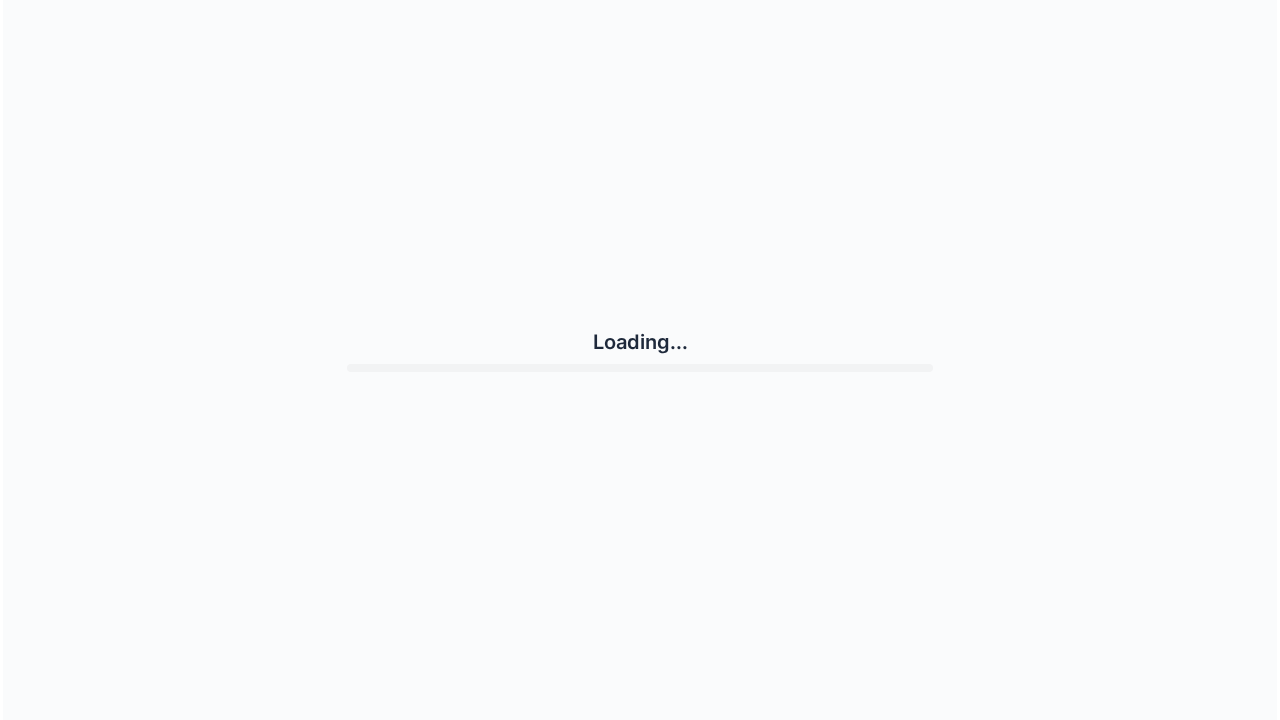 scroll, scrollTop: 0, scrollLeft: 0, axis: both 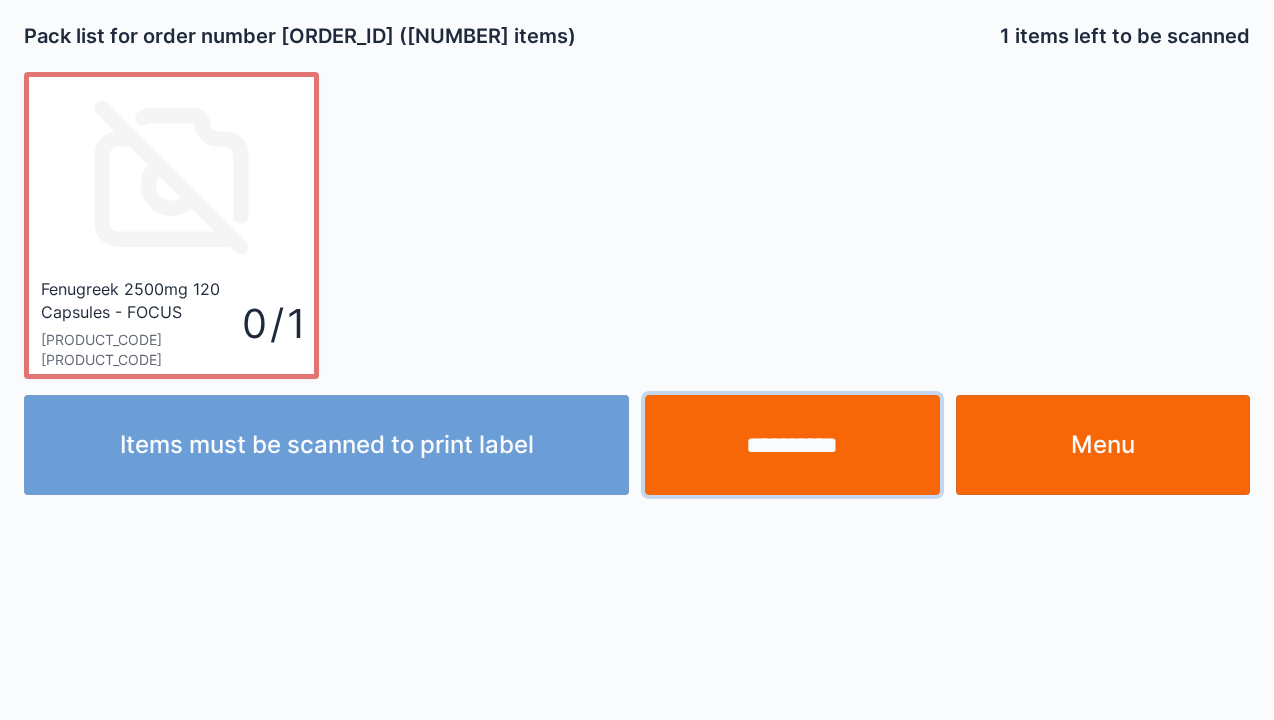 click on "**********" at bounding box center (792, 445) 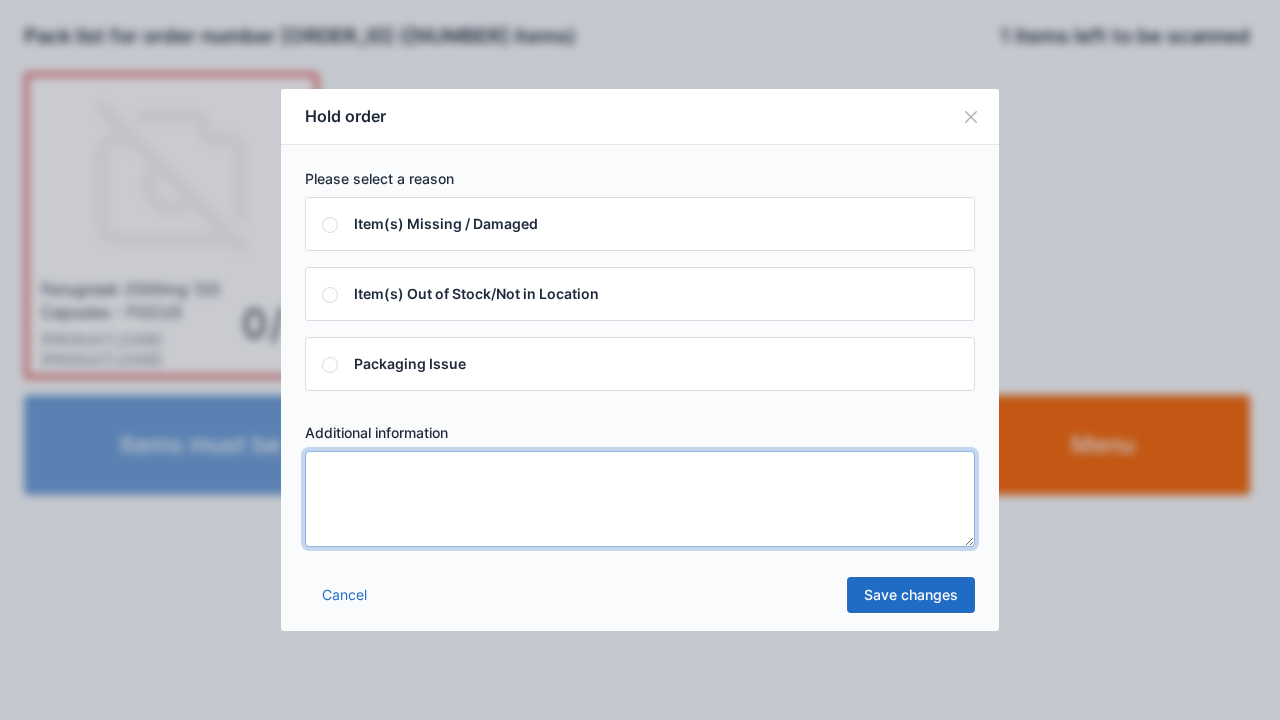 click at bounding box center [640, 499] 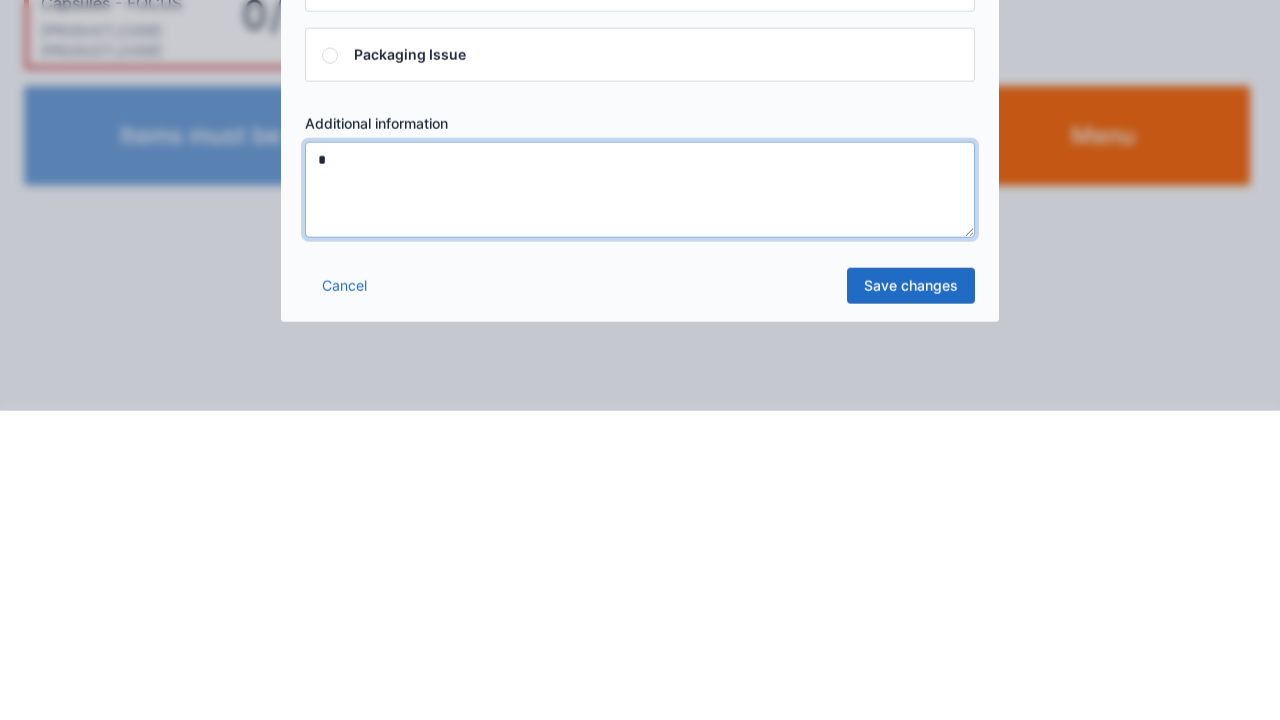 type on "*" 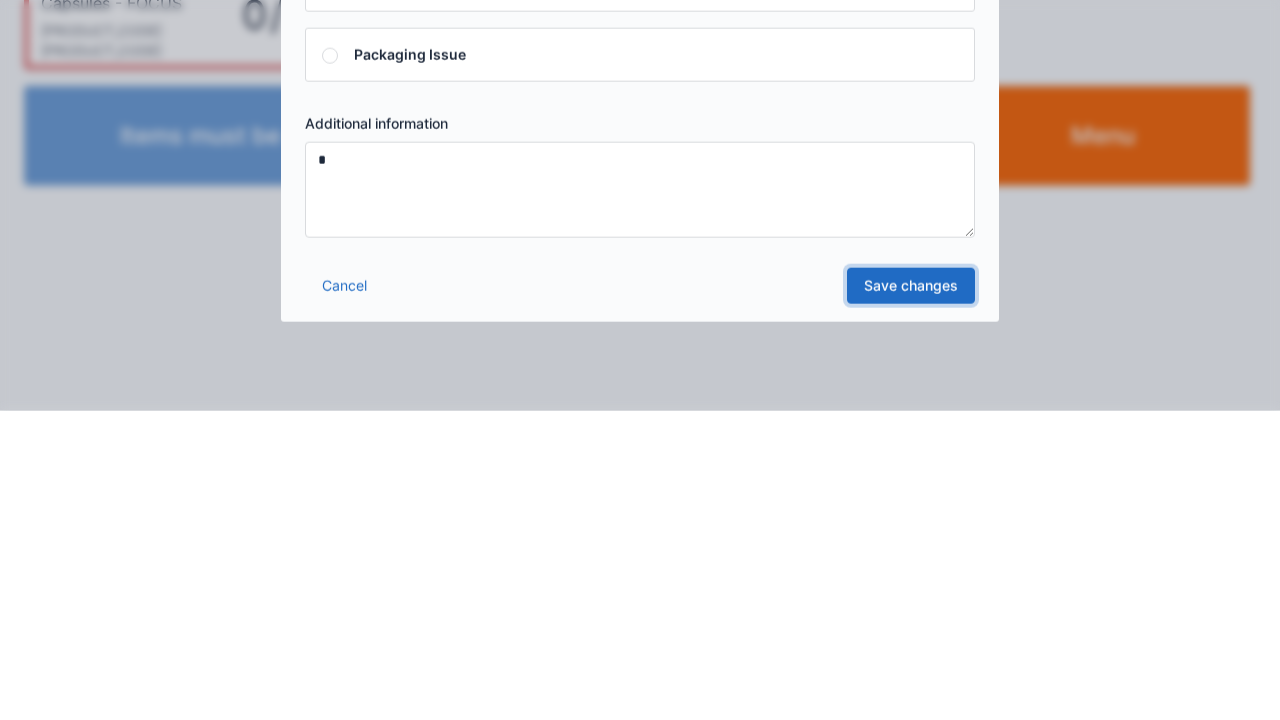 click on "Save changes" at bounding box center (911, 595) 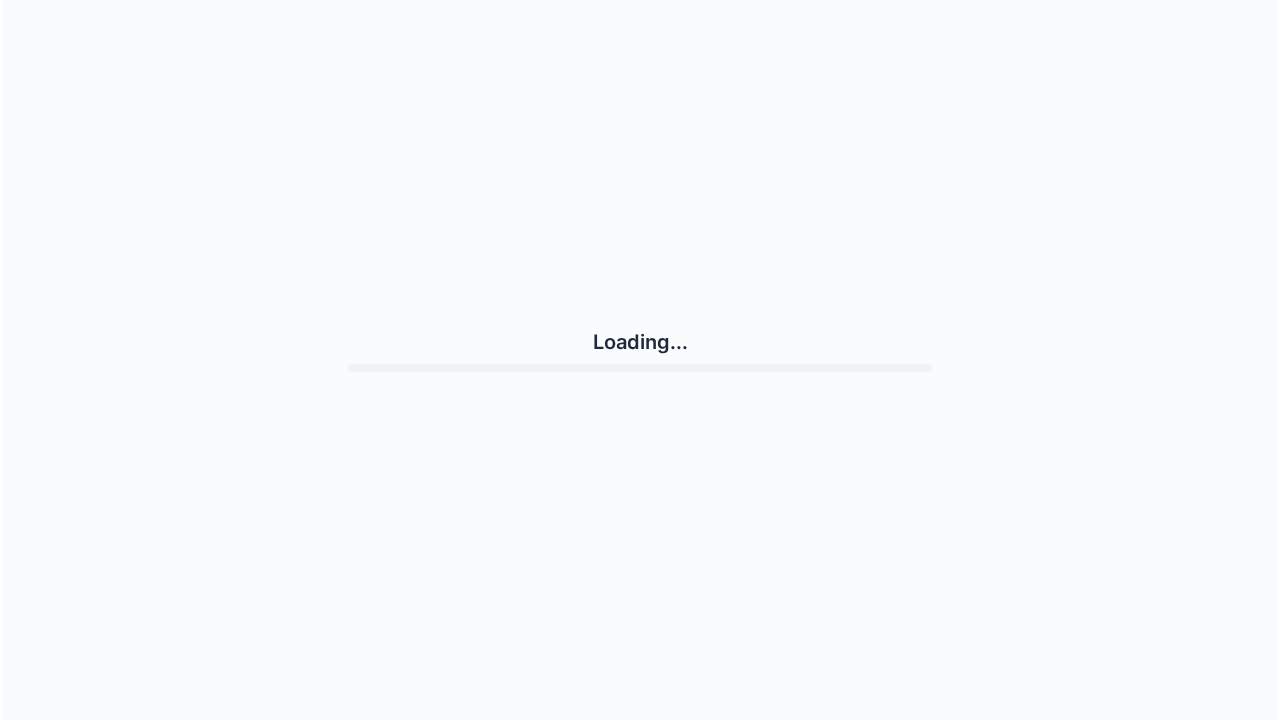 scroll, scrollTop: 0, scrollLeft: 0, axis: both 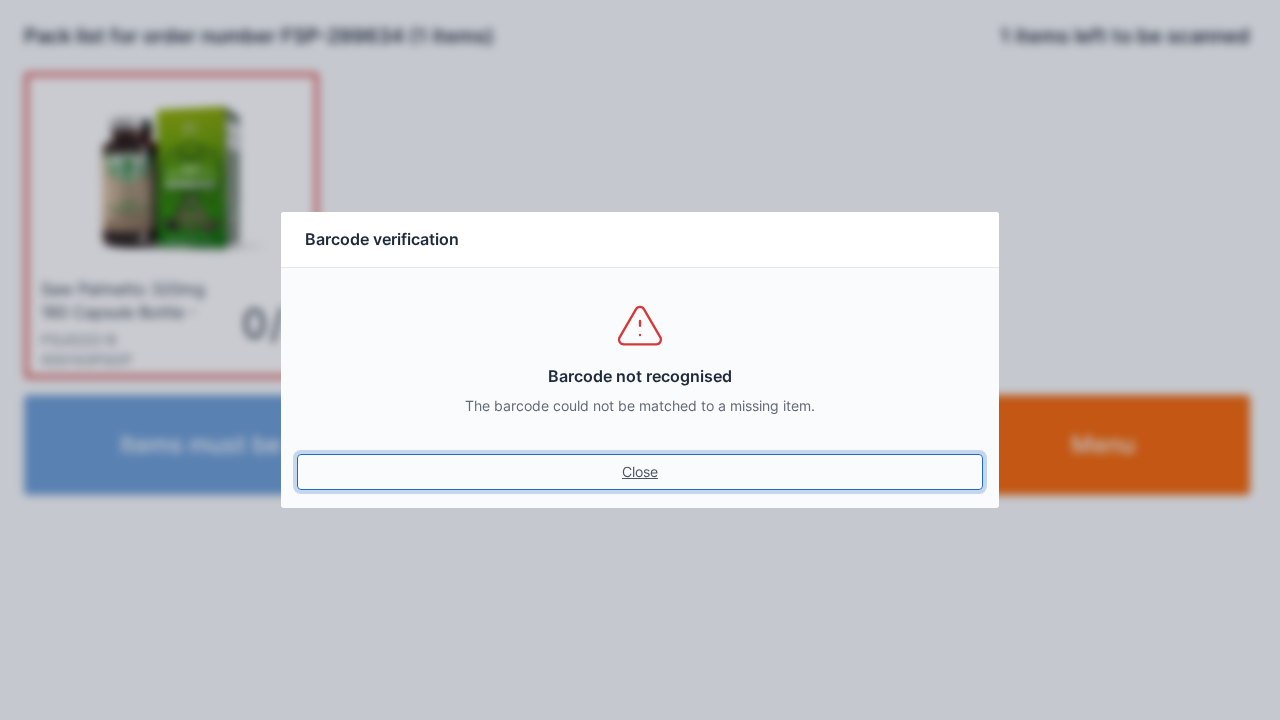 click on "Close" at bounding box center [640, 472] 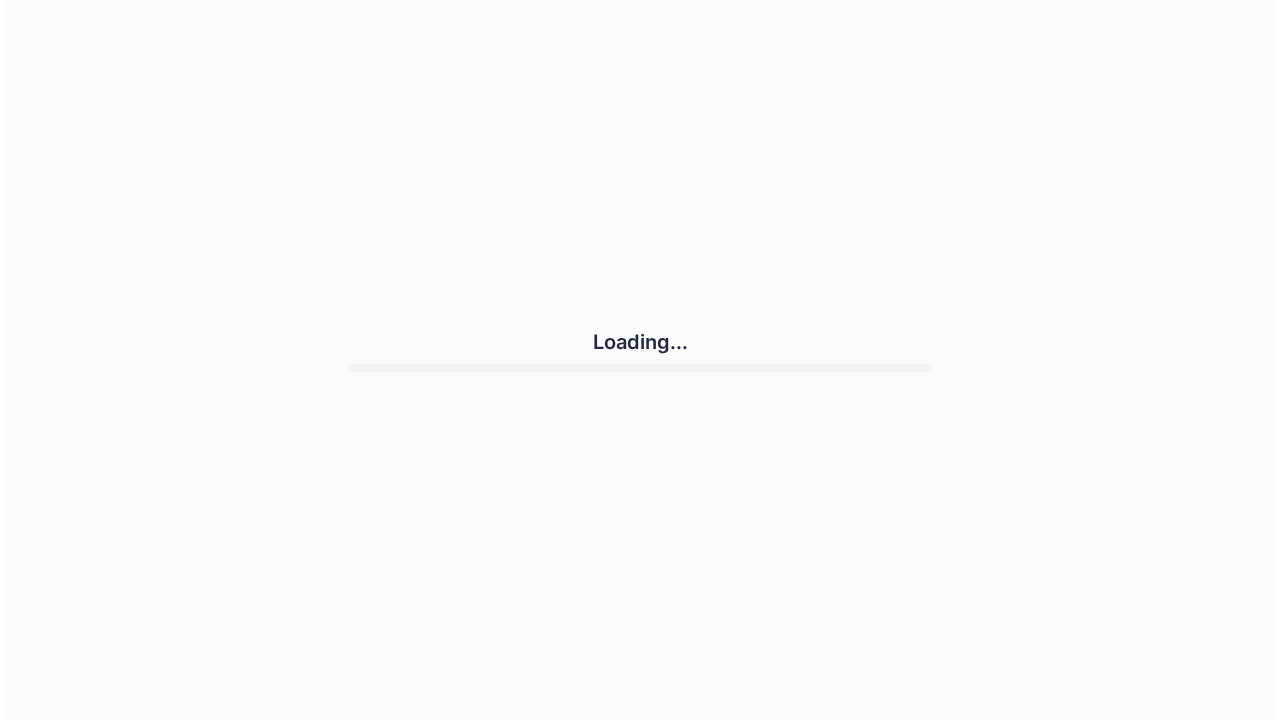 scroll, scrollTop: 0, scrollLeft: 0, axis: both 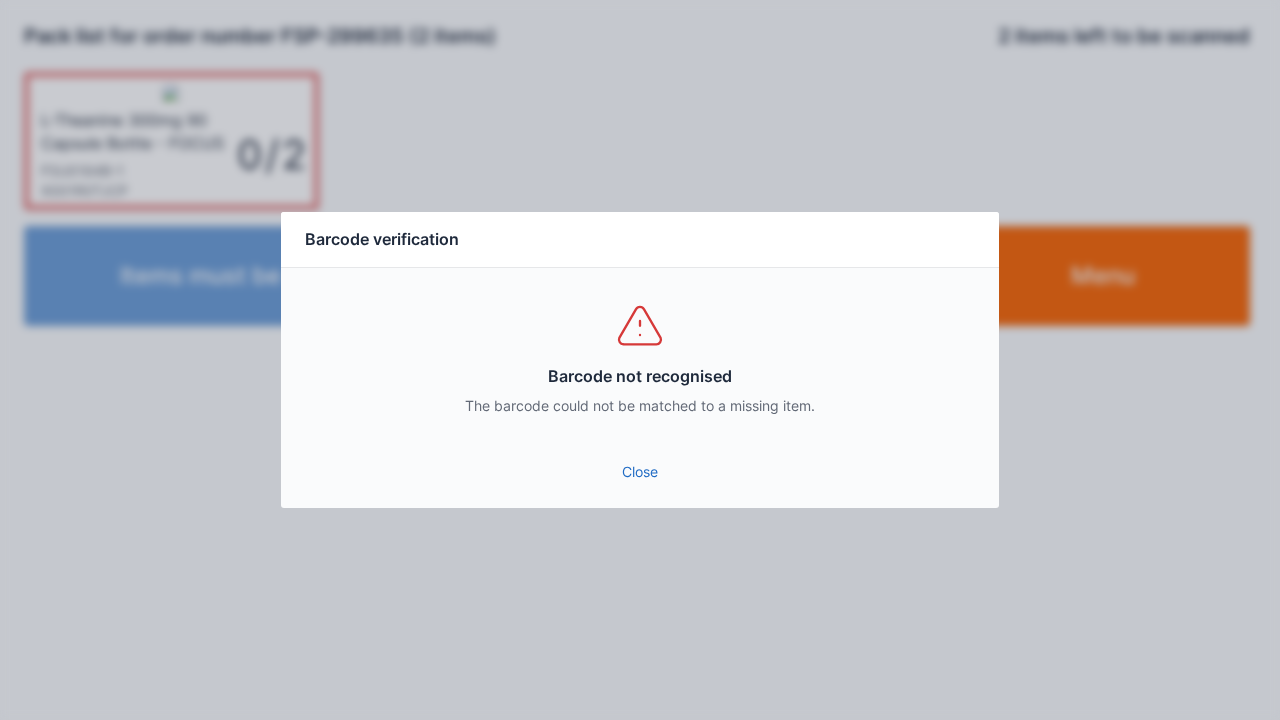 click on "Close" at bounding box center (640, 472) 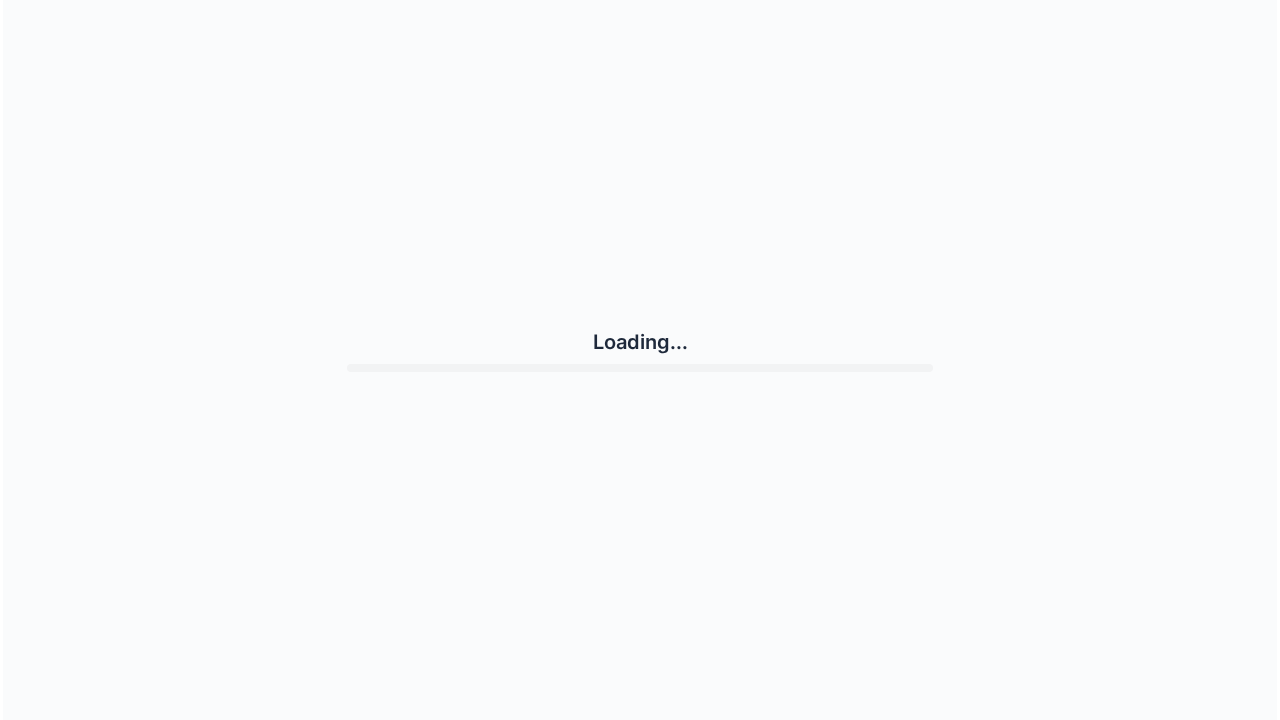 scroll, scrollTop: 0, scrollLeft: 0, axis: both 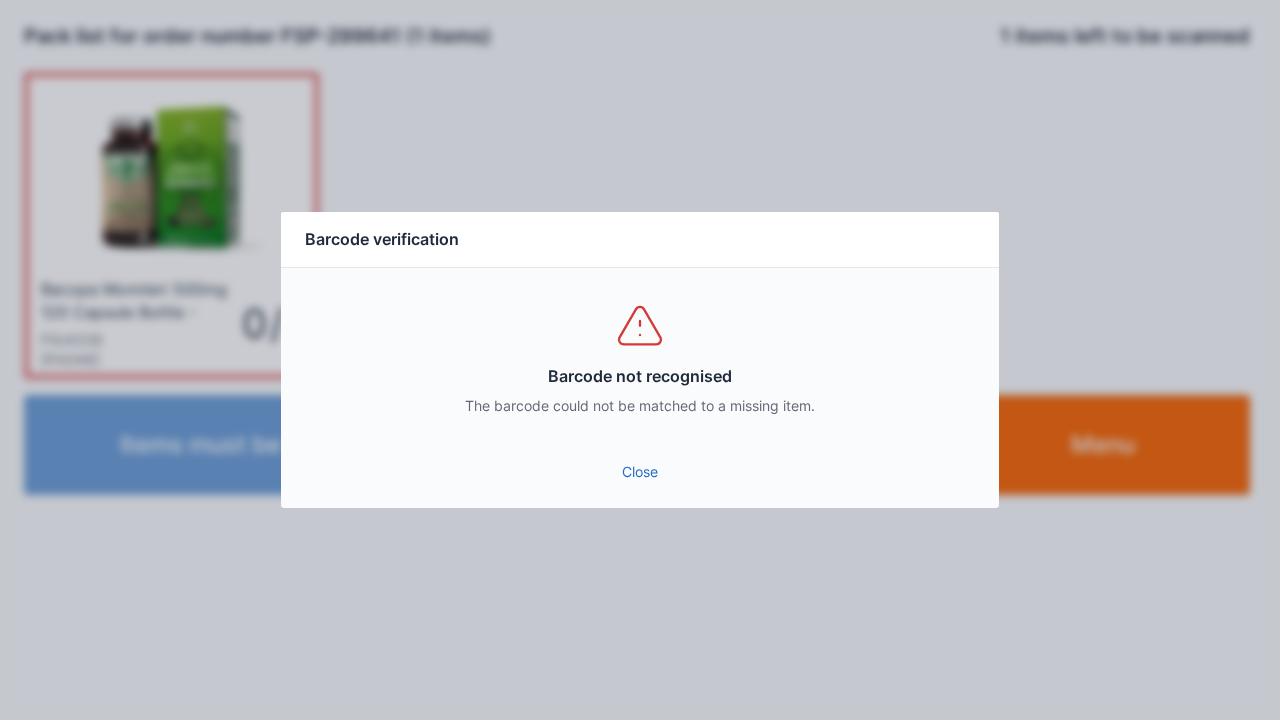 click on "Close" at bounding box center [640, 472] 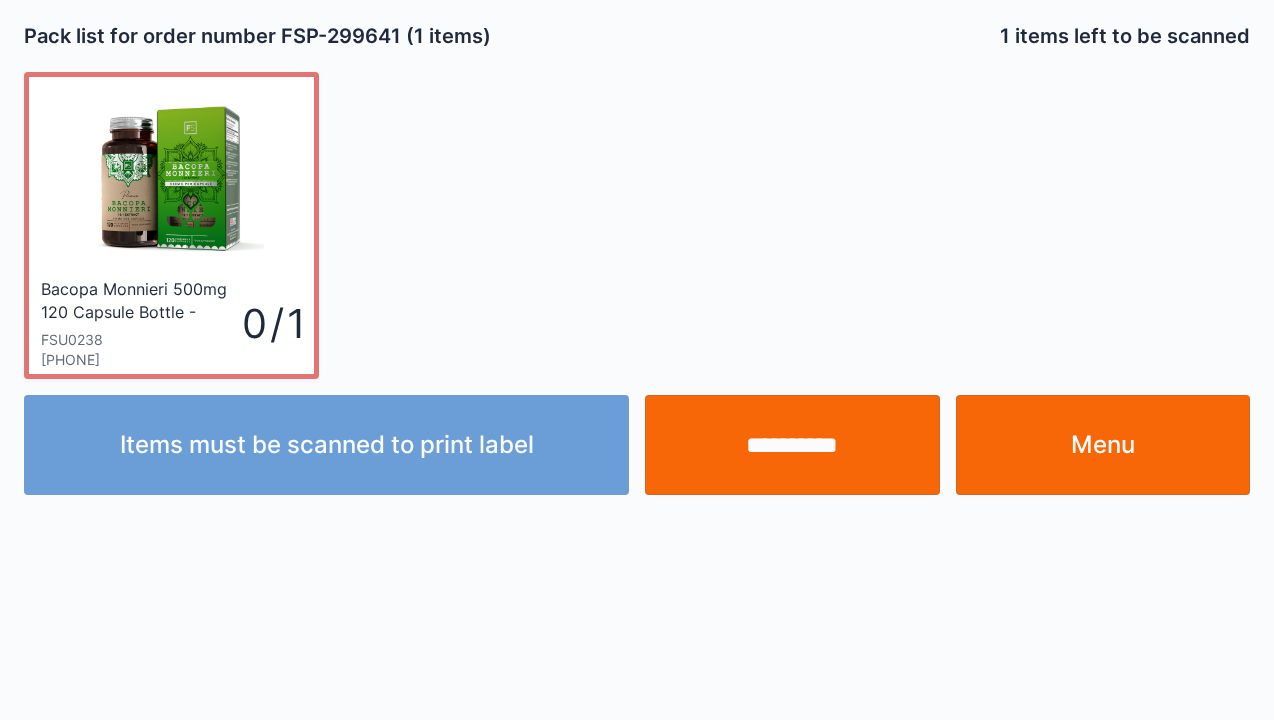 click at bounding box center [171, 177] 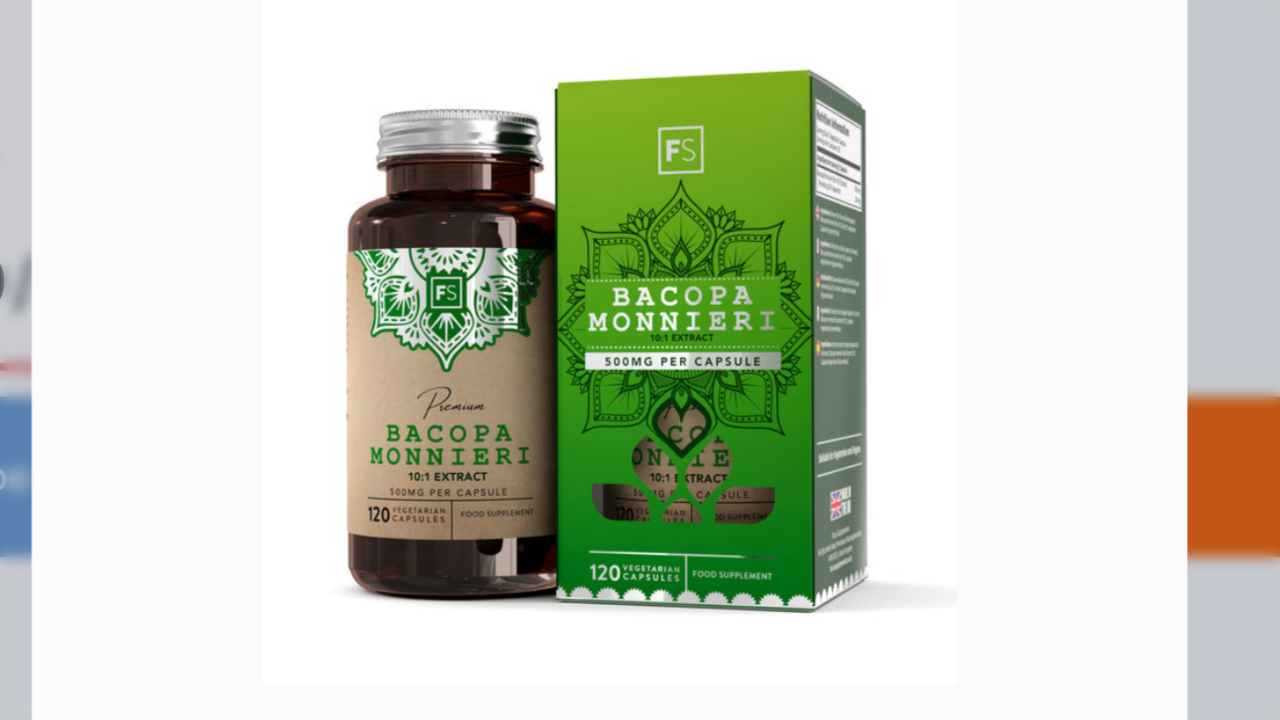 click at bounding box center (640, 358) 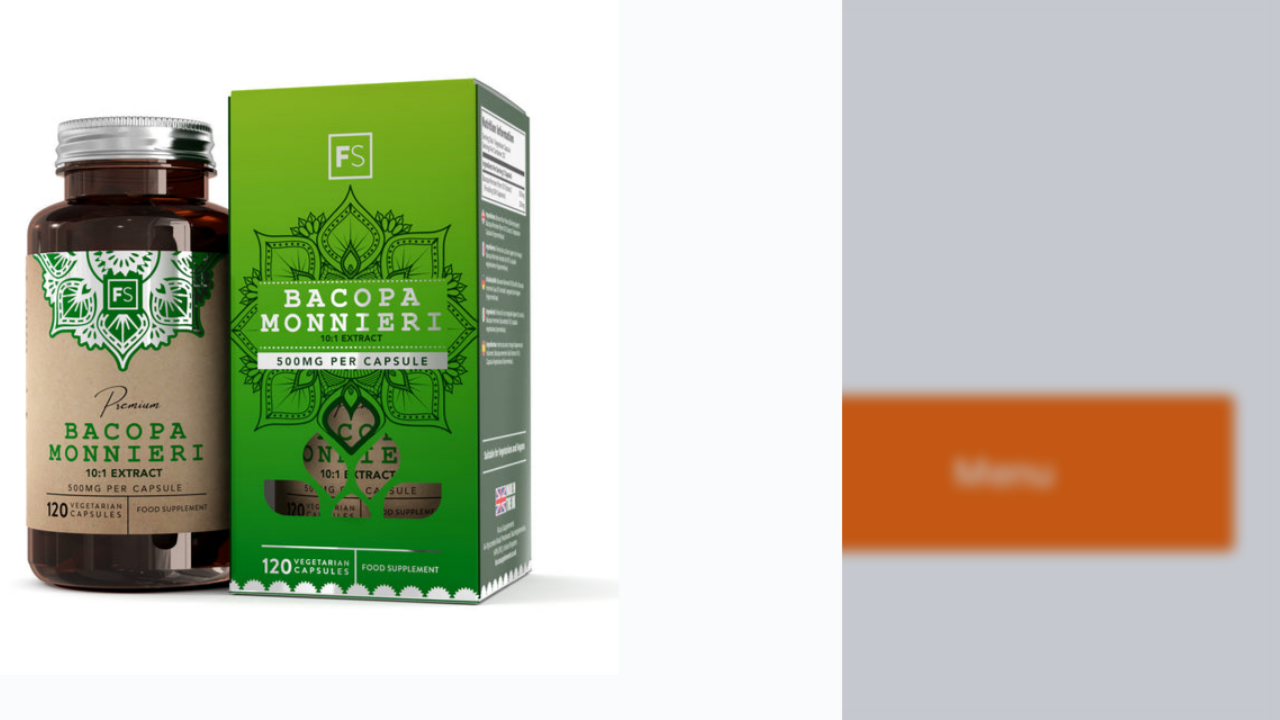 scroll, scrollTop: 0, scrollLeft: 0, axis: both 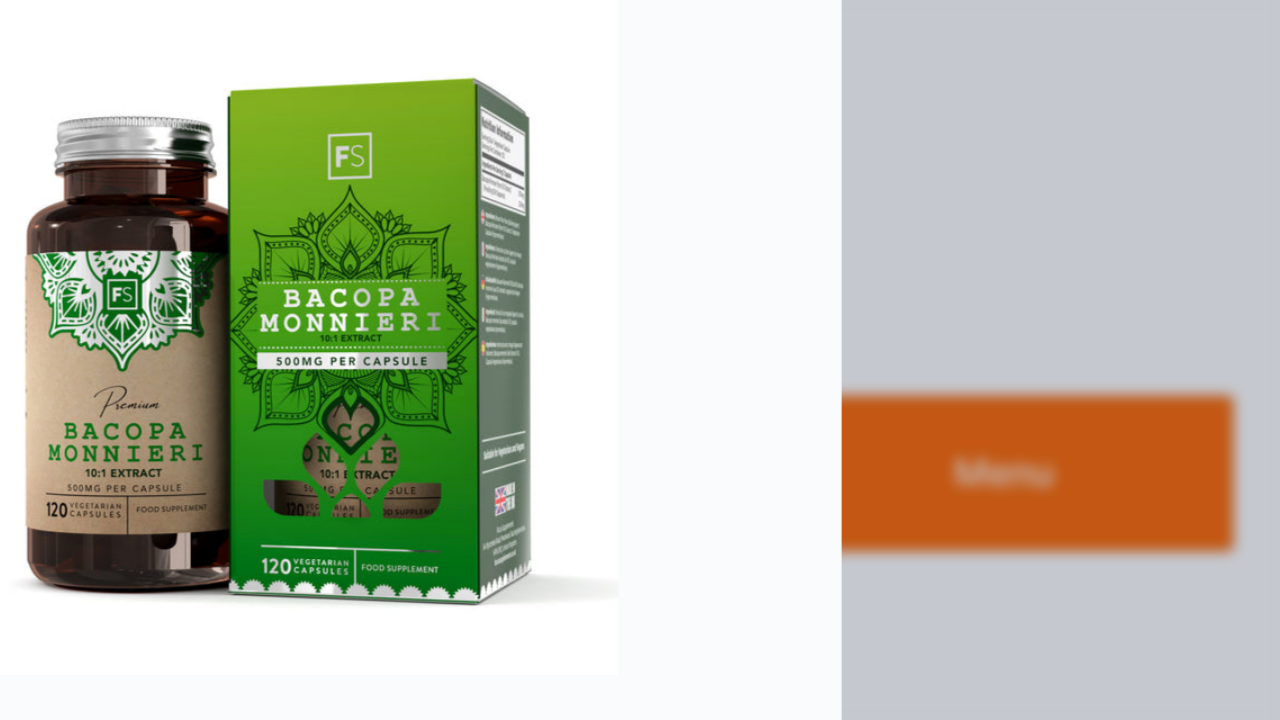click at bounding box center [640, 358] 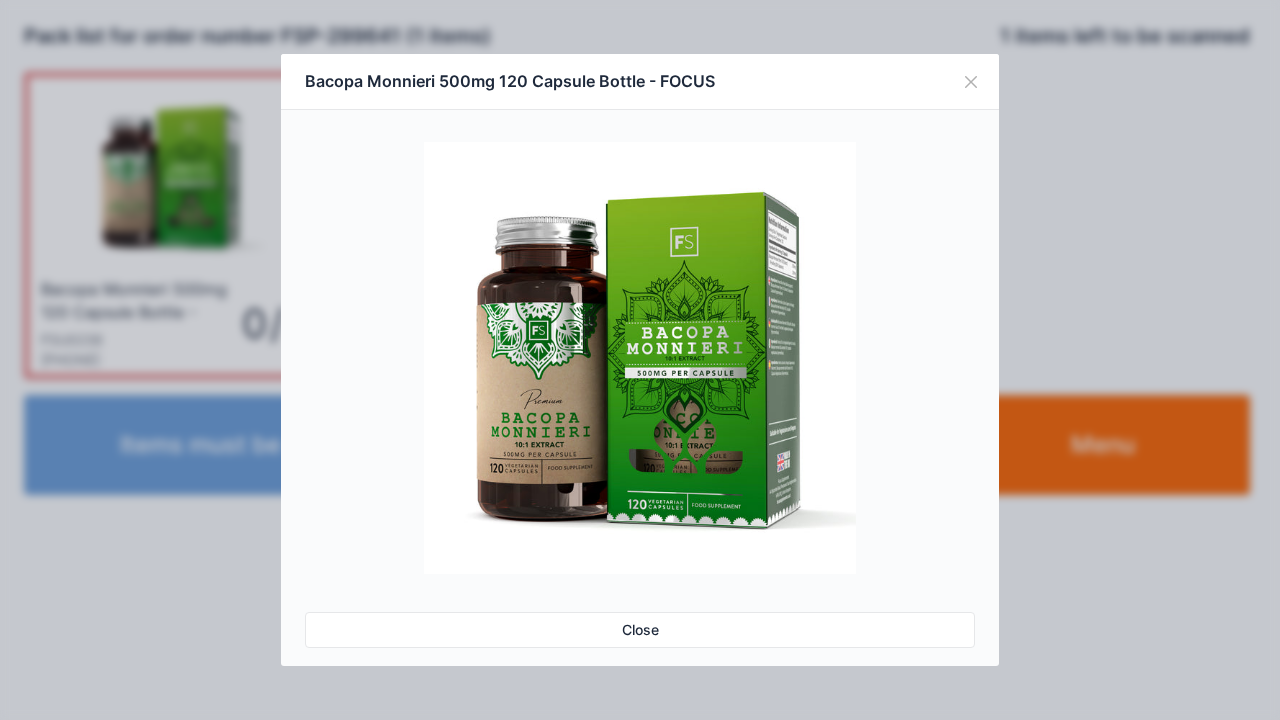 click at bounding box center [640, 358] 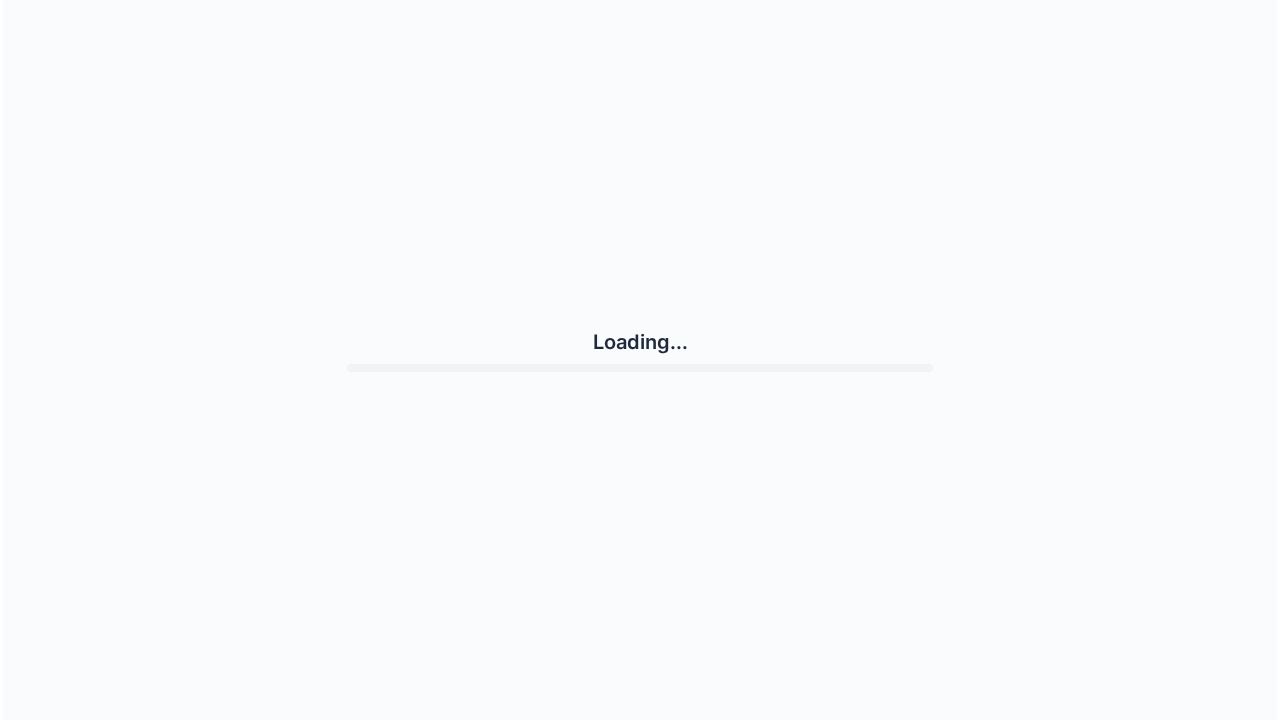 scroll, scrollTop: 0, scrollLeft: 0, axis: both 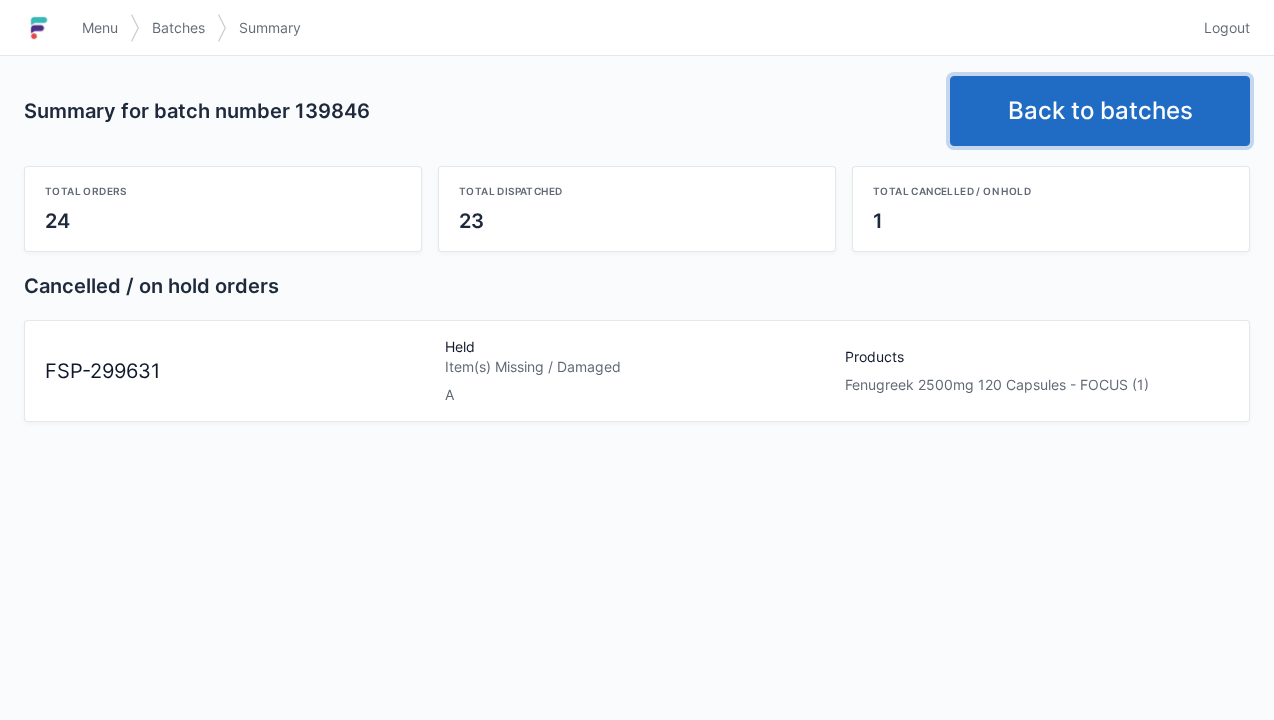 click on "Back to batches" at bounding box center (1100, 111) 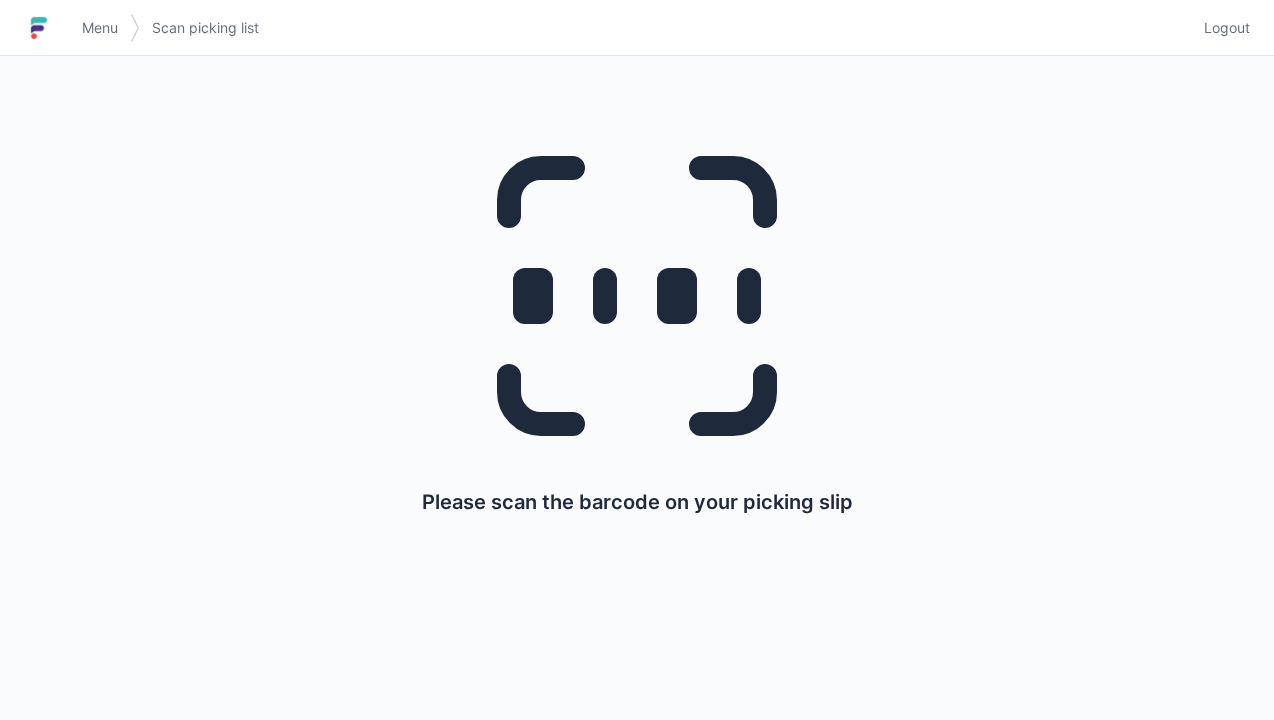 scroll, scrollTop: 0, scrollLeft: 0, axis: both 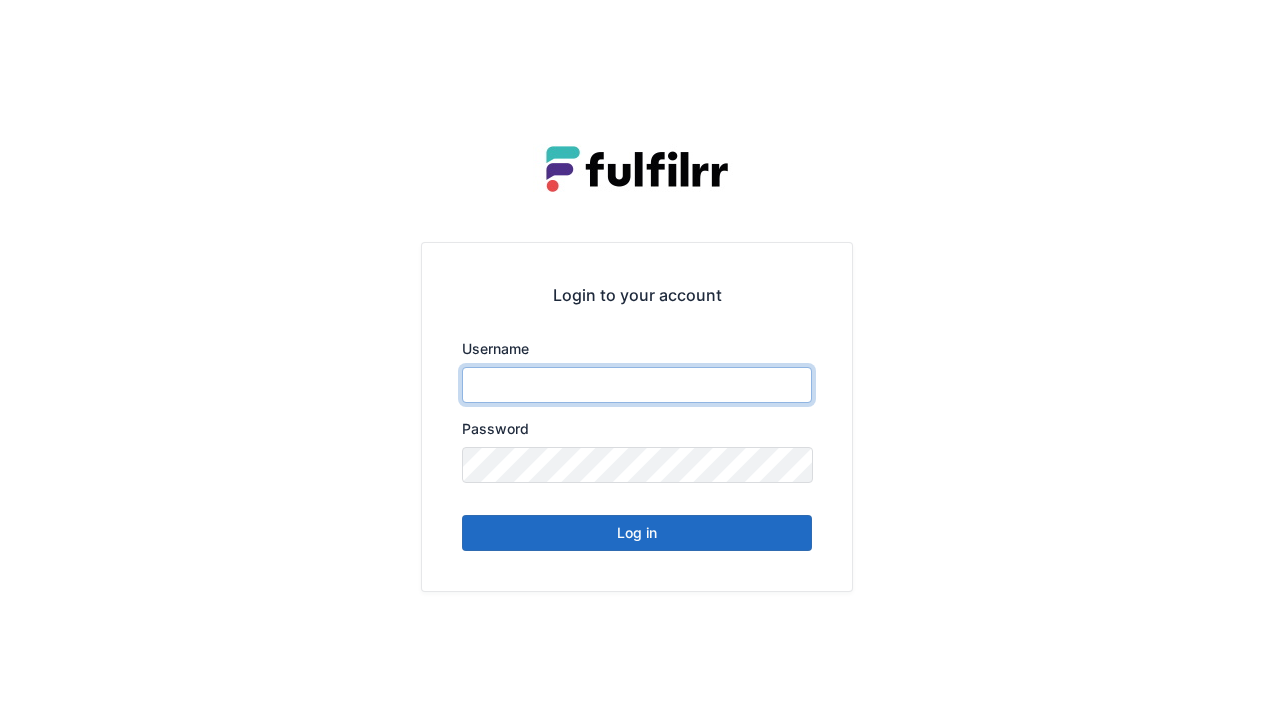 type on "******" 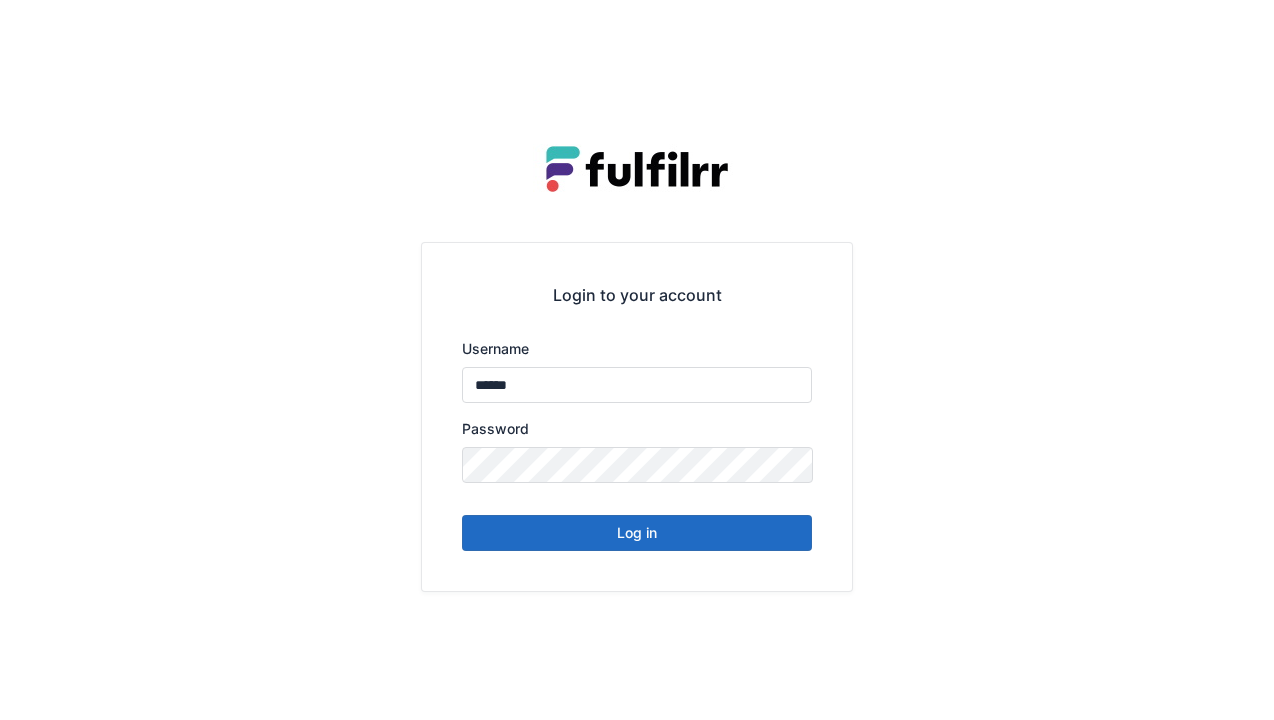click on "Log in" at bounding box center [637, 533] 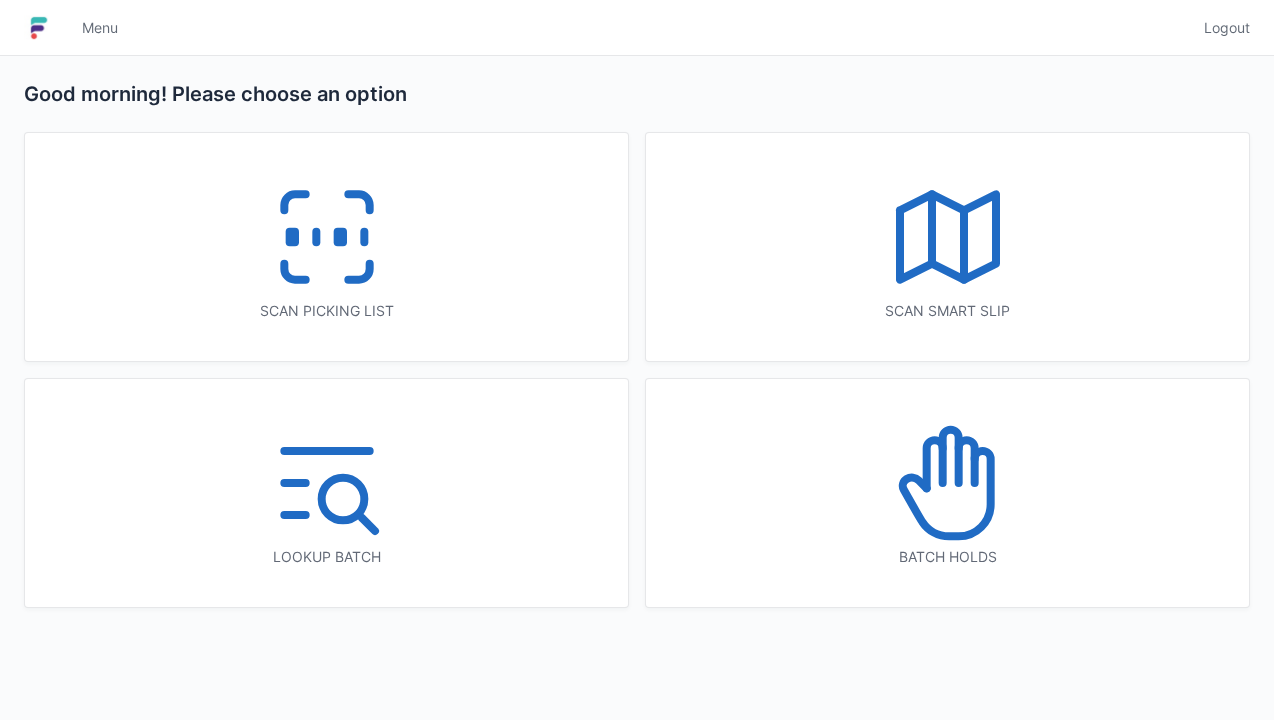 scroll, scrollTop: 0, scrollLeft: 0, axis: both 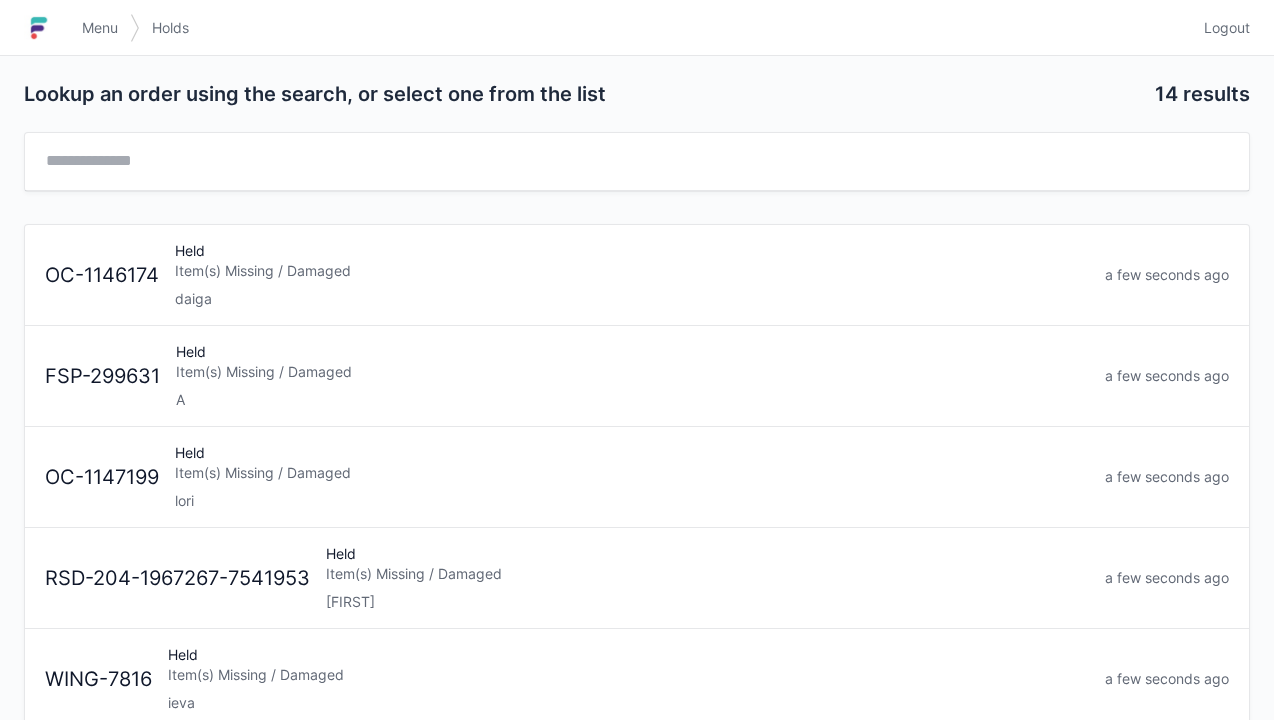 click on "Item(s) Missing / Damaged" at bounding box center [632, 372] 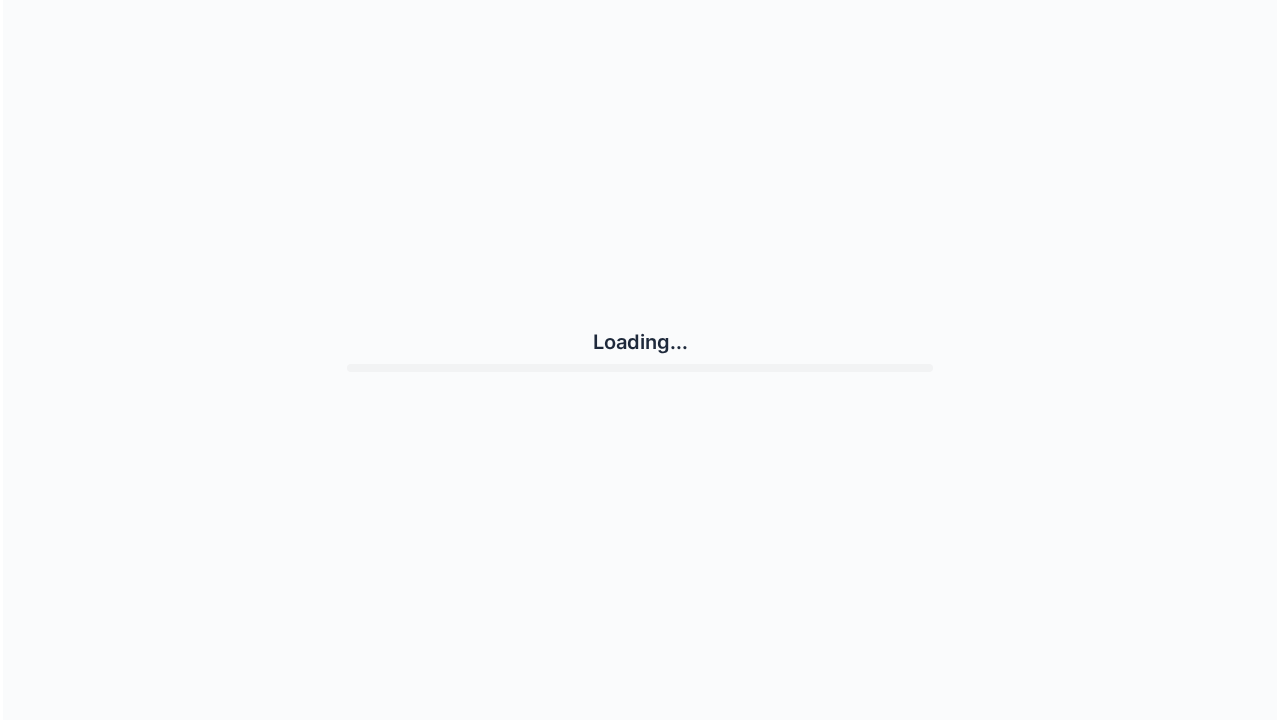 scroll, scrollTop: 0, scrollLeft: 0, axis: both 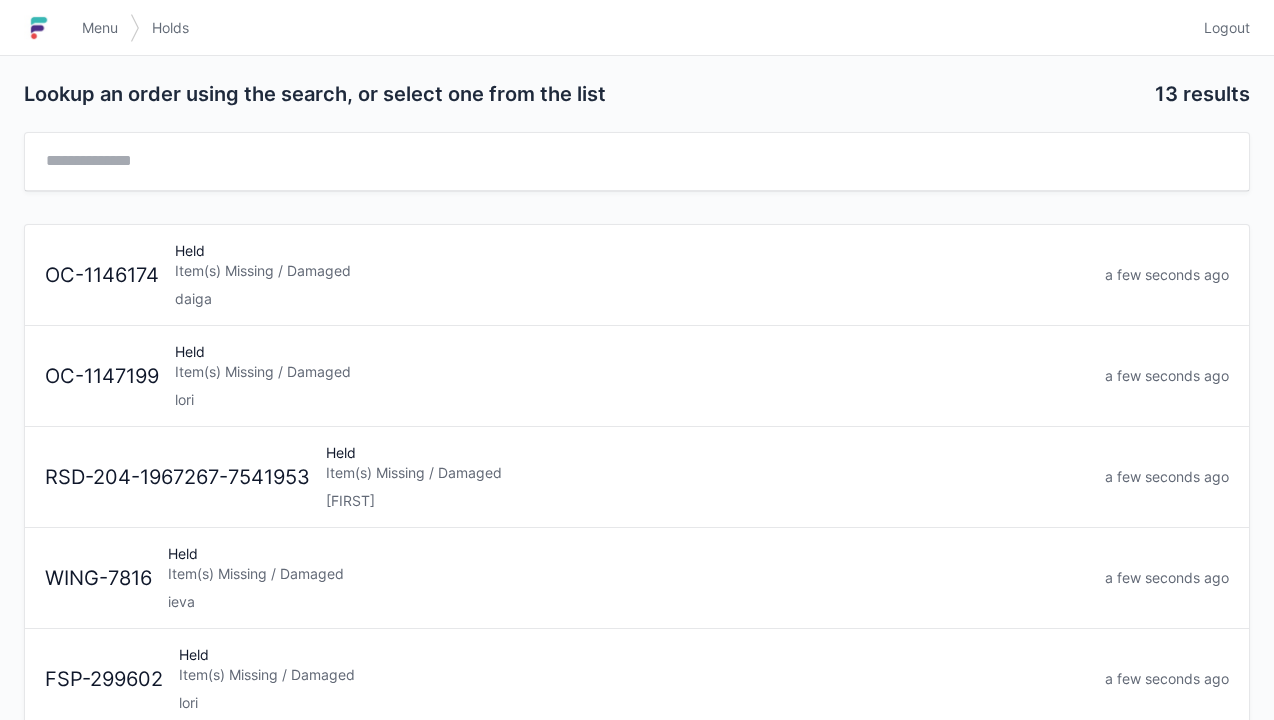 click on "Logout" at bounding box center (1221, 28) 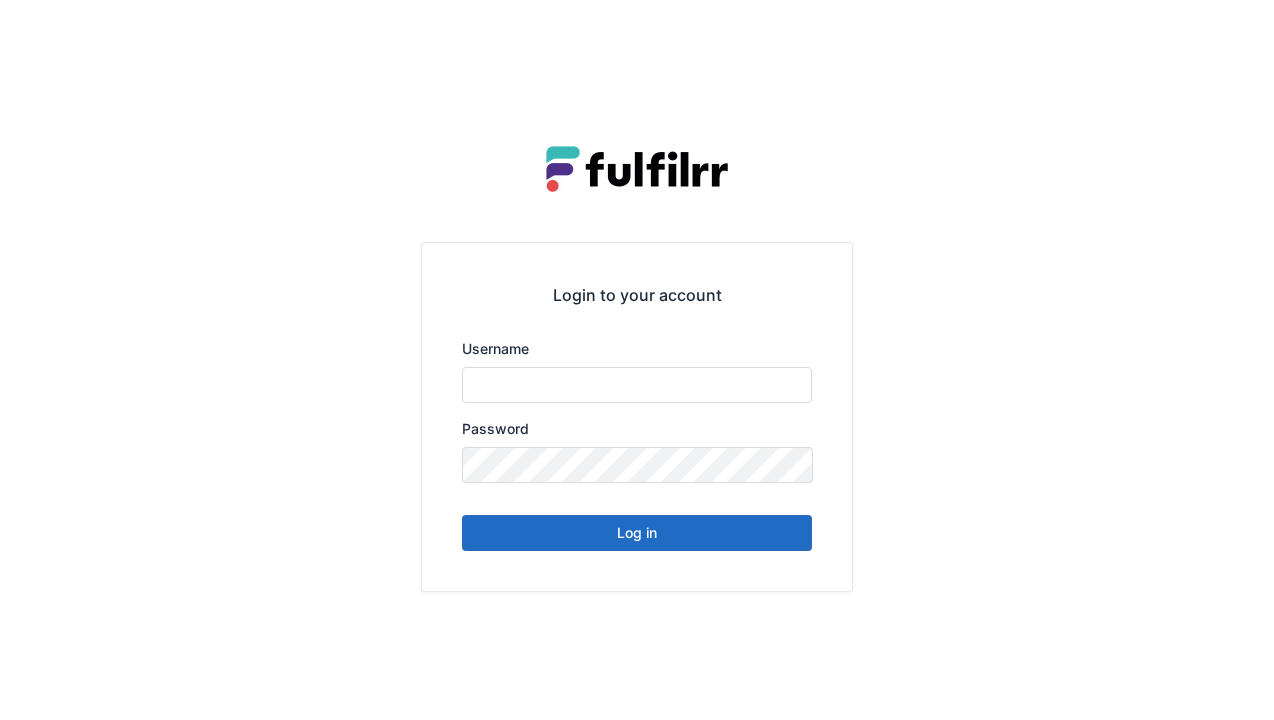 scroll, scrollTop: 0, scrollLeft: 0, axis: both 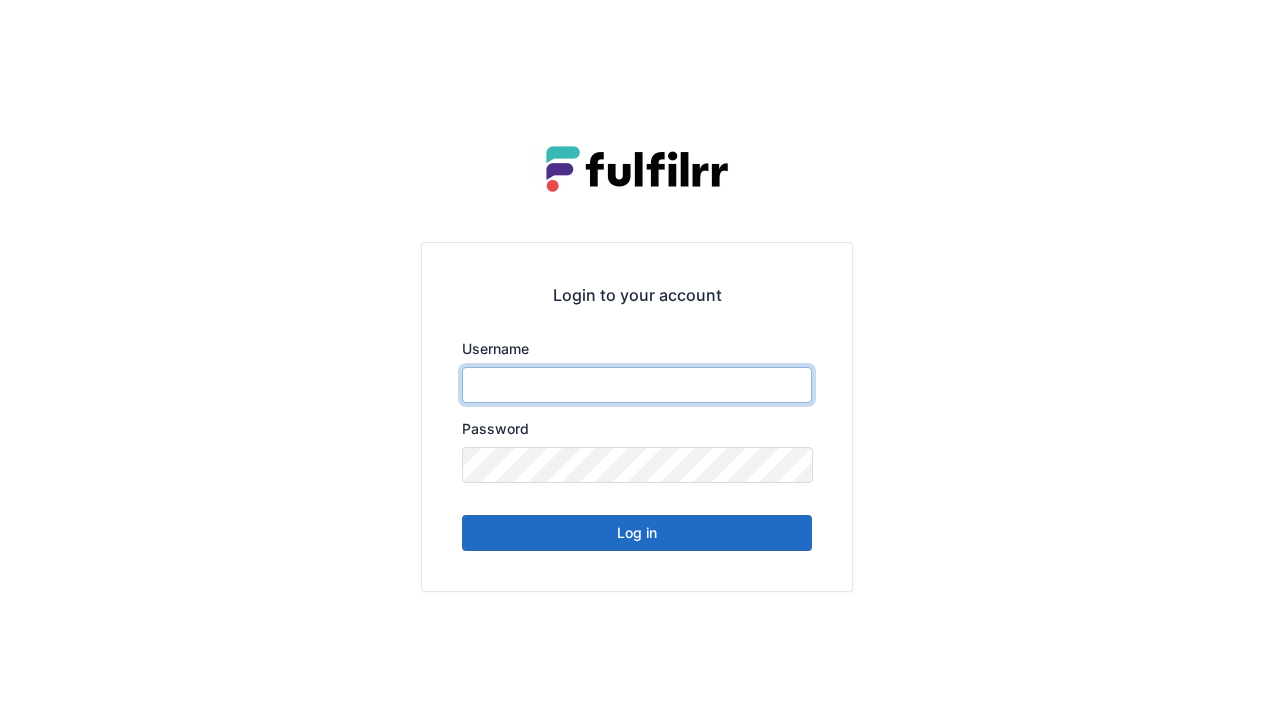 type on "******" 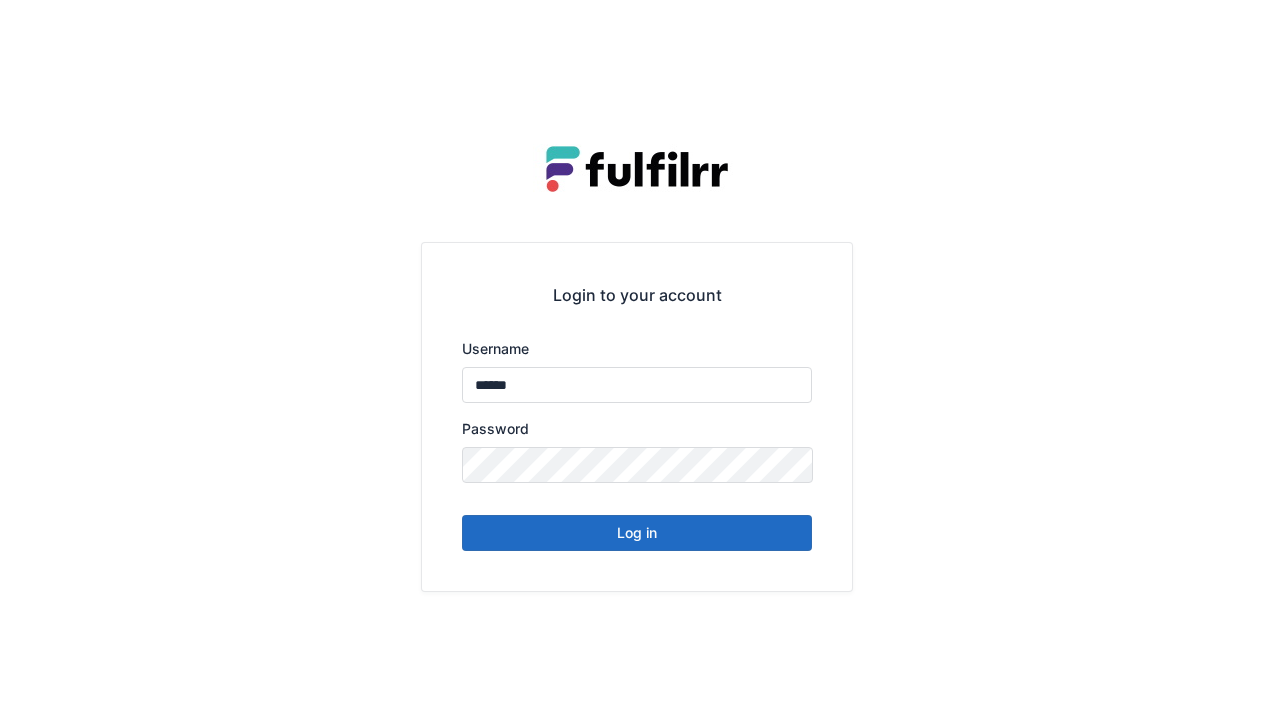 click on "Log in" at bounding box center (637, 533) 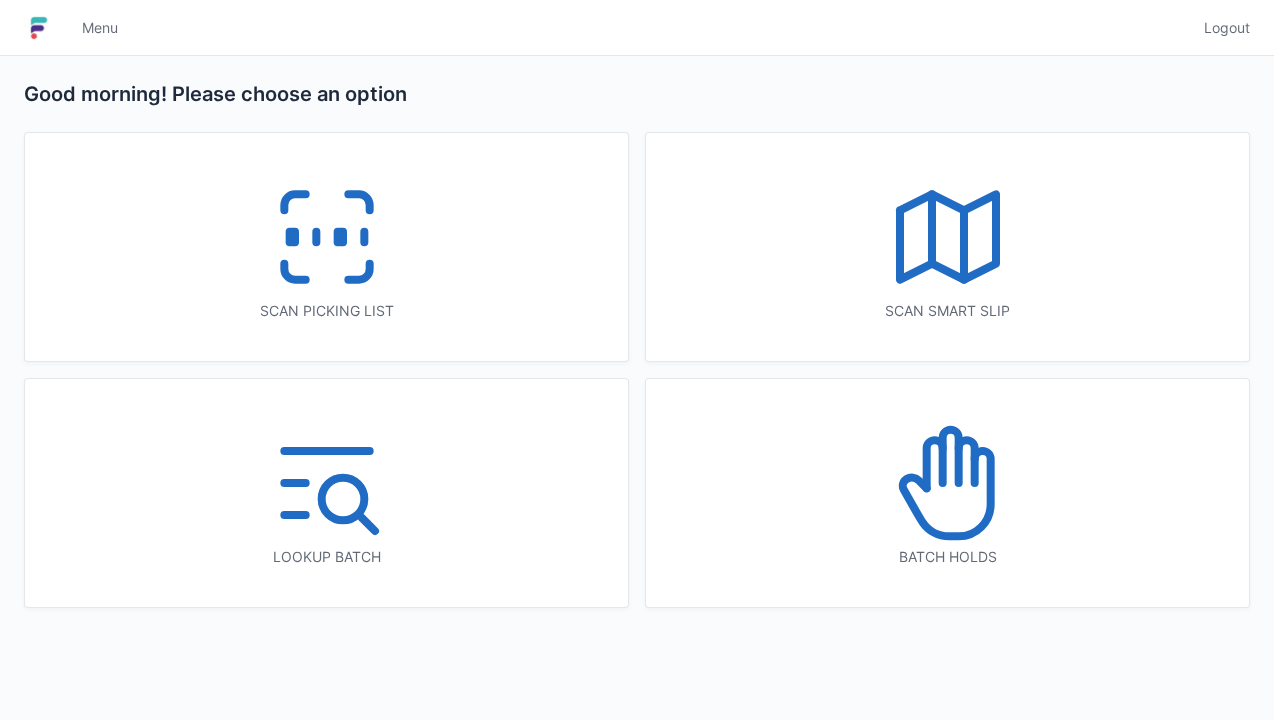 scroll, scrollTop: 0, scrollLeft: 0, axis: both 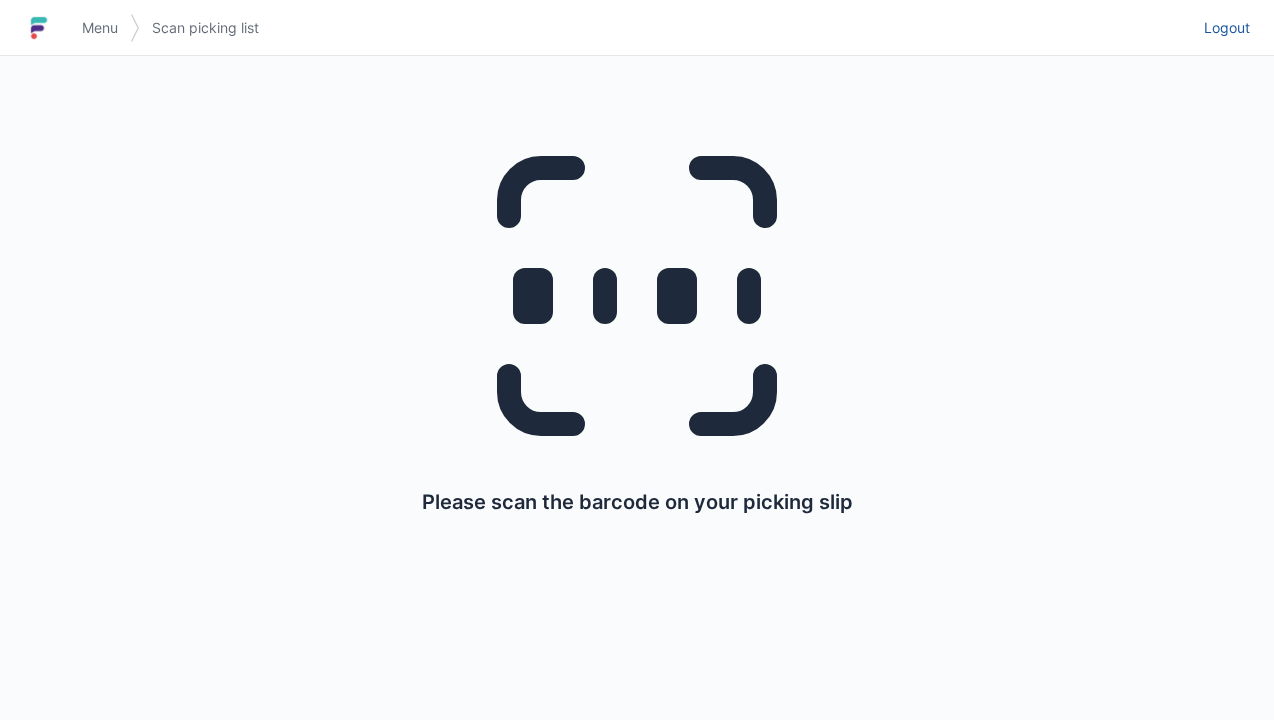 click on "Logout" at bounding box center [1227, 28] 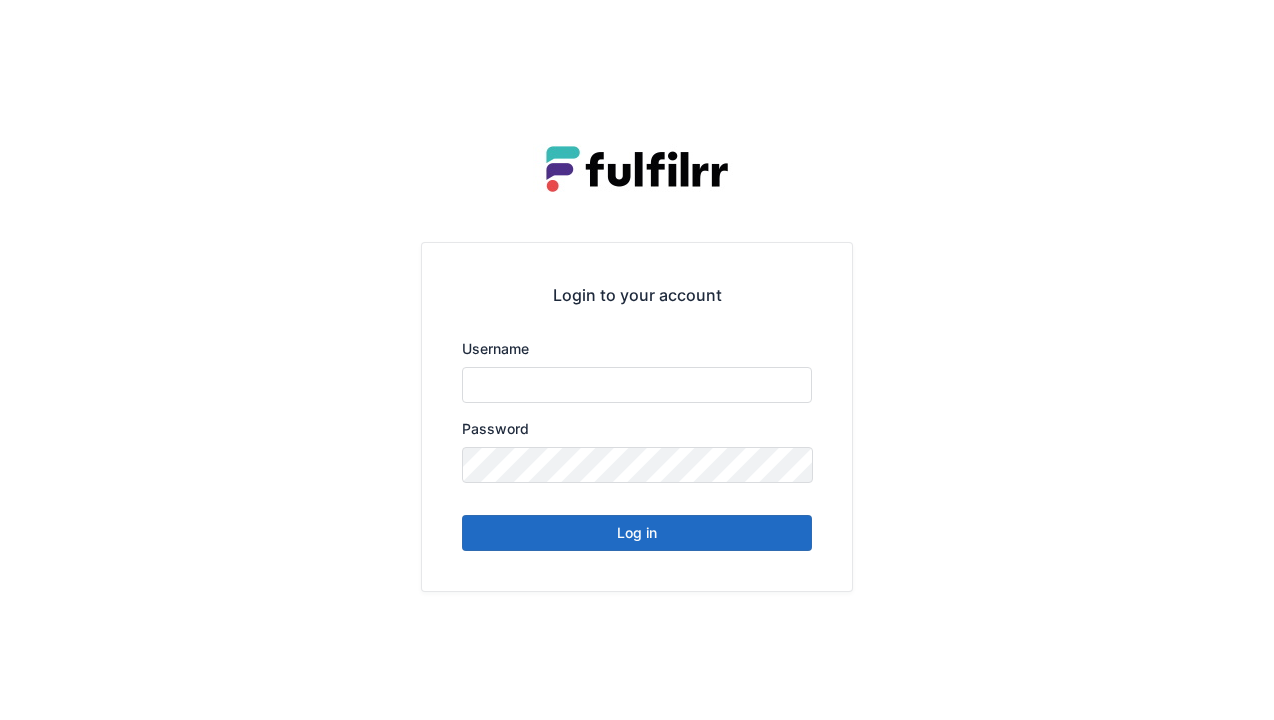 scroll, scrollTop: 0, scrollLeft: 0, axis: both 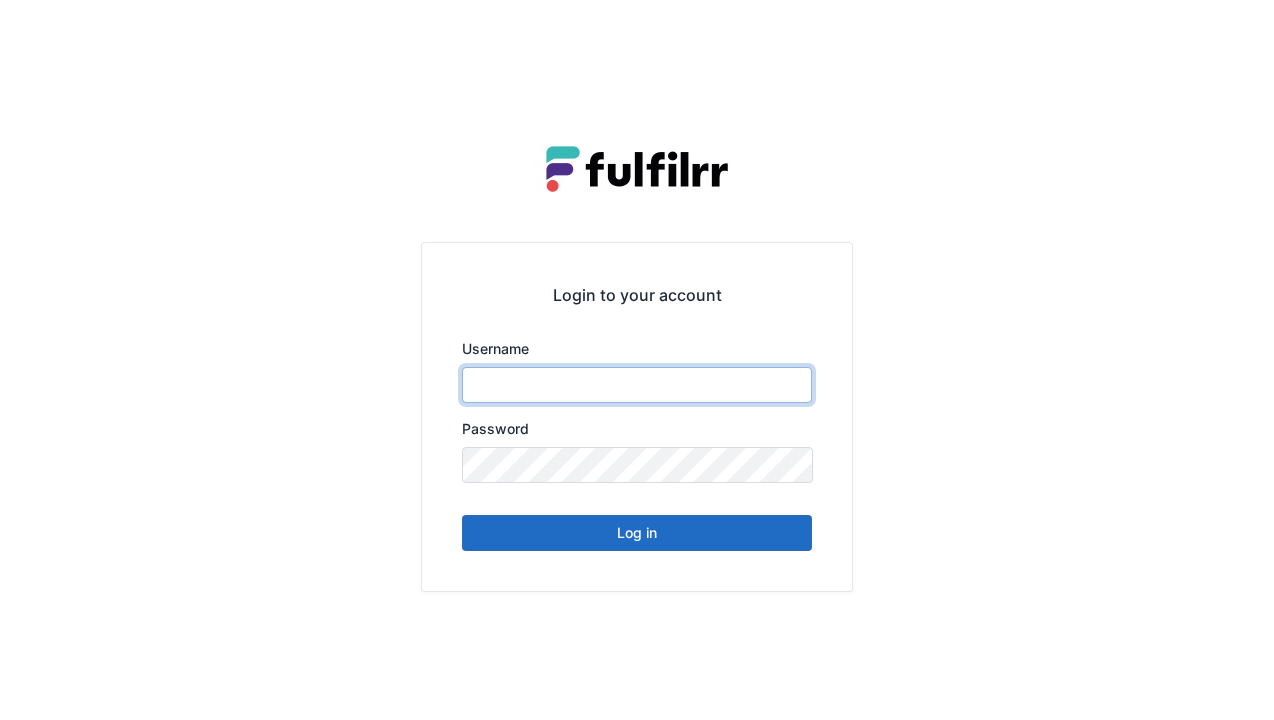type on "******" 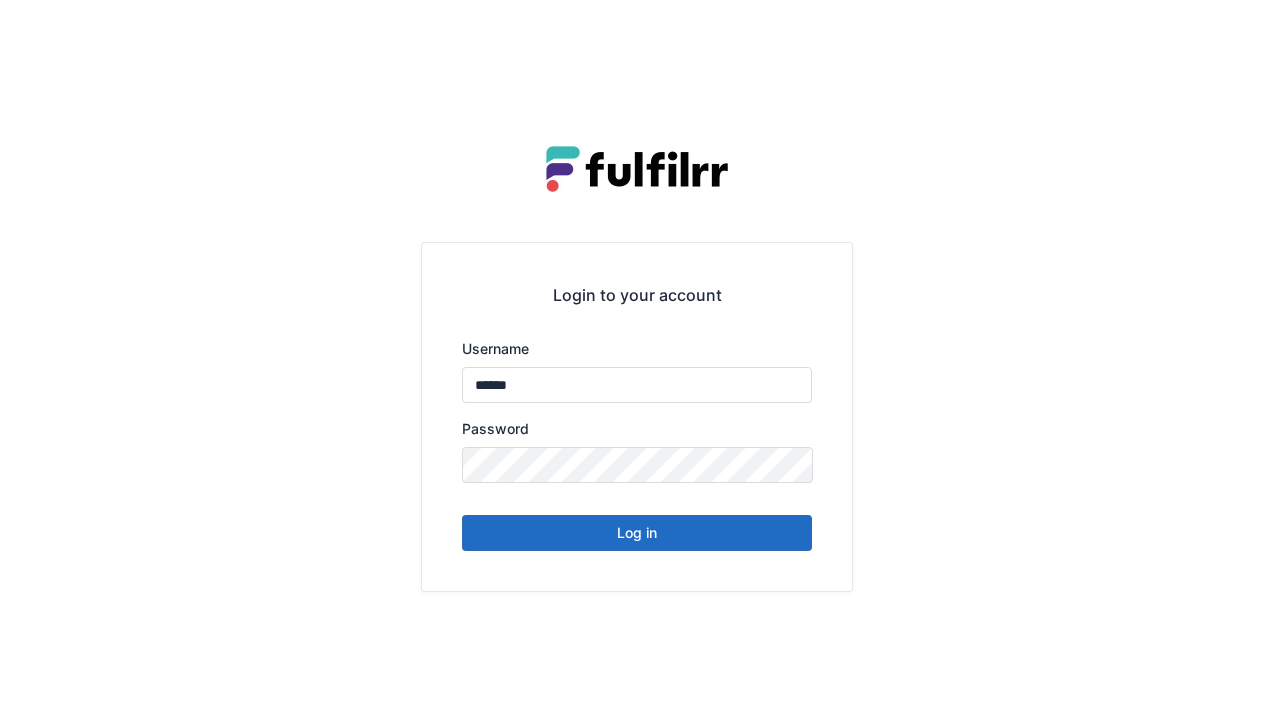 click on "Log in" at bounding box center (637, 533) 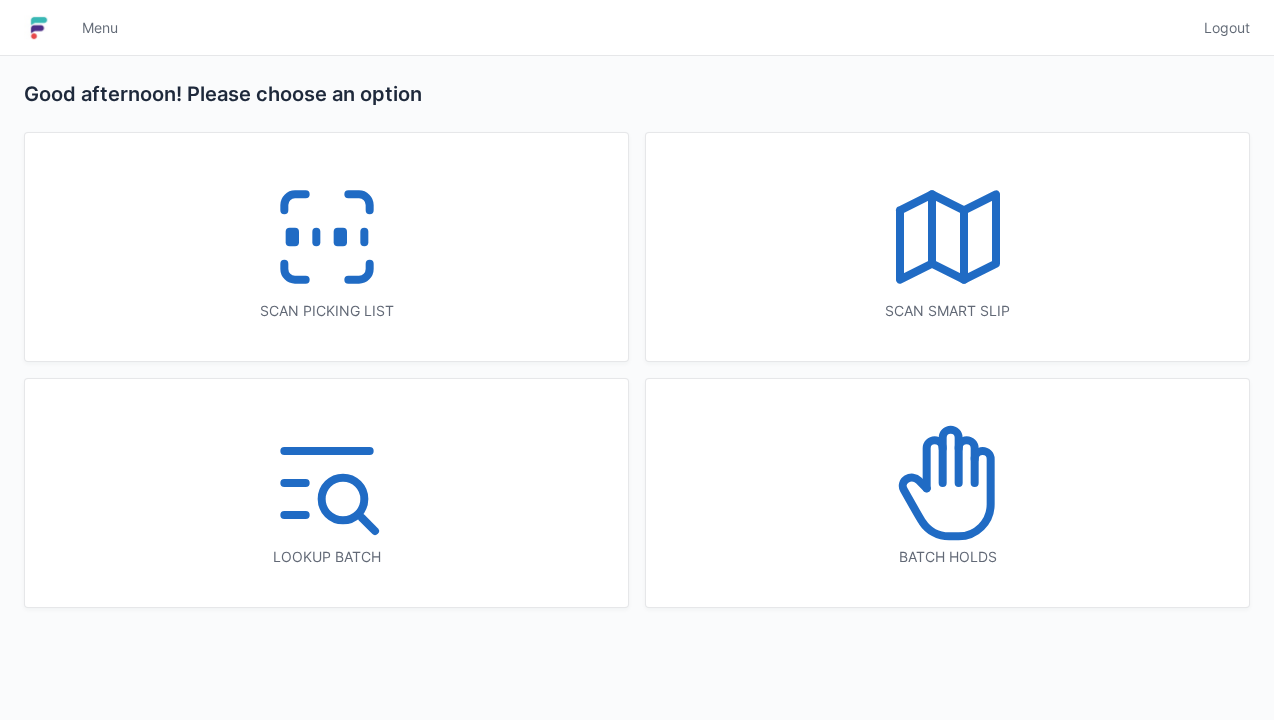 scroll, scrollTop: 0, scrollLeft: 0, axis: both 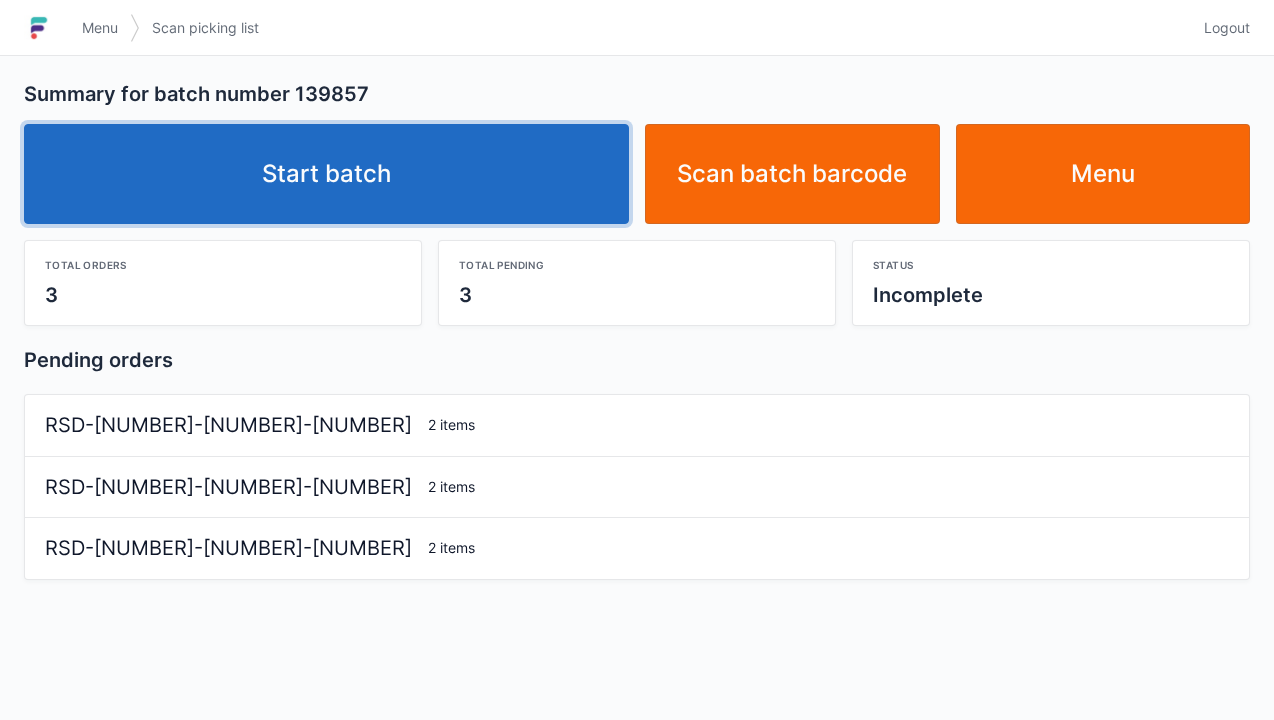 click on "Start batch" at bounding box center [326, 174] 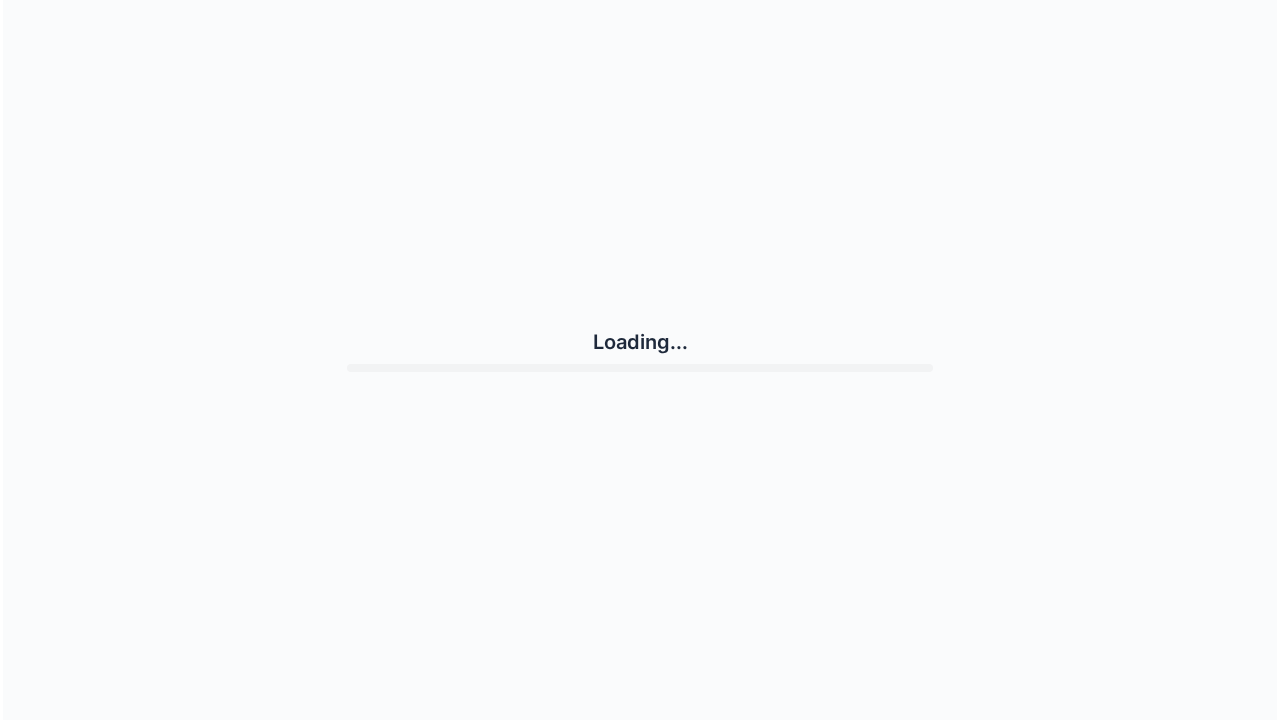 scroll, scrollTop: 0, scrollLeft: 0, axis: both 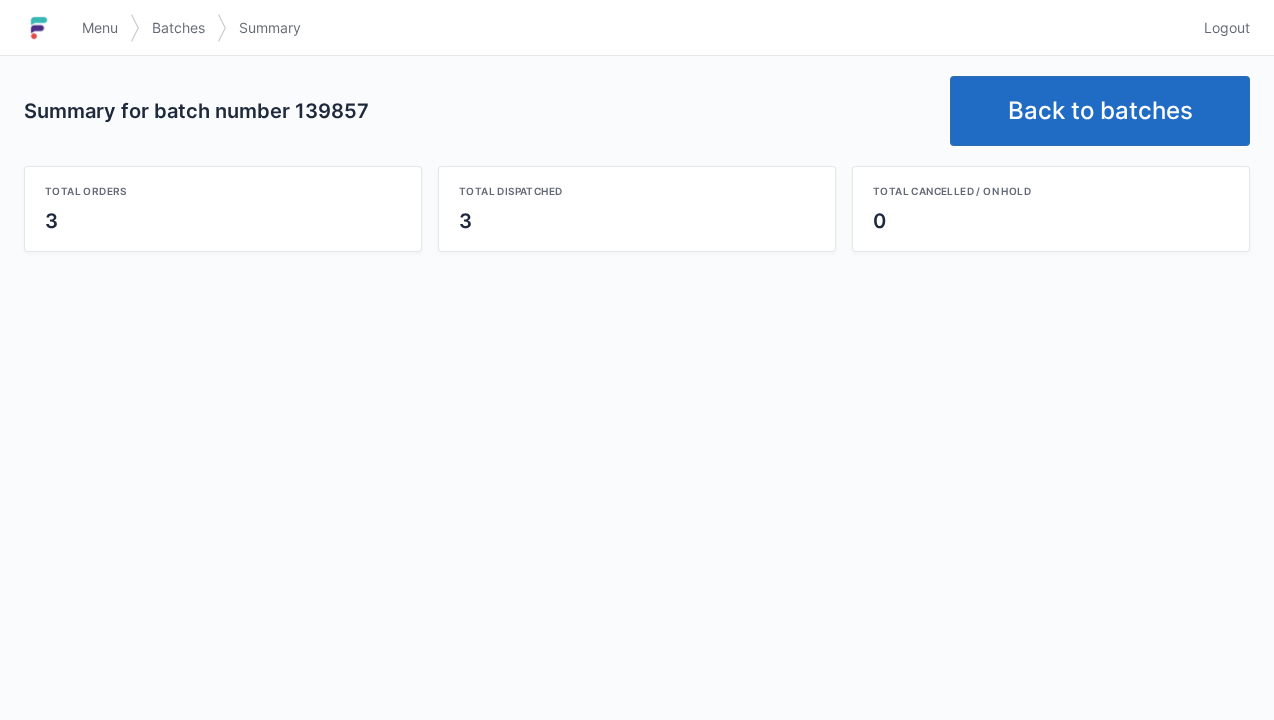 click on "Back to batches" at bounding box center [1100, 111] 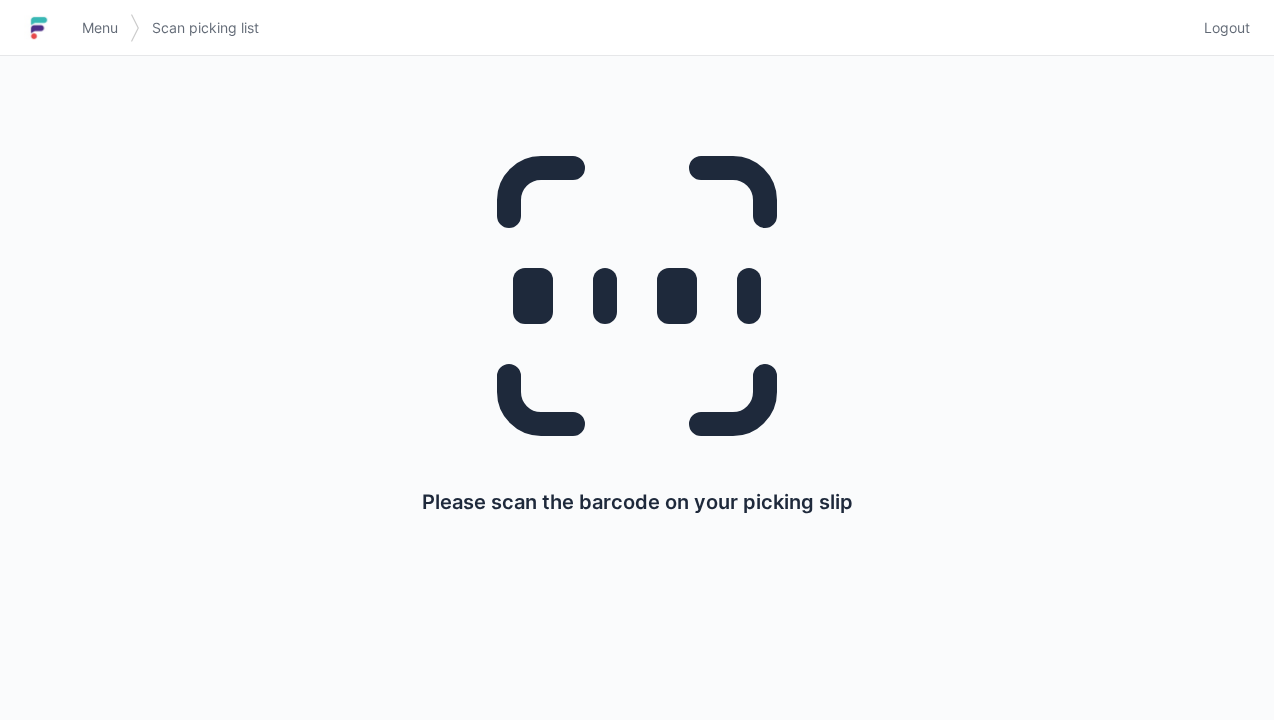 scroll, scrollTop: 0, scrollLeft: 0, axis: both 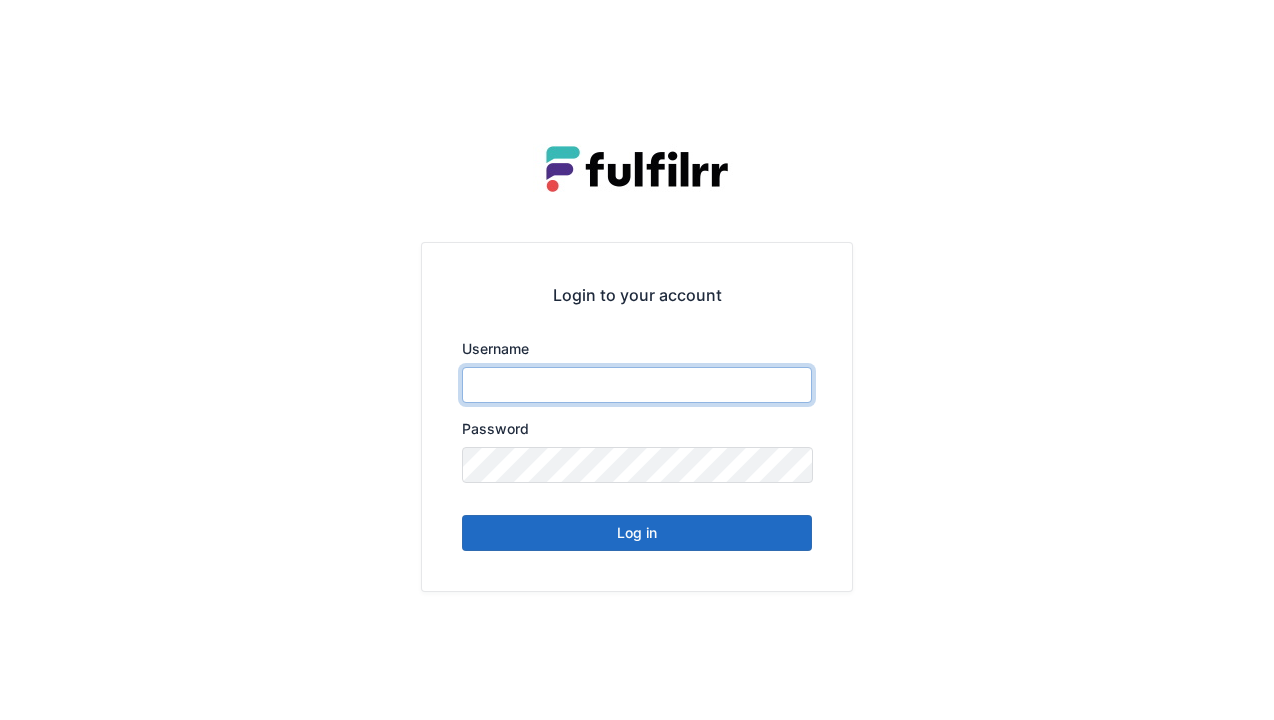 type on "******" 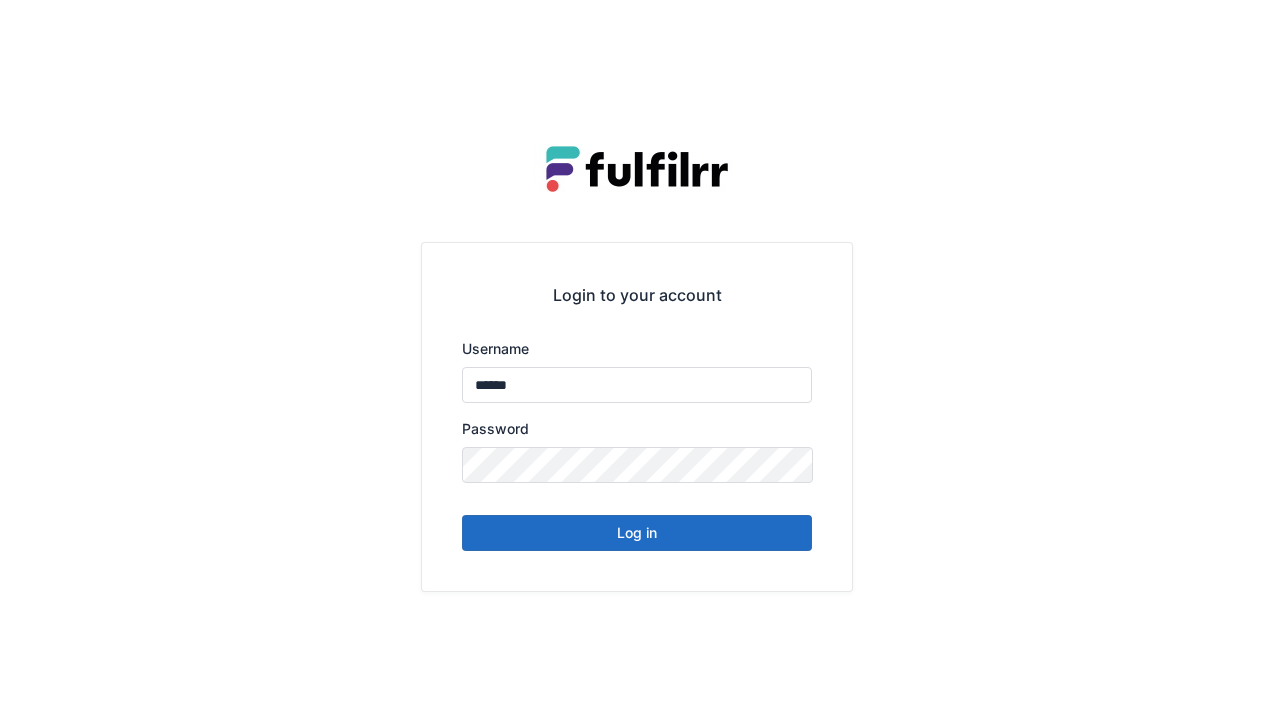 click on "Log in" at bounding box center (637, 533) 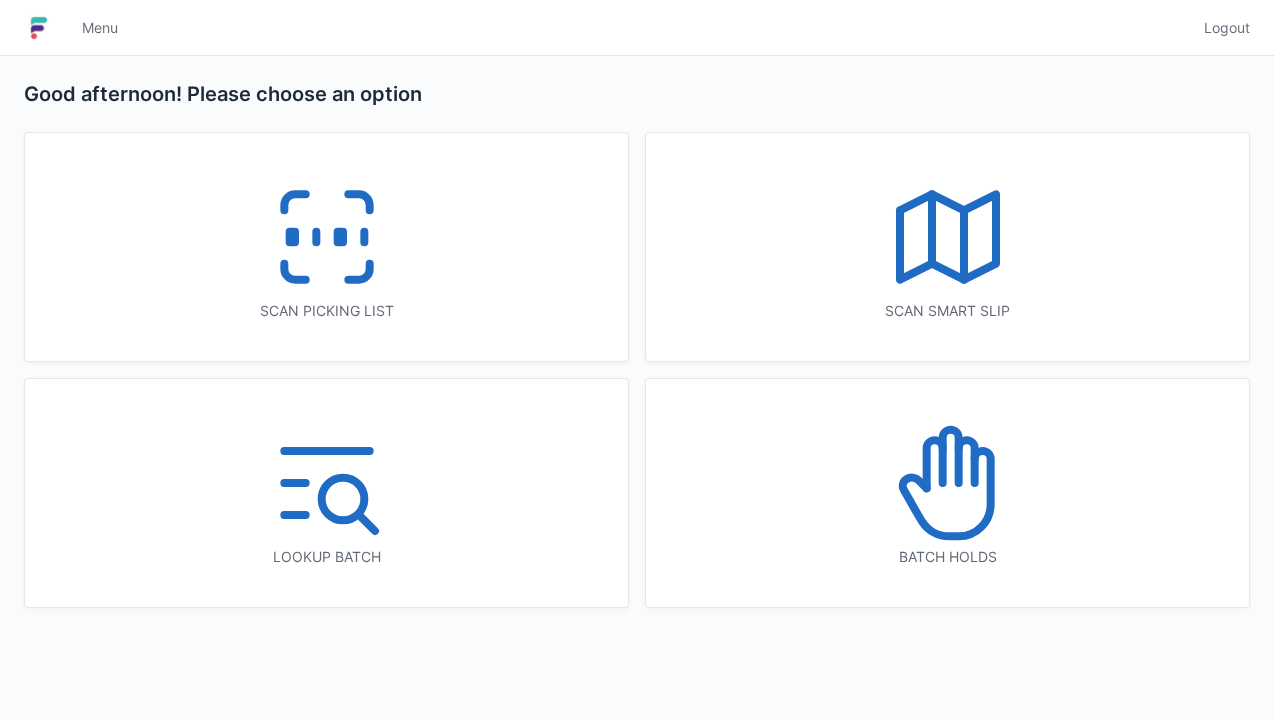 scroll, scrollTop: 0, scrollLeft: 0, axis: both 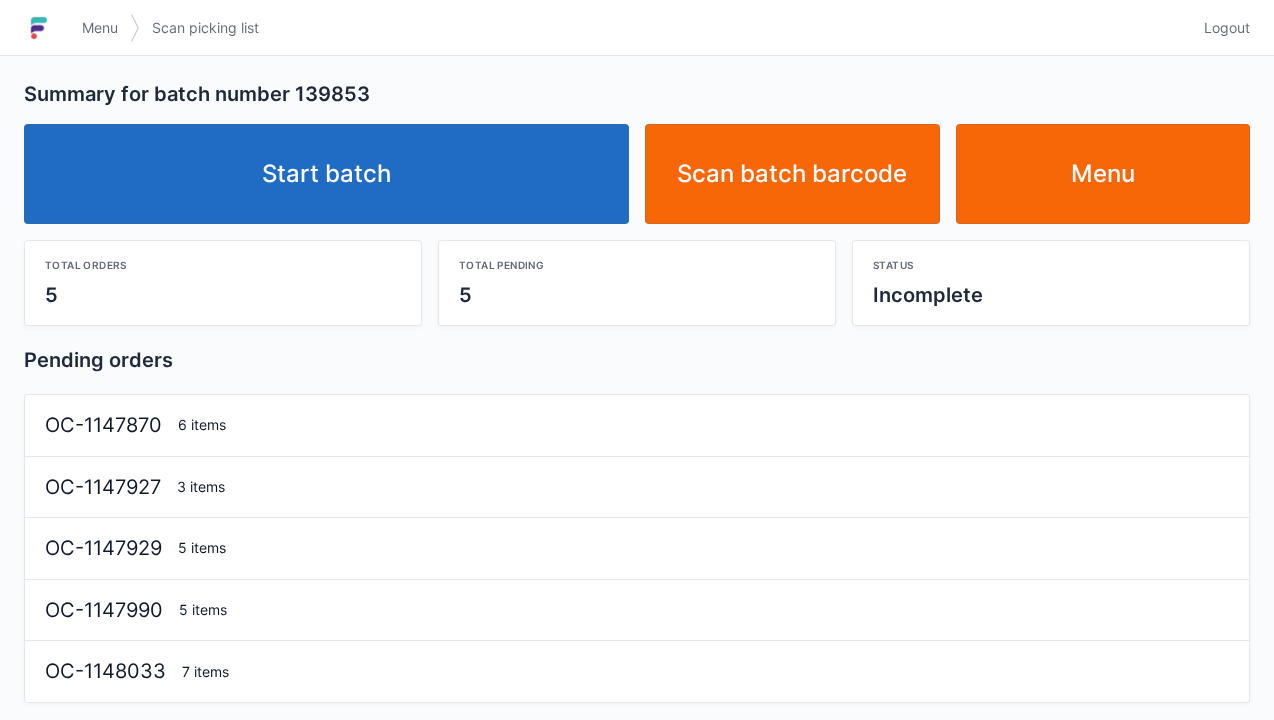 click on "Start batch" at bounding box center (326, 174) 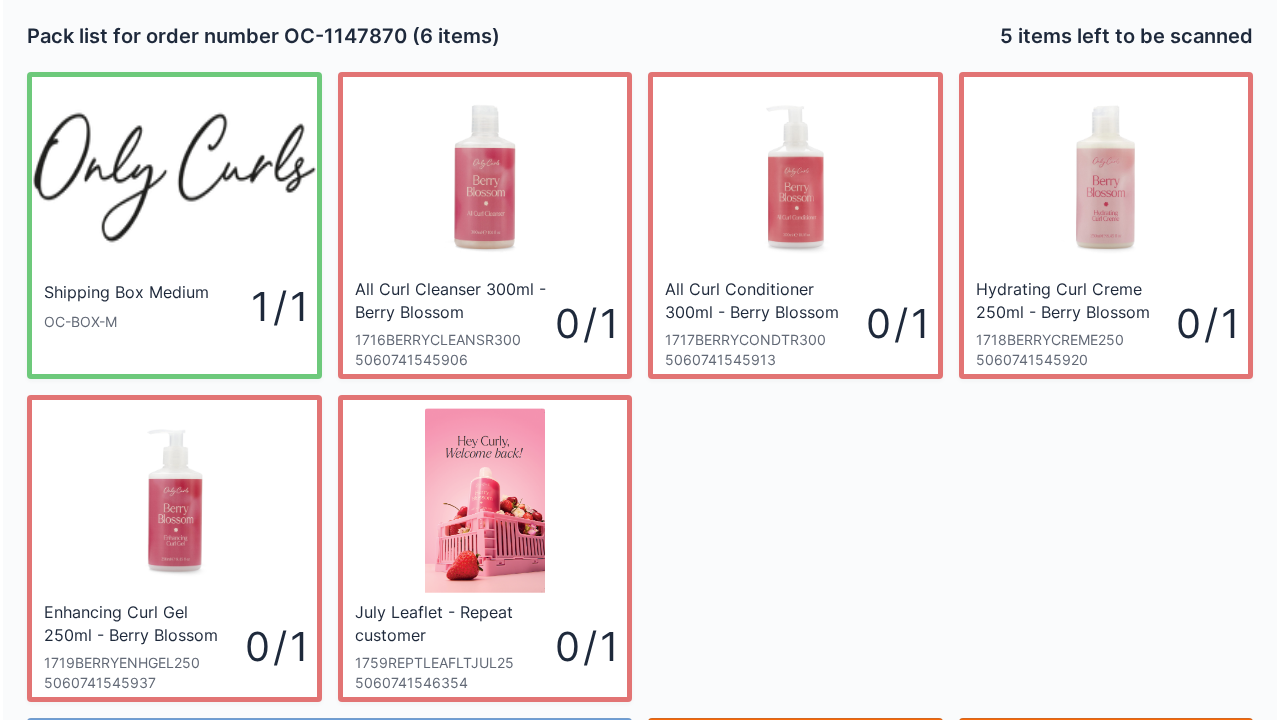scroll, scrollTop: 0, scrollLeft: 0, axis: both 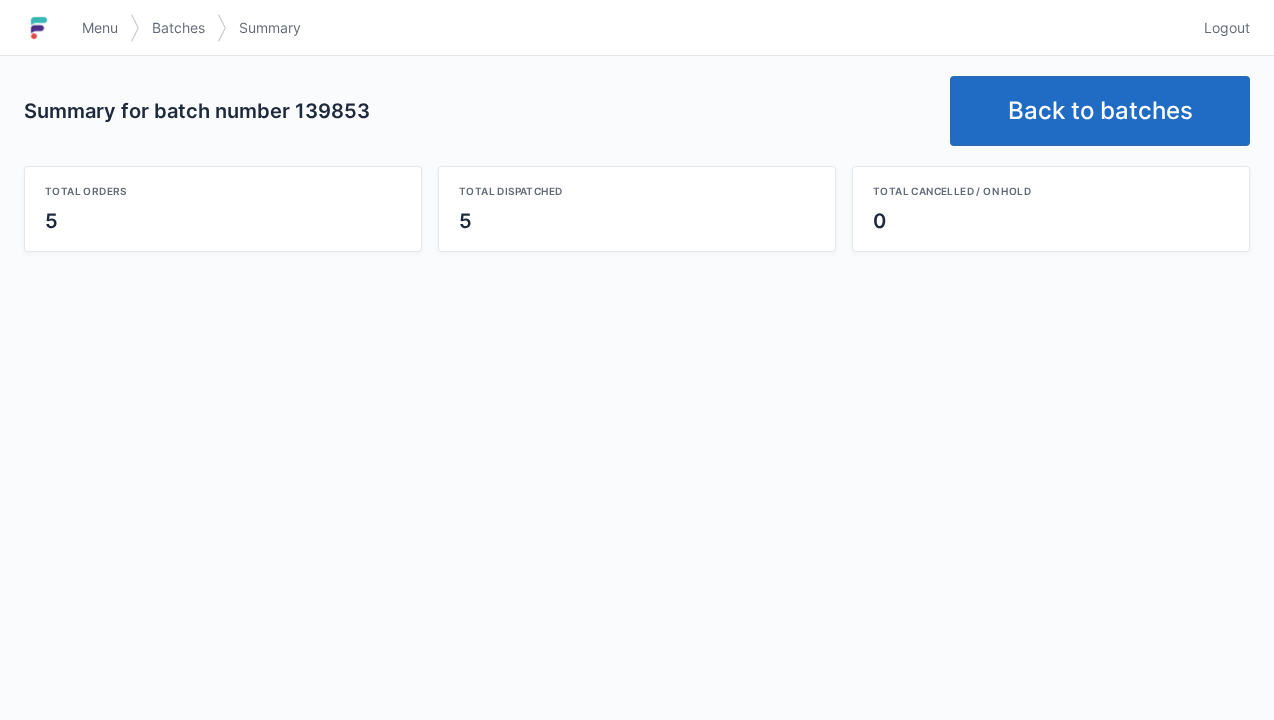 click on "Back to batches" at bounding box center (1100, 111) 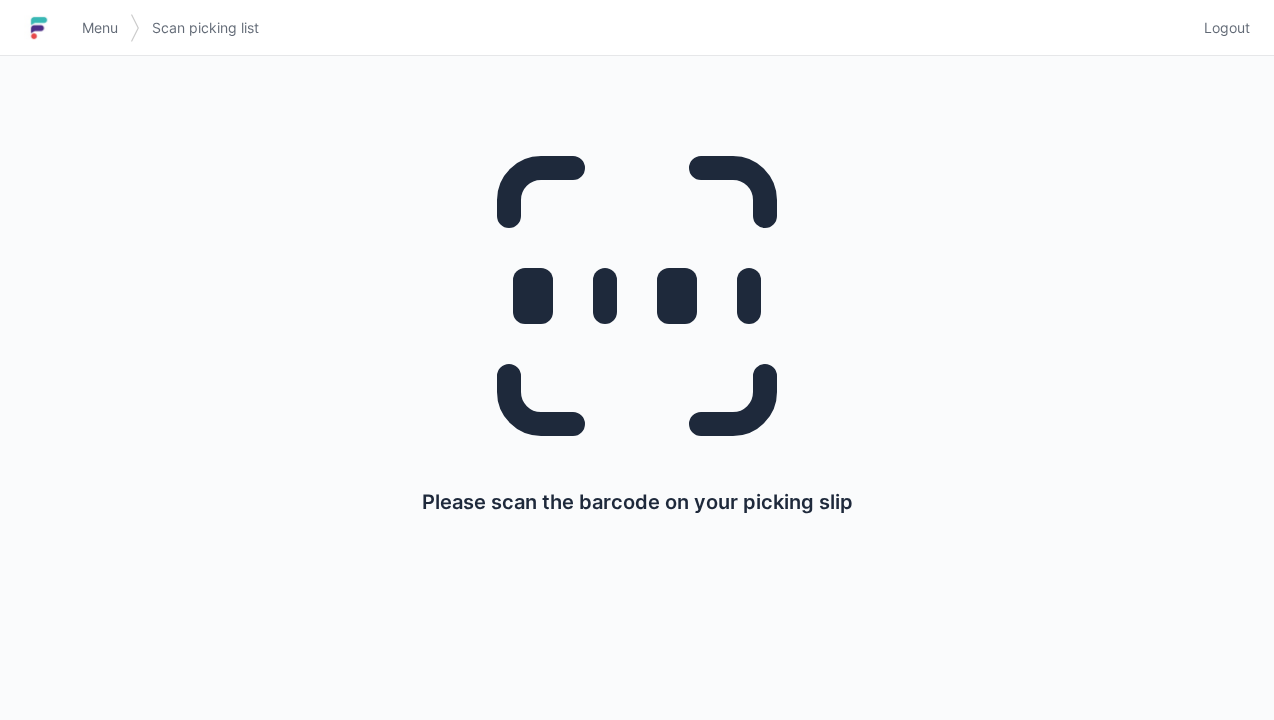 scroll, scrollTop: 0, scrollLeft: 0, axis: both 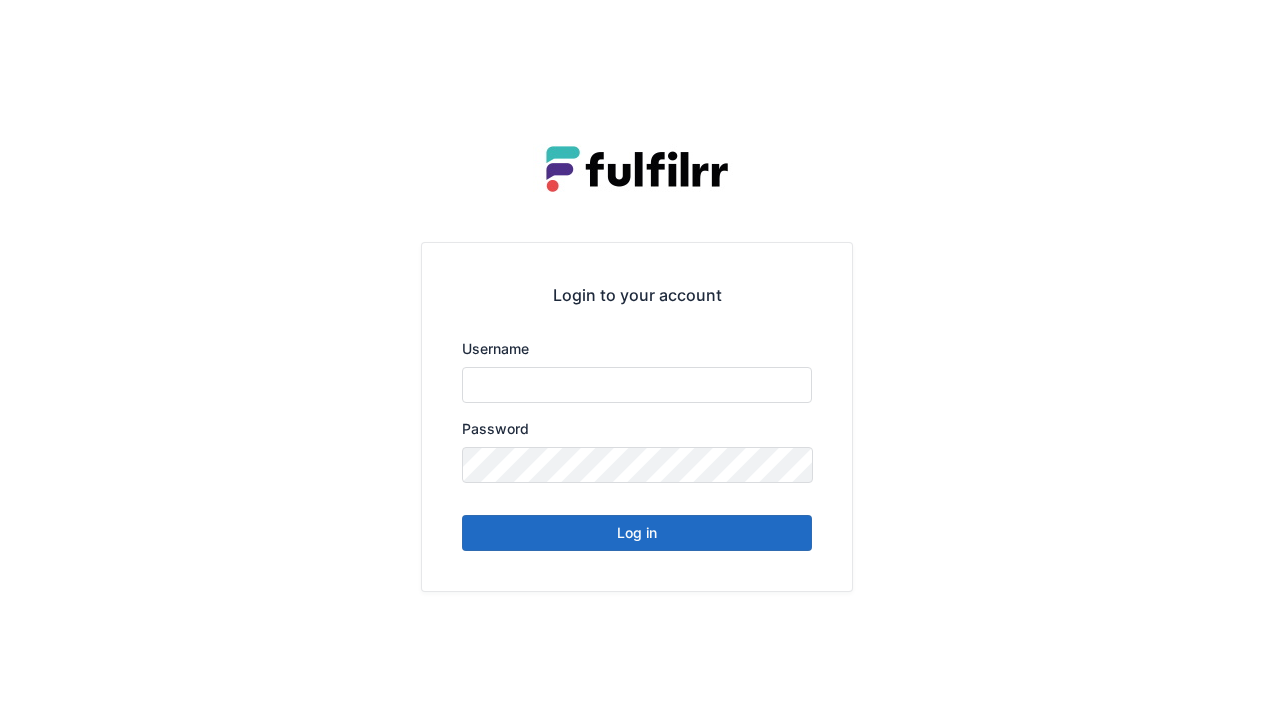 type on "******" 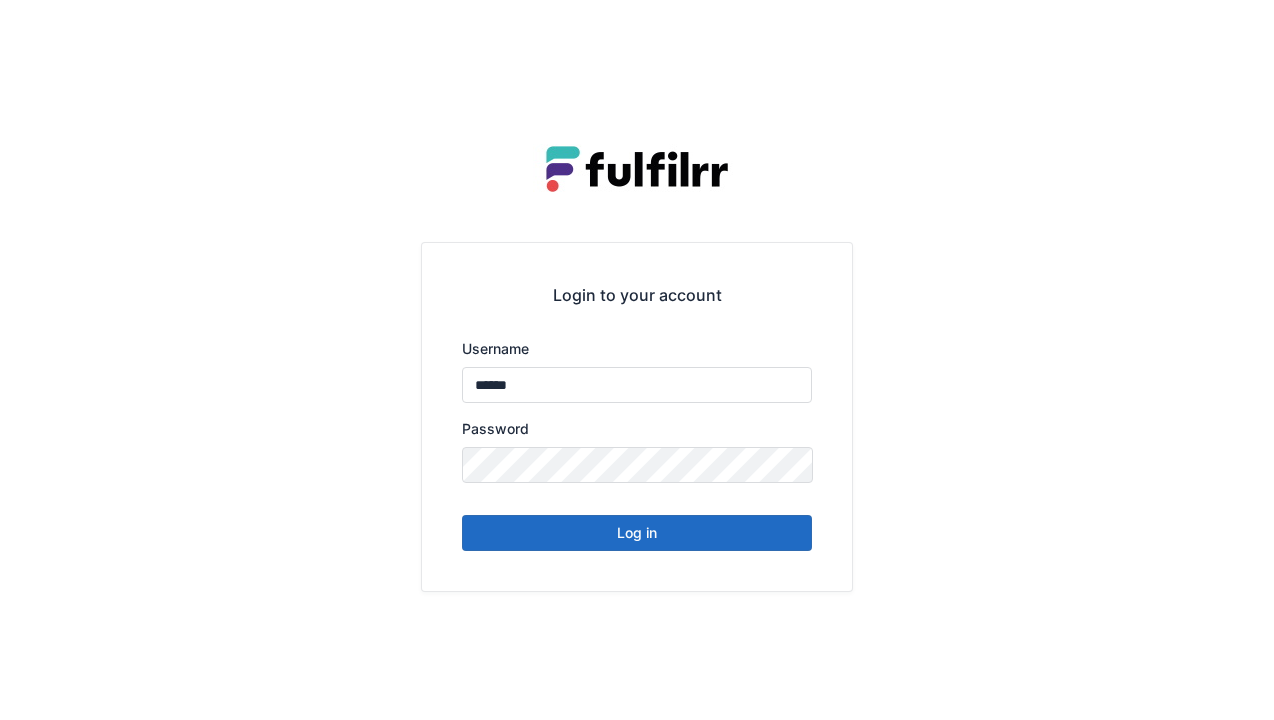 click on "Log in" at bounding box center (637, 533) 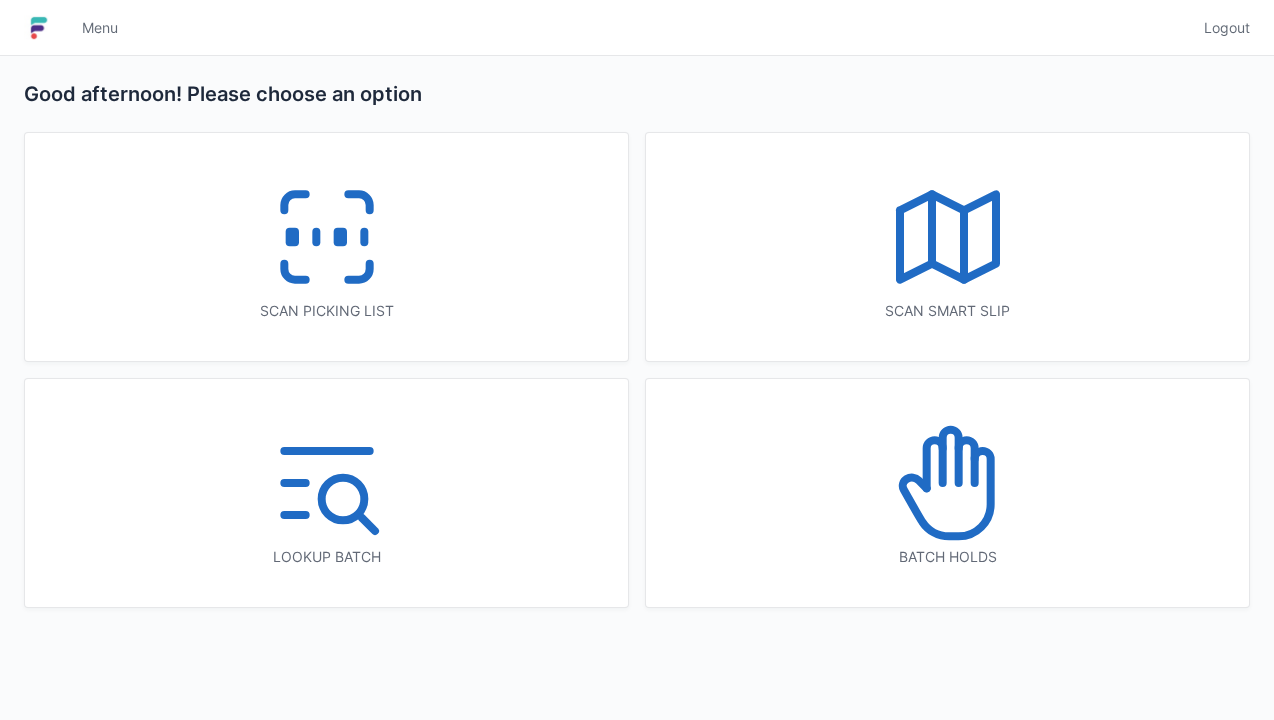 scroll, scrollTop: 0, scrollLeft: 0, axis: both 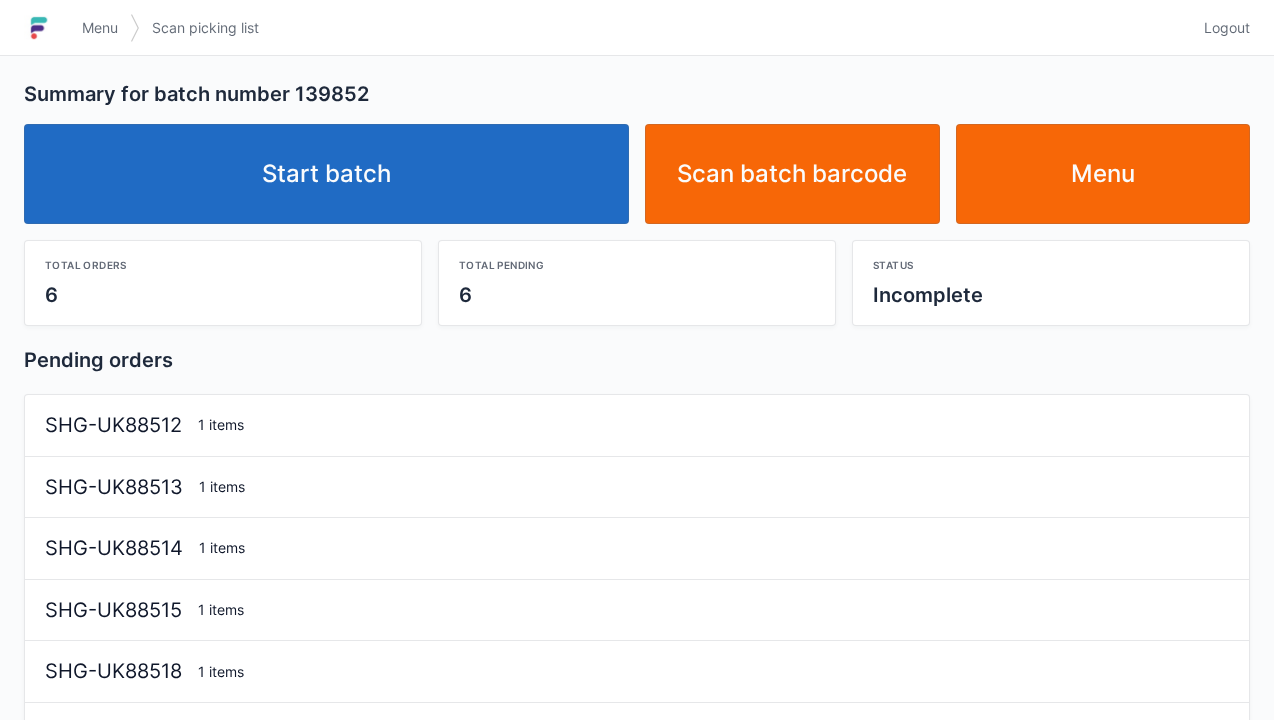 click on "Start batch" at bounding box center [326, 174] 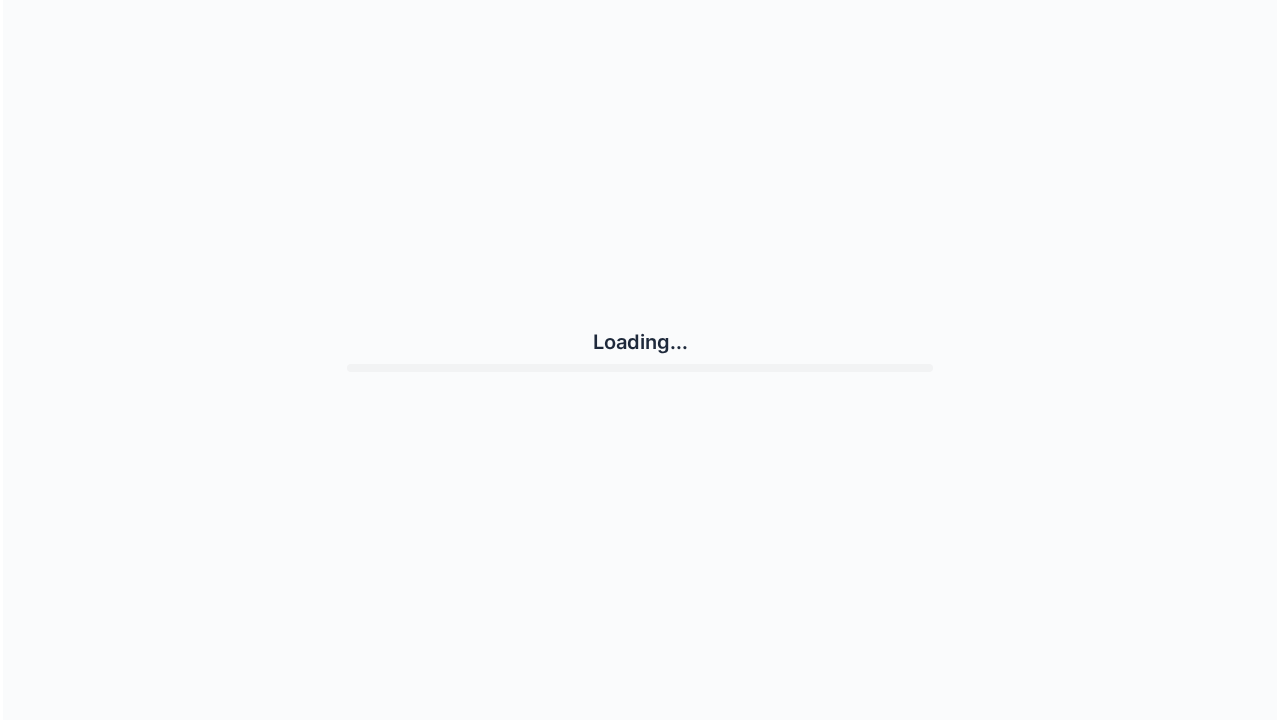 scroll, scrollTop: 0, scrollLeft: 0, axis: both 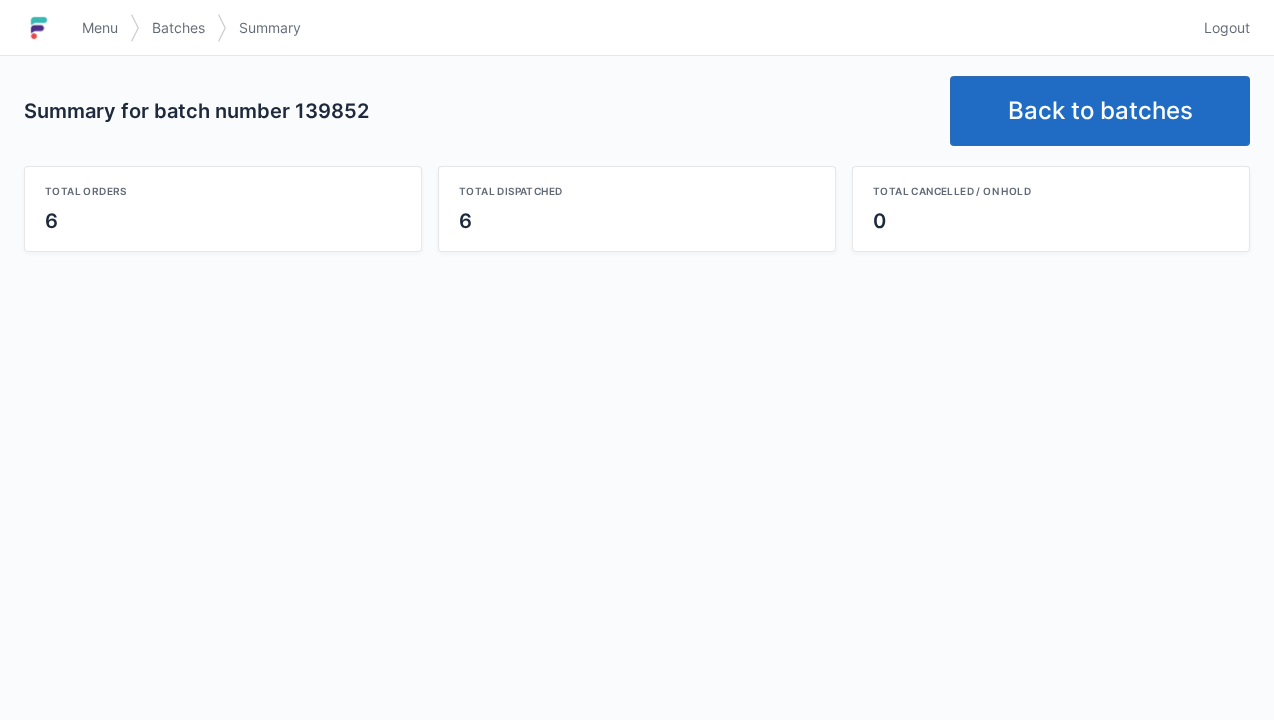 click on "Back to batches" at bounding box center (1100, 111) 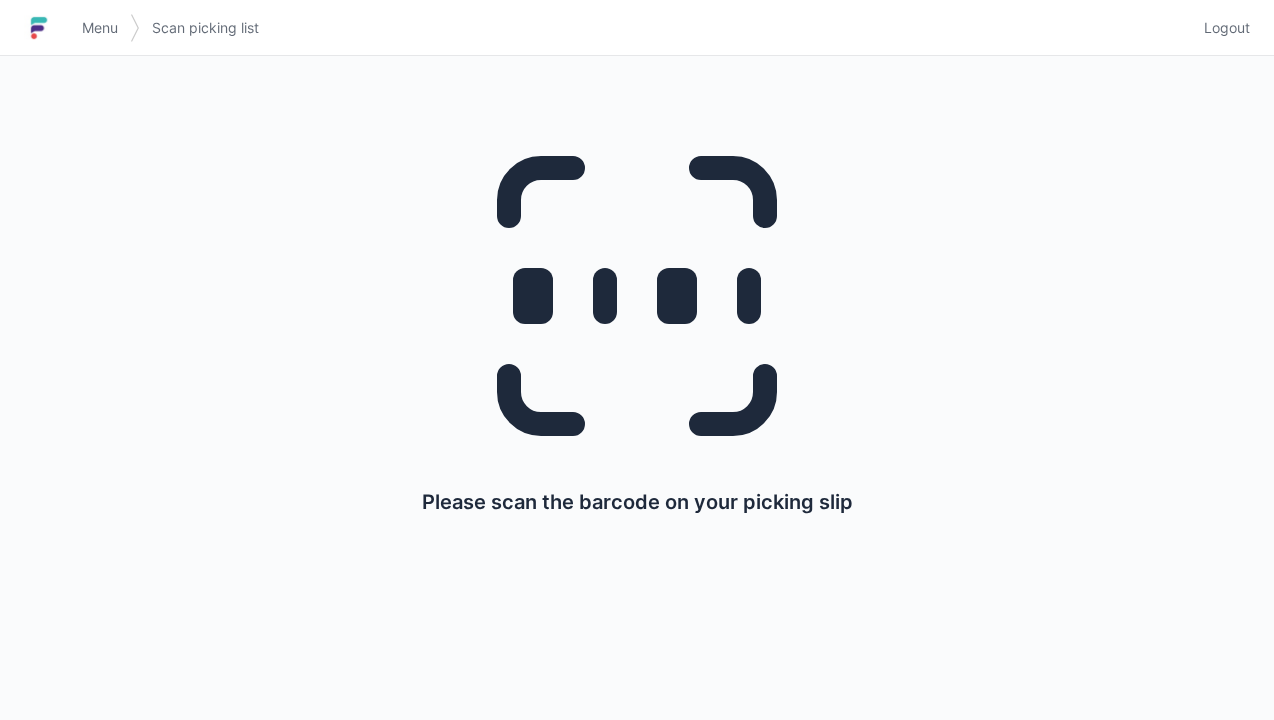 scroll, scrollTop: 0, scrollLeft: 0, axis: both 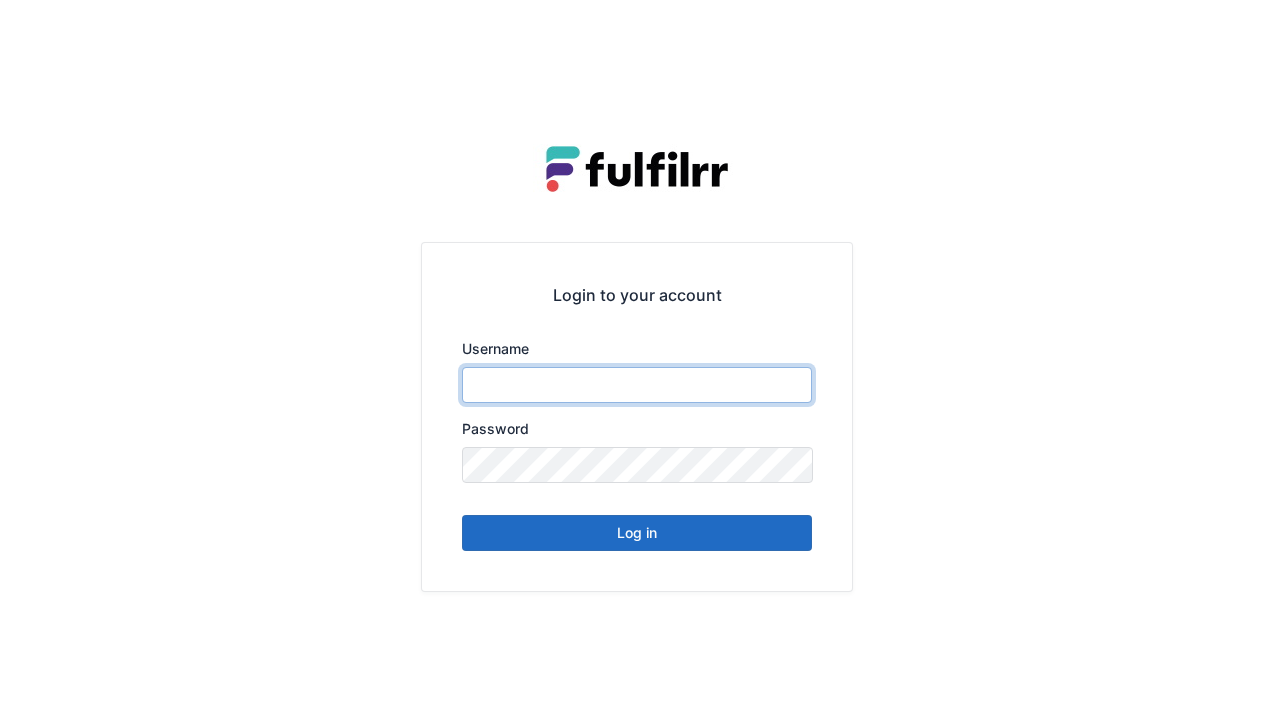 type on "******" 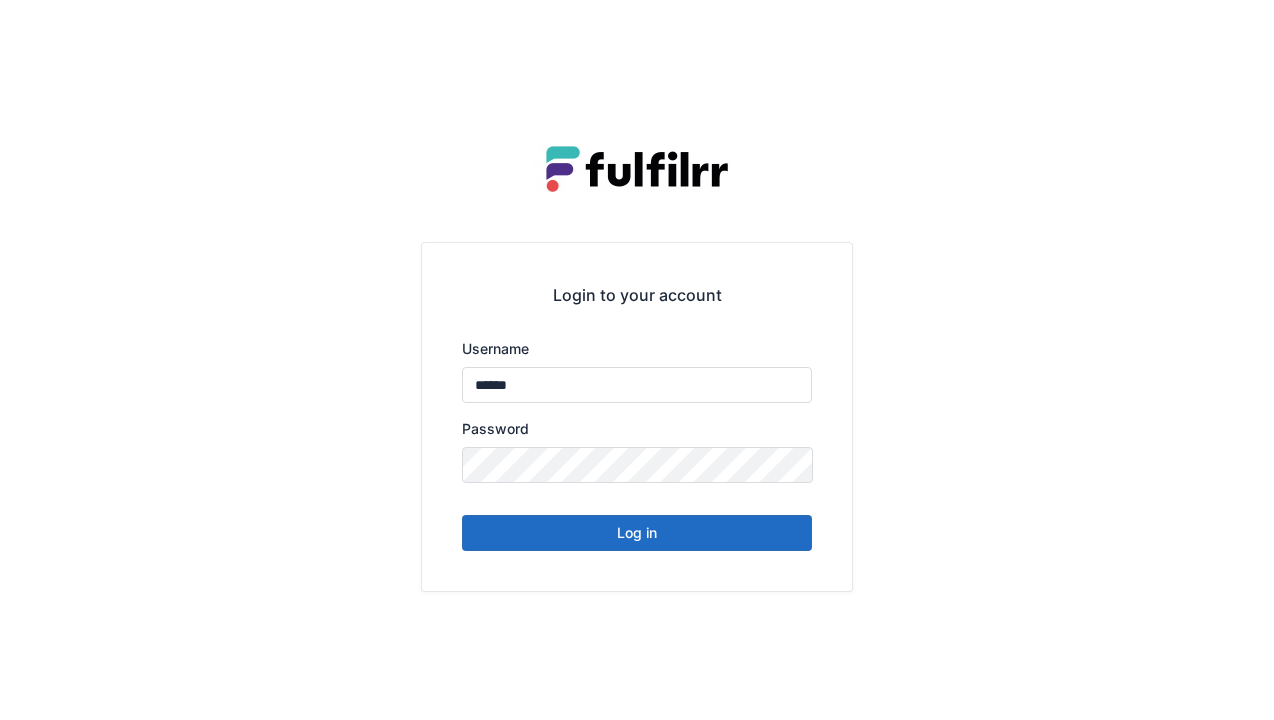 click on "Log in" at bounding box center (637, 533) 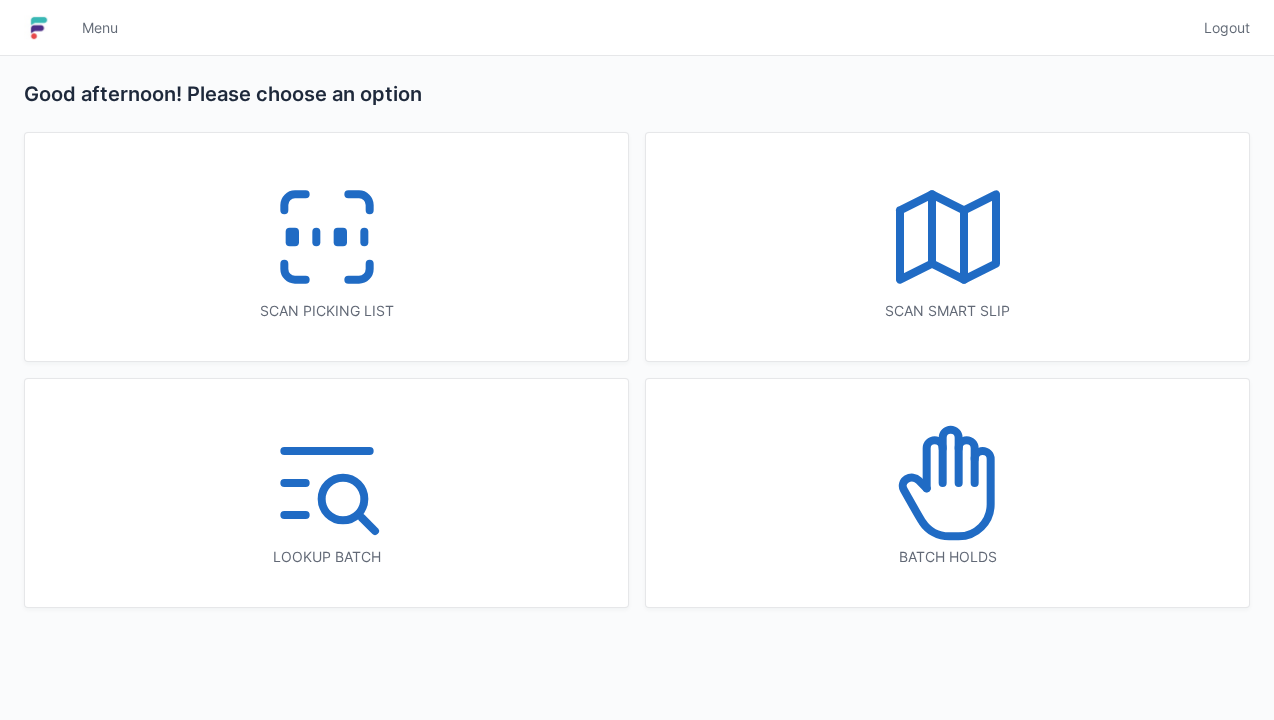 scroll, scrollTop: 0, scrollLeft: 0, axis: both 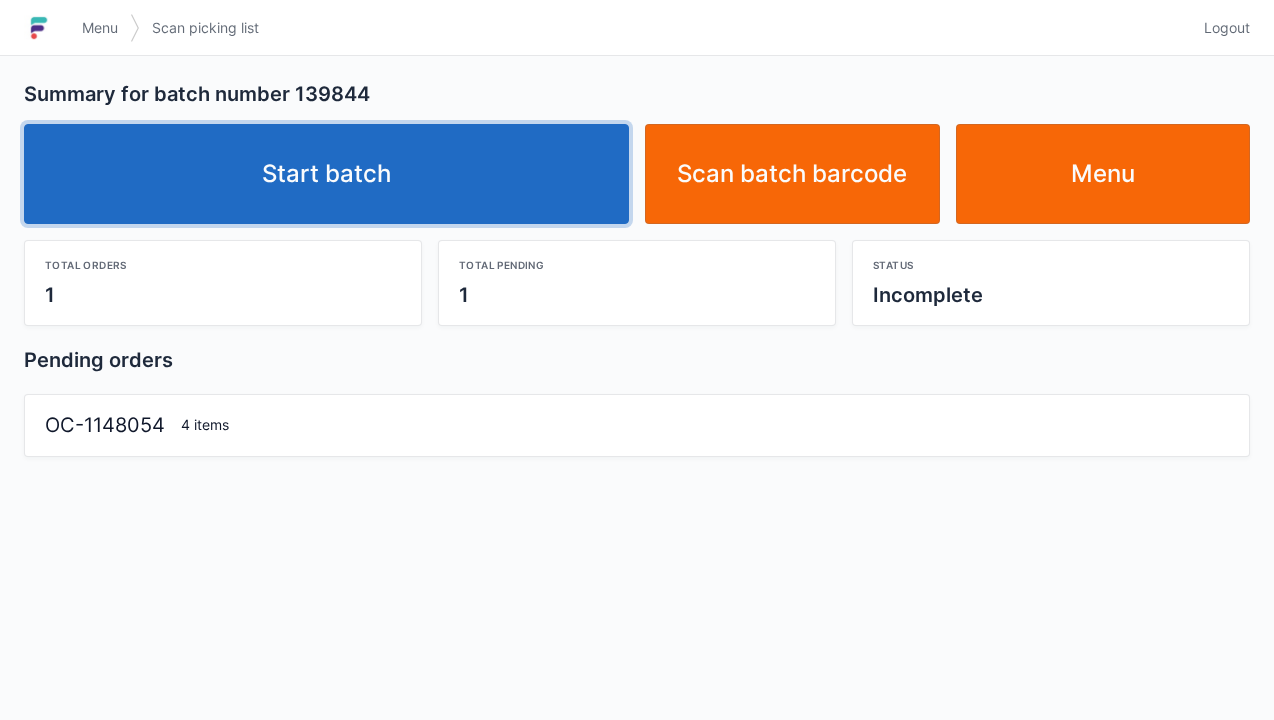 click on "Start batch" at bounding box center [326, 174] 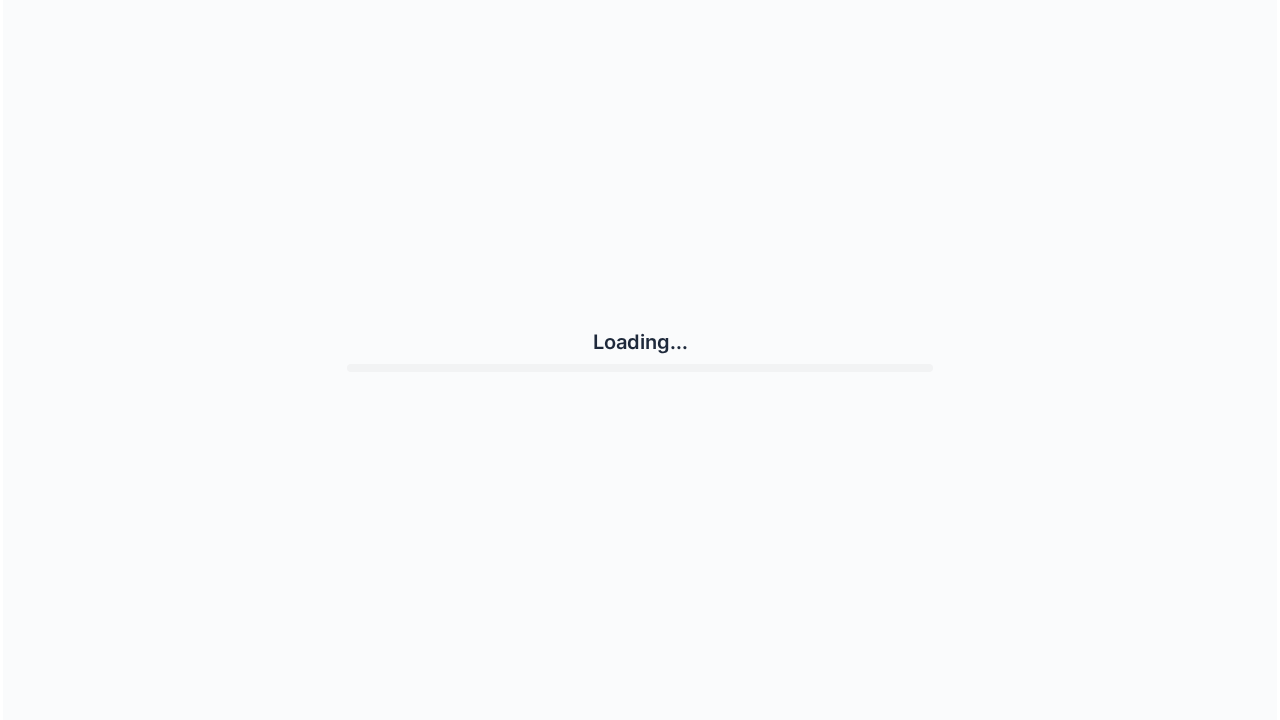 scroll, scrollTop: 0, scrollLeft: 0, axis: both 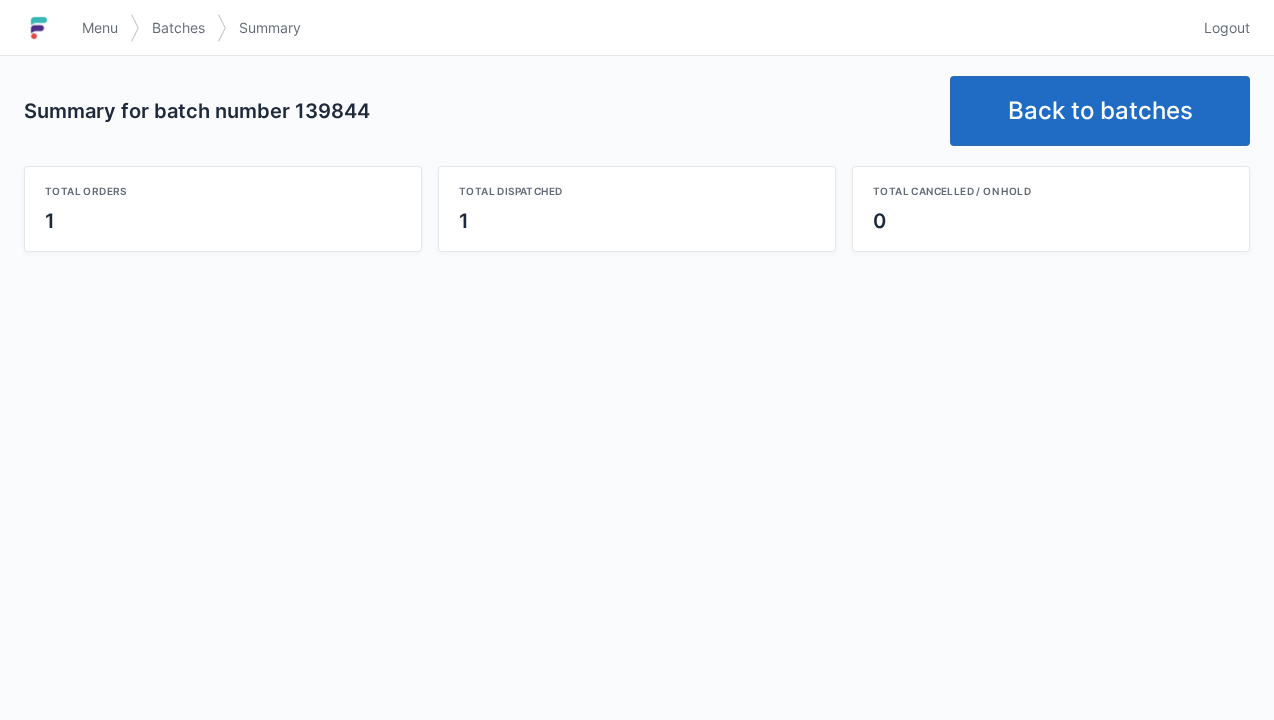 click on "Back to batches" at bounding box center [1100, 111] 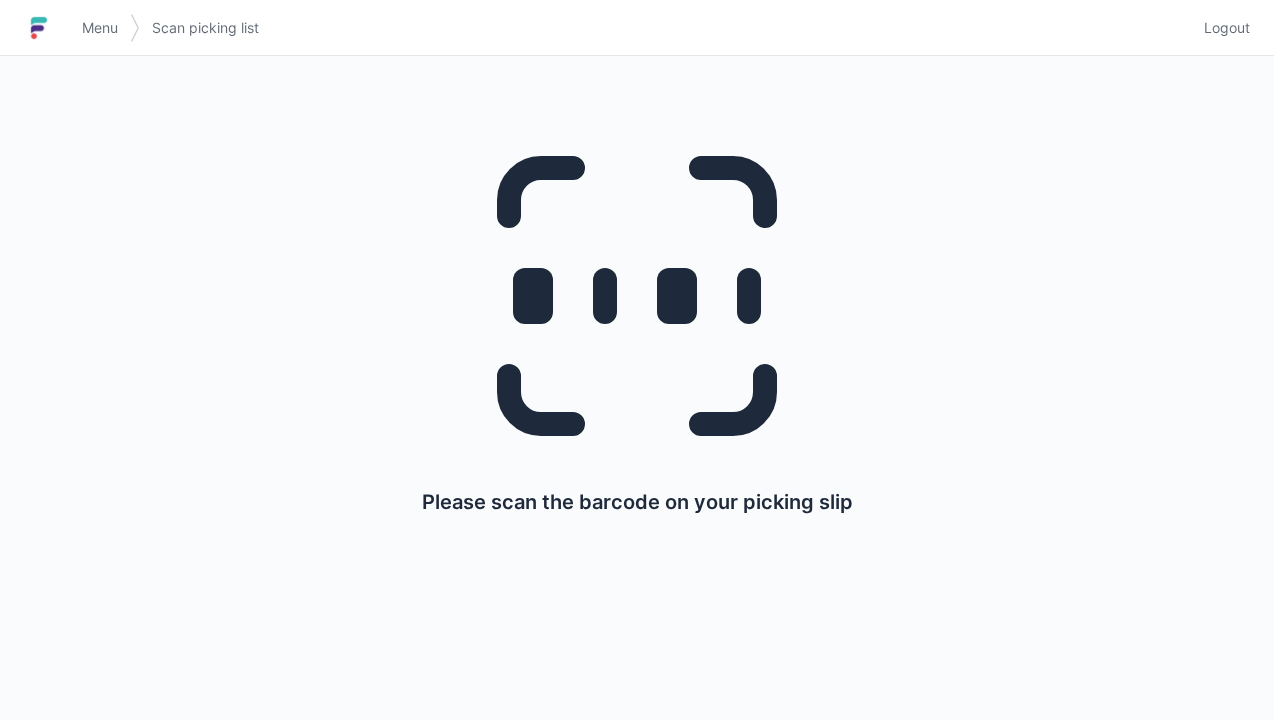 scroll, scrollTop: 0, scrollLeft: 0, axis: both 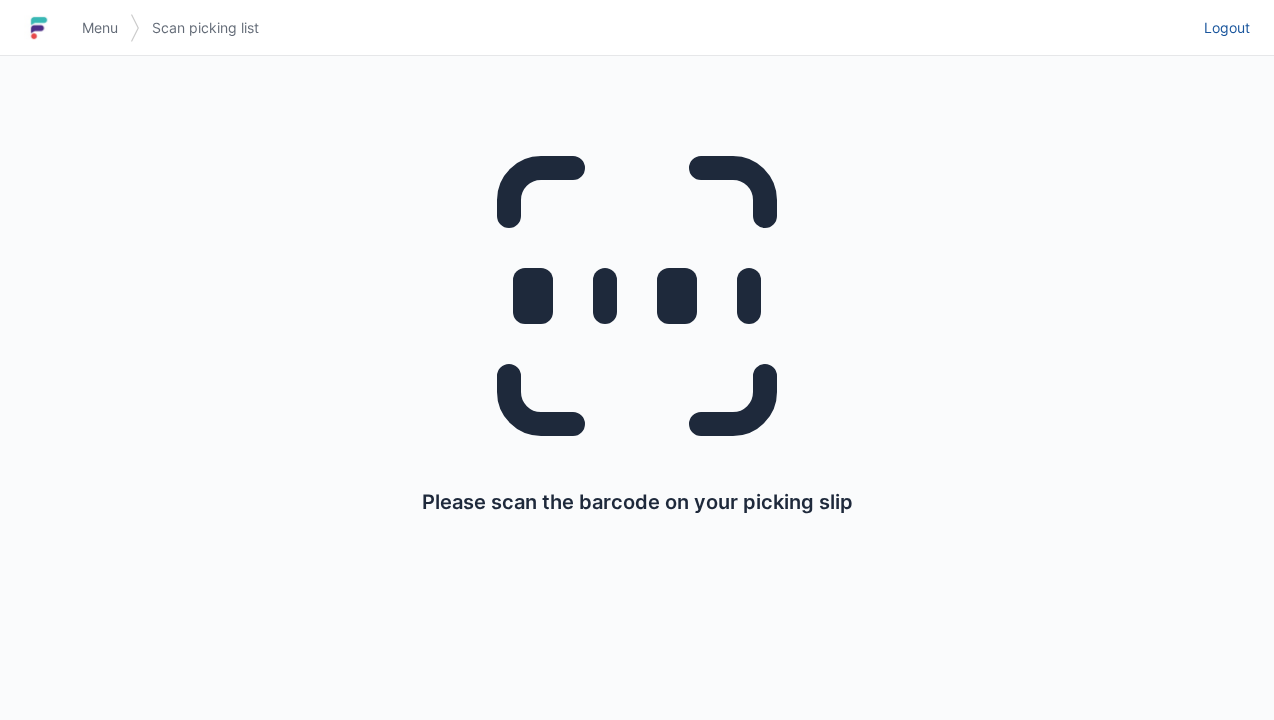 click on "Logout" at bounding box center (1227, 28) 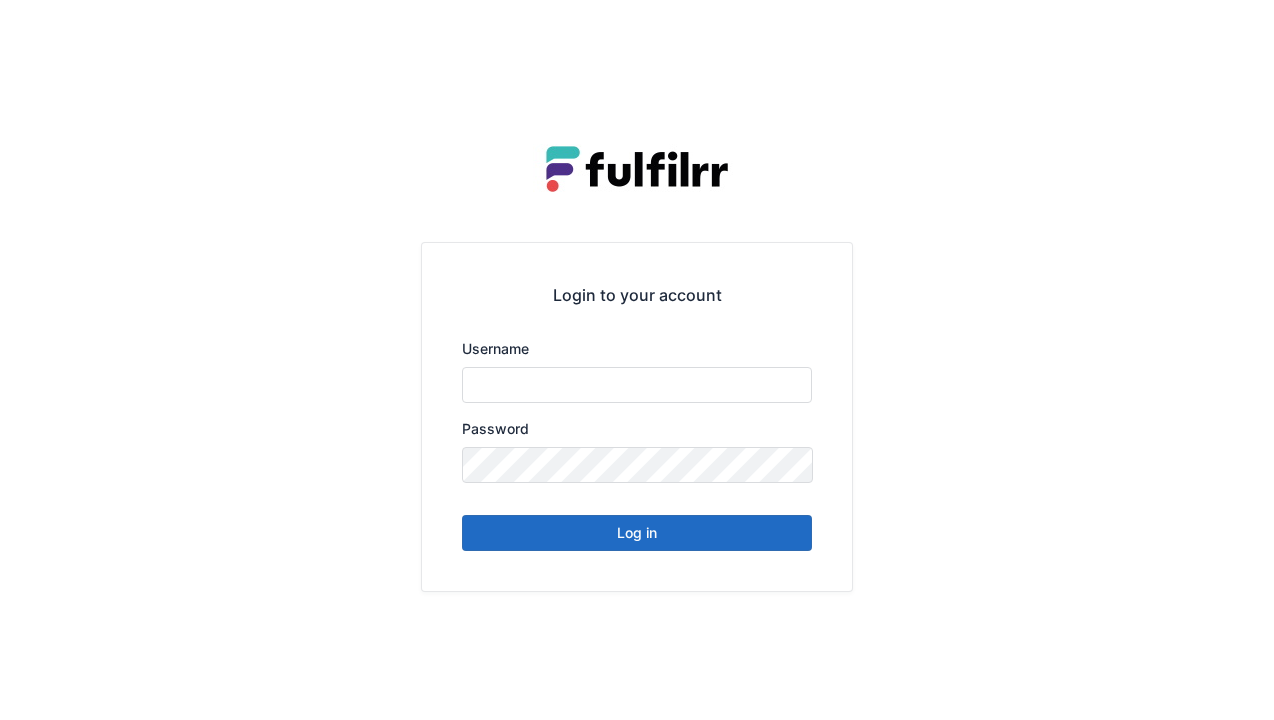 scroll, scrollTop: 0, scrollLeft: 0, axis: both 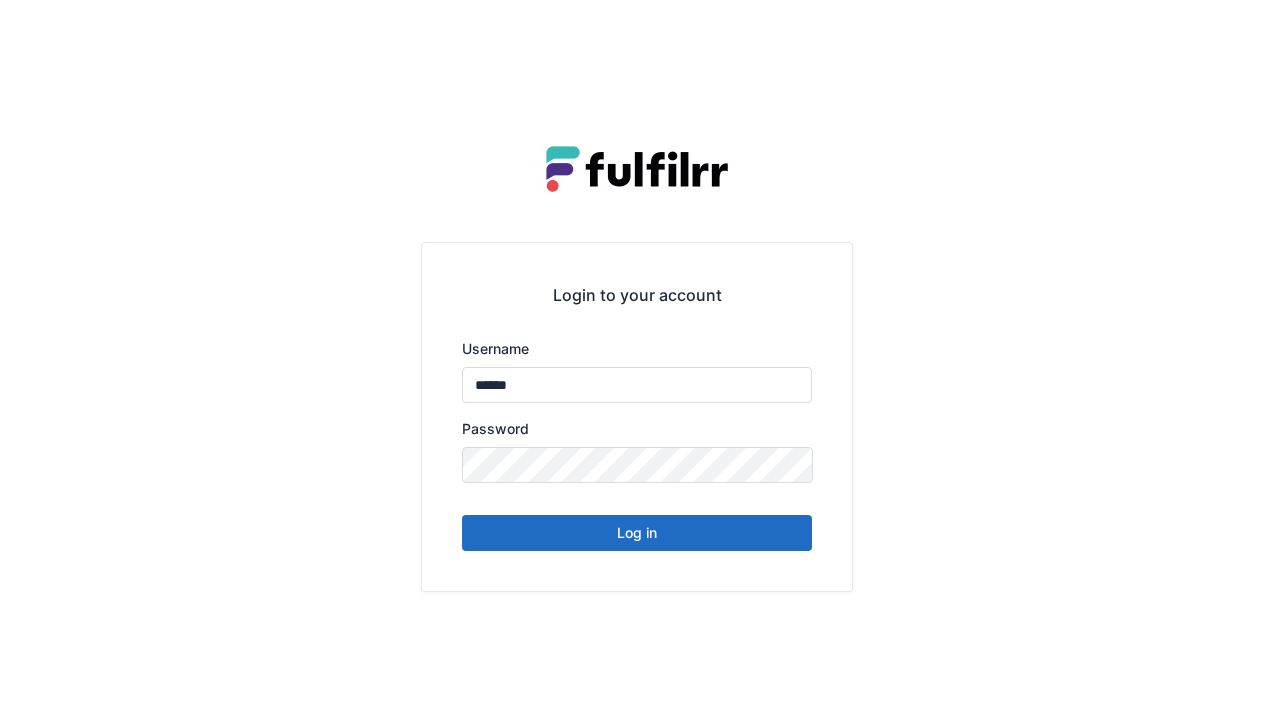 click on "Log in" at bounding box center (637, 533) 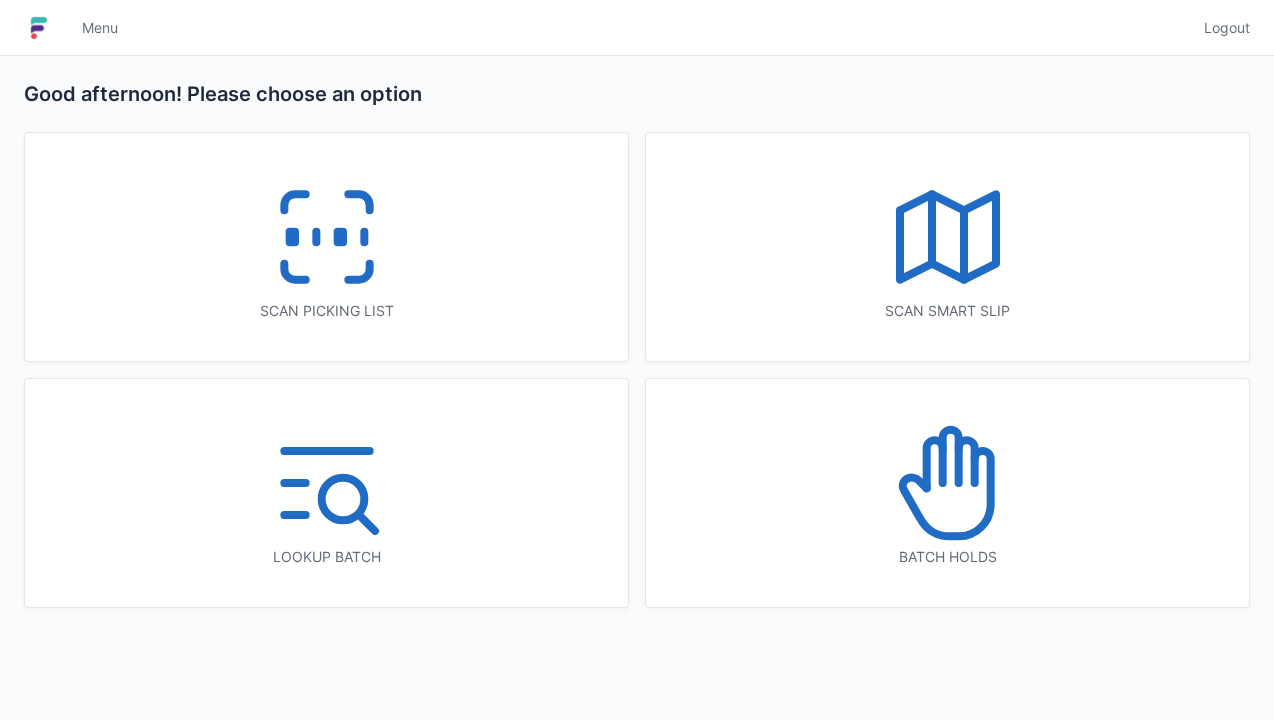 scroll, scrollTop: 0, scrollLeft: 0, axis: both 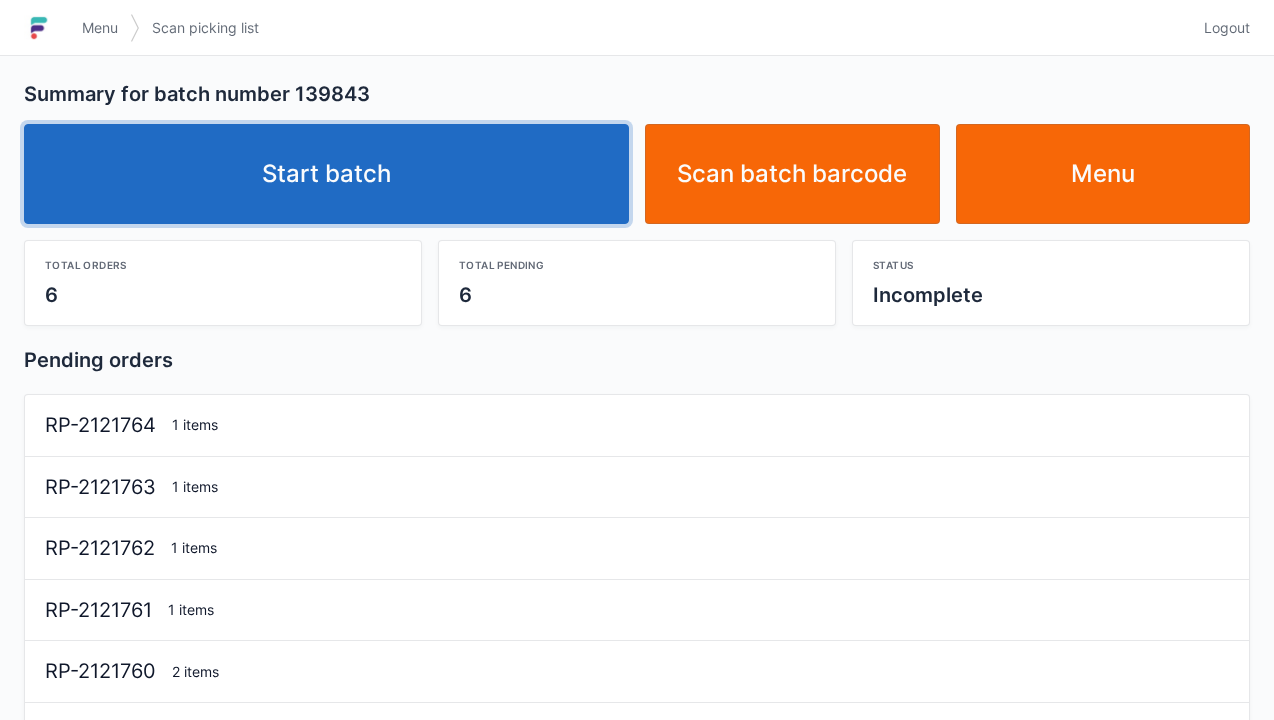 click on "Start batch" at bounding box center (326, 174) 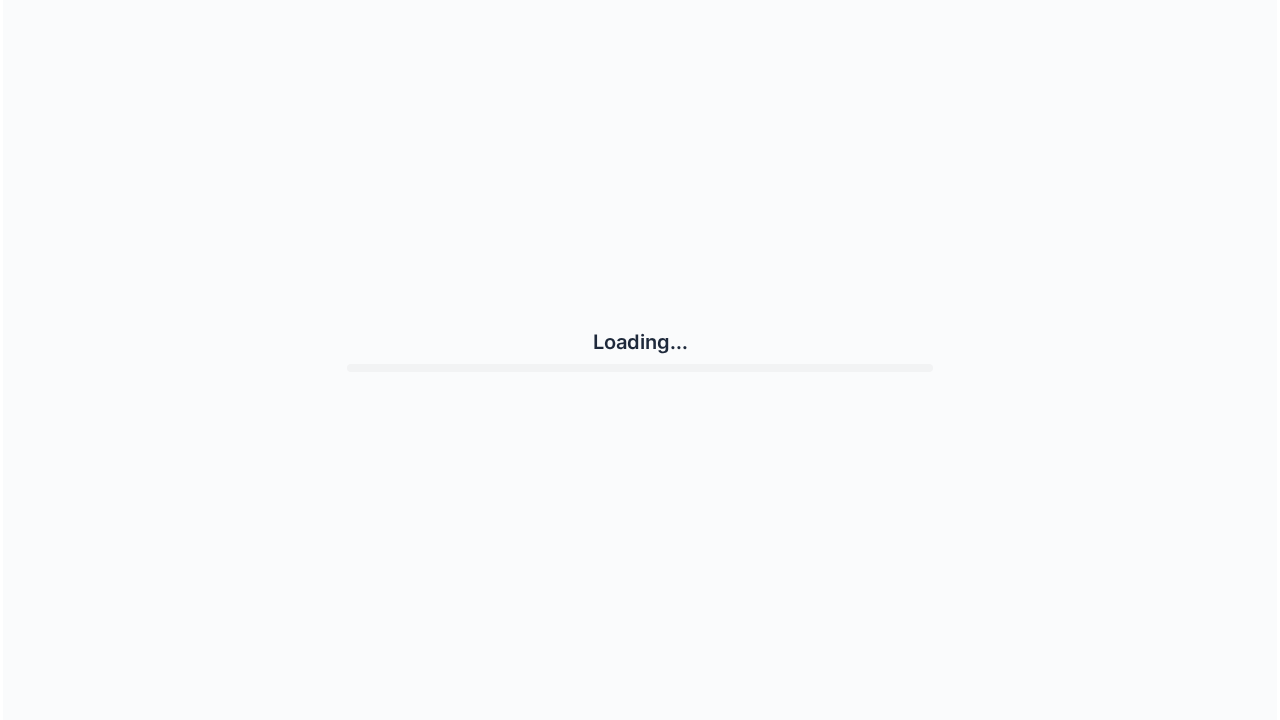 scroll, scrollTop: 0, scrollLeft: 0, axis: both 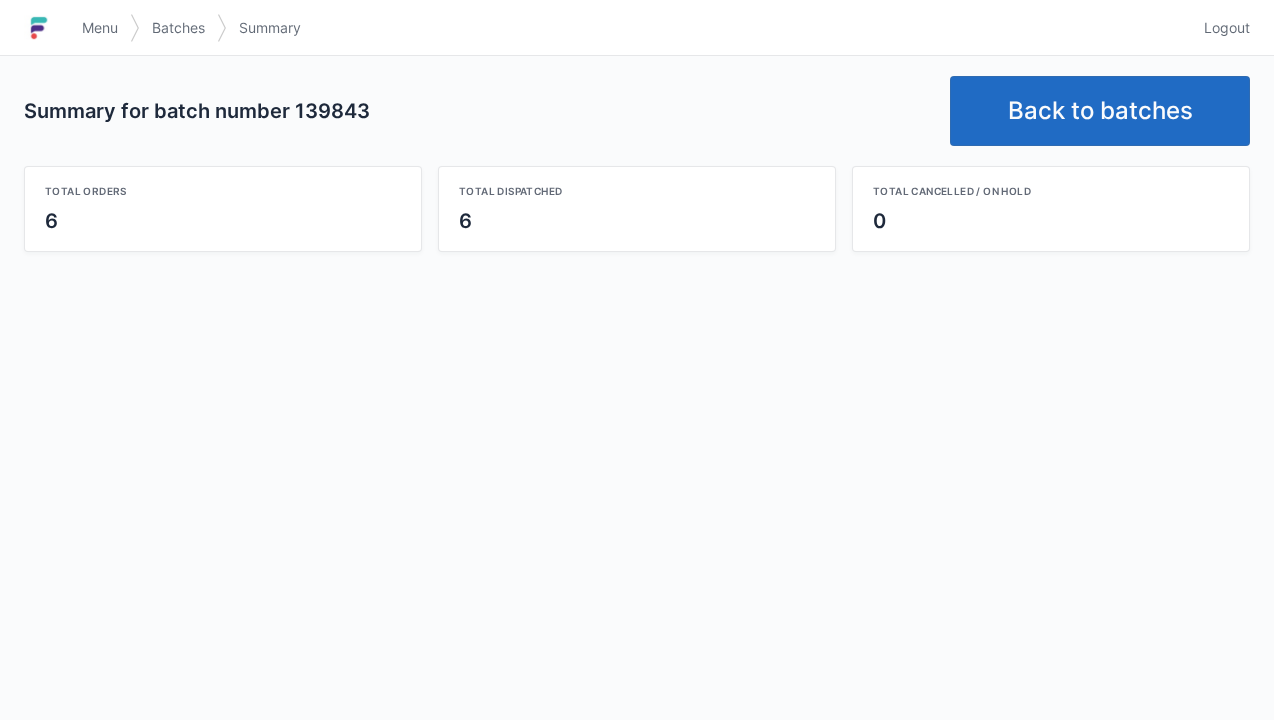 click on "Back to batches" at bounding box center (1100, 111) 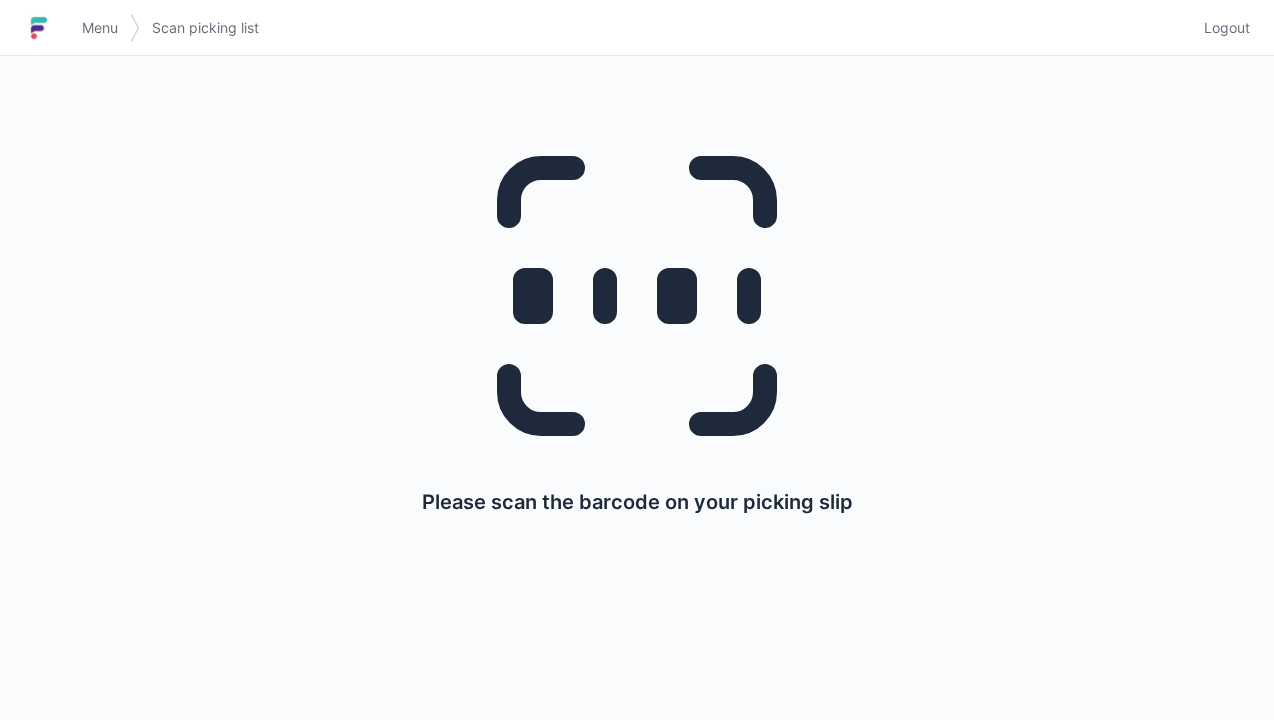 scroll, scrollTop: 0, scrollLeft: 0, axis: both 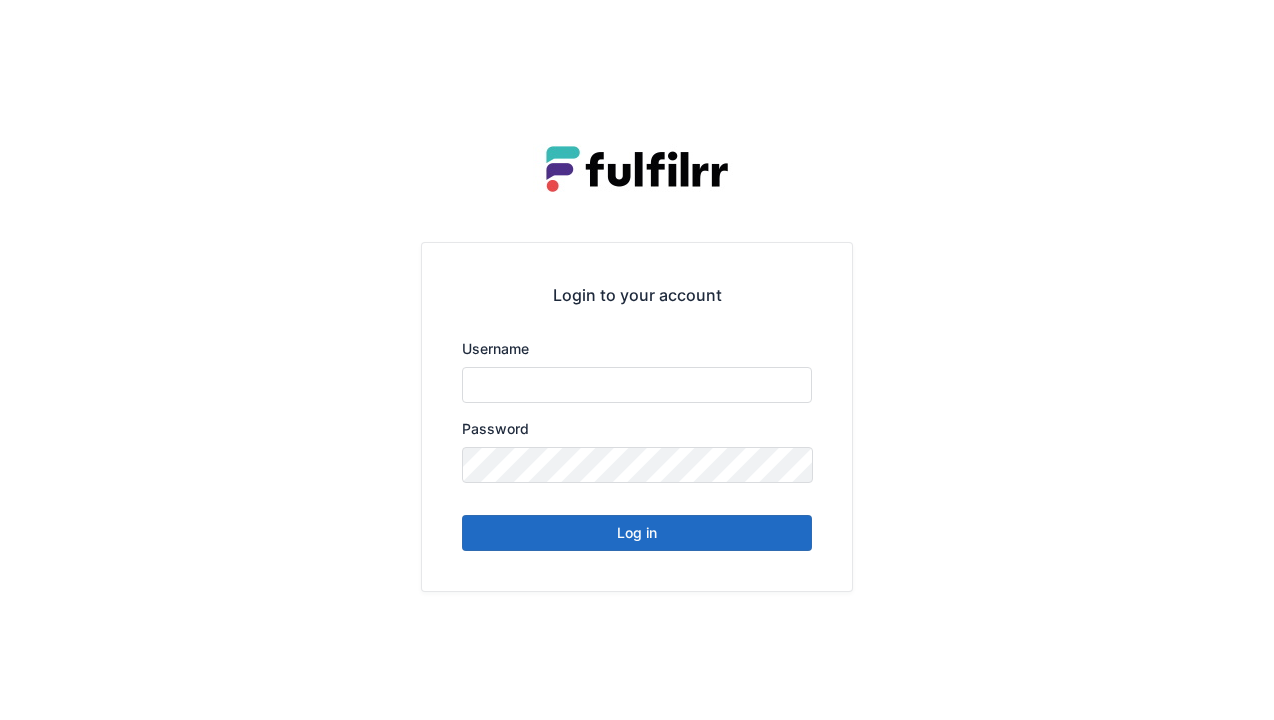 type on "******" 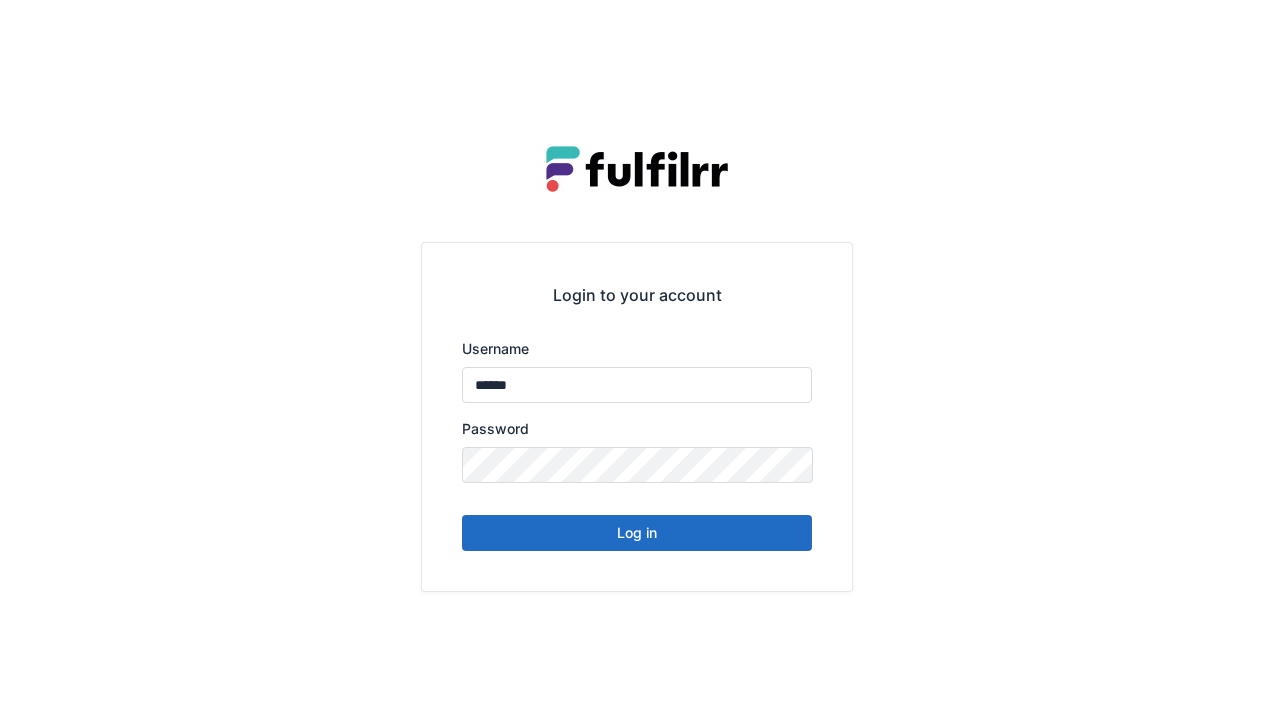 click on "Log in" at bounding box center [637, 533] 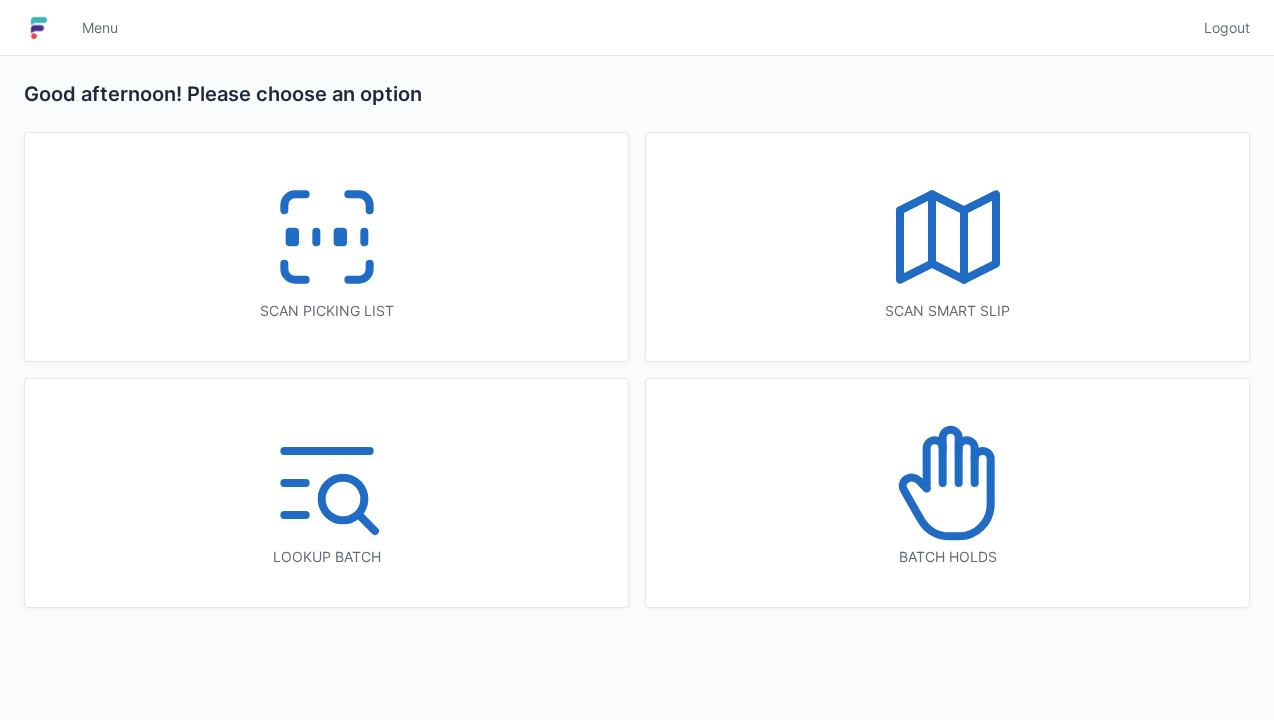 scroll, scrollTop: 0, scrollLeft: 0, axis: both 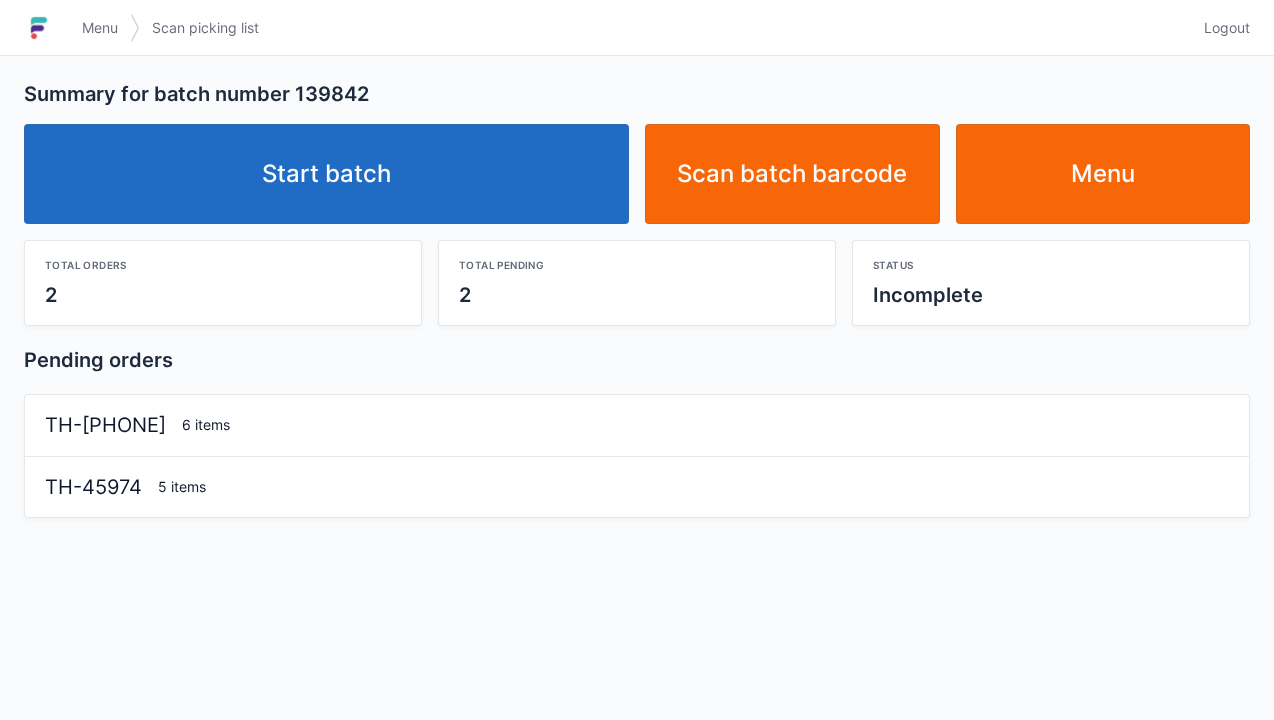 click on "Start batch" at bounding box center [326, 174] 